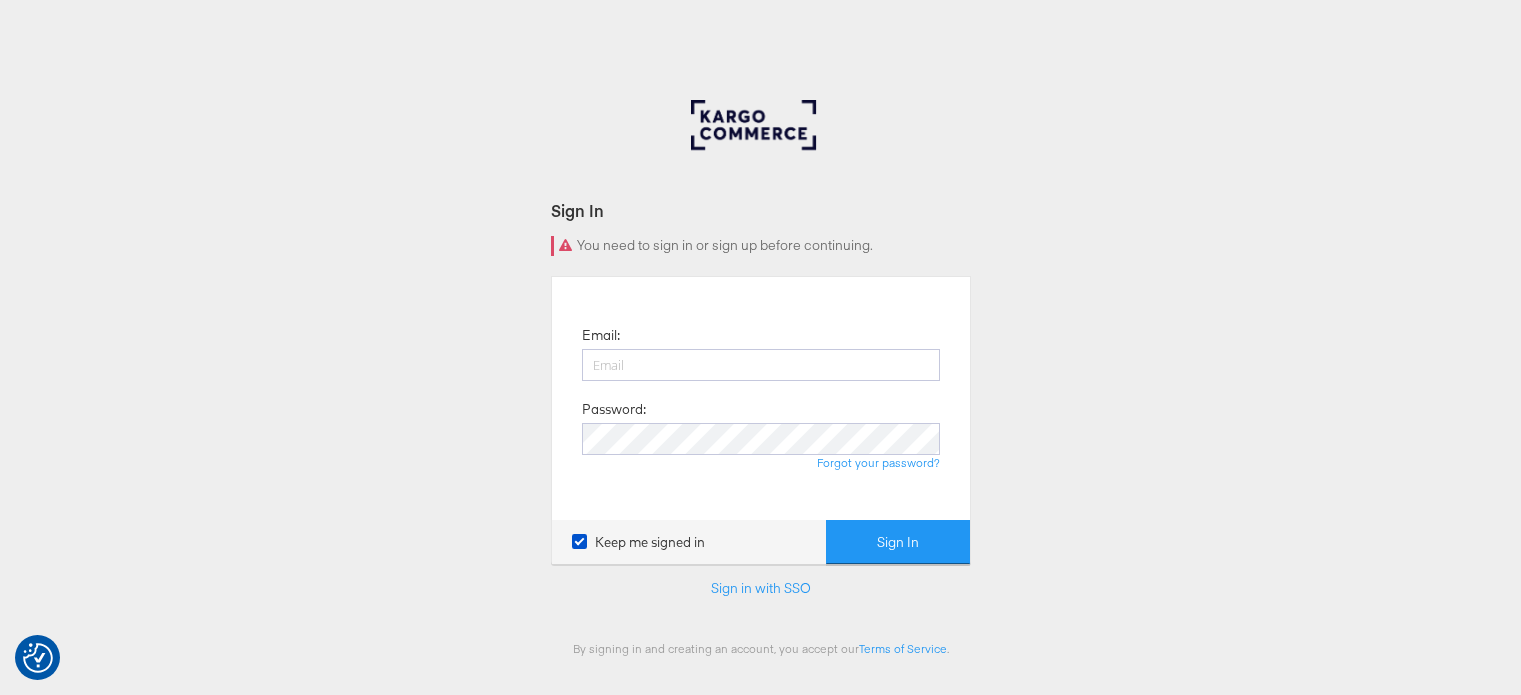 scroll, scrollTop: 0, scrollLeft: 0, axis: both 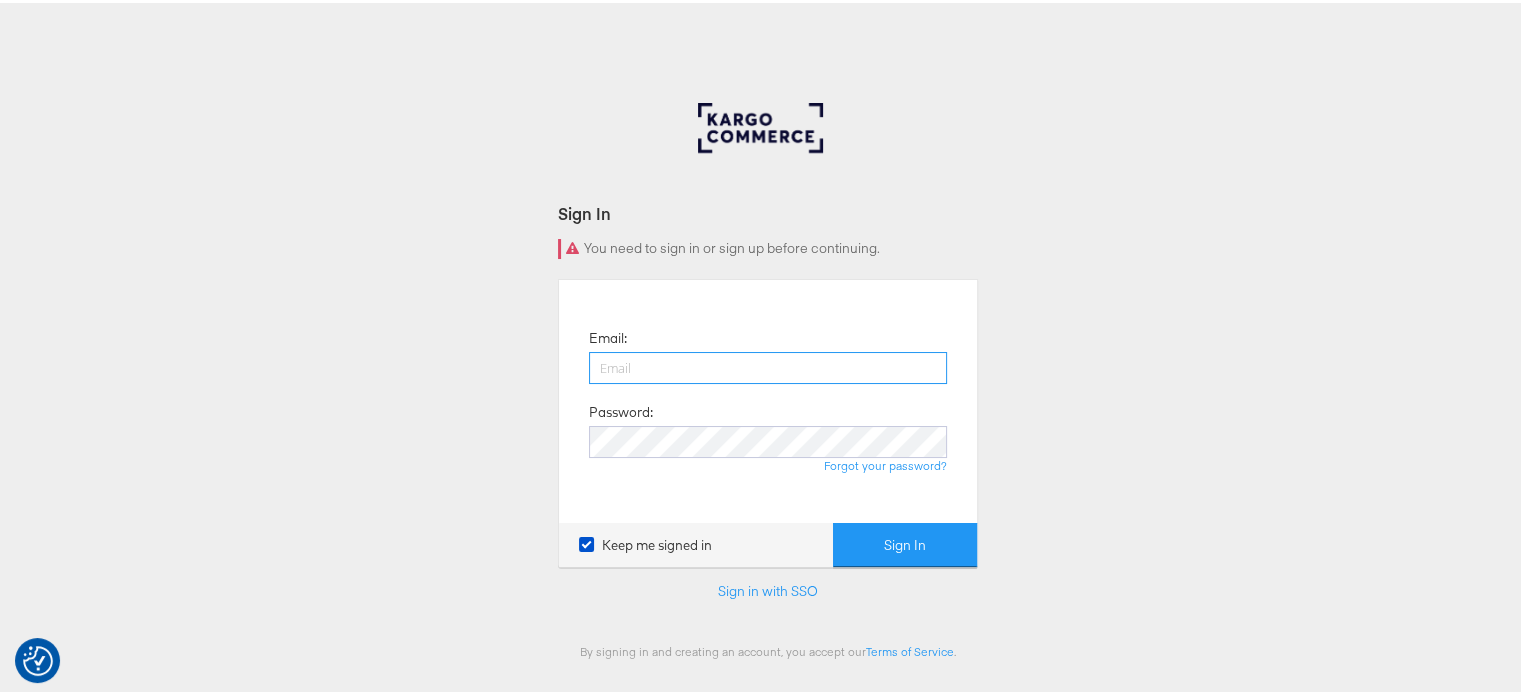 click at bounding box center (768, 365) 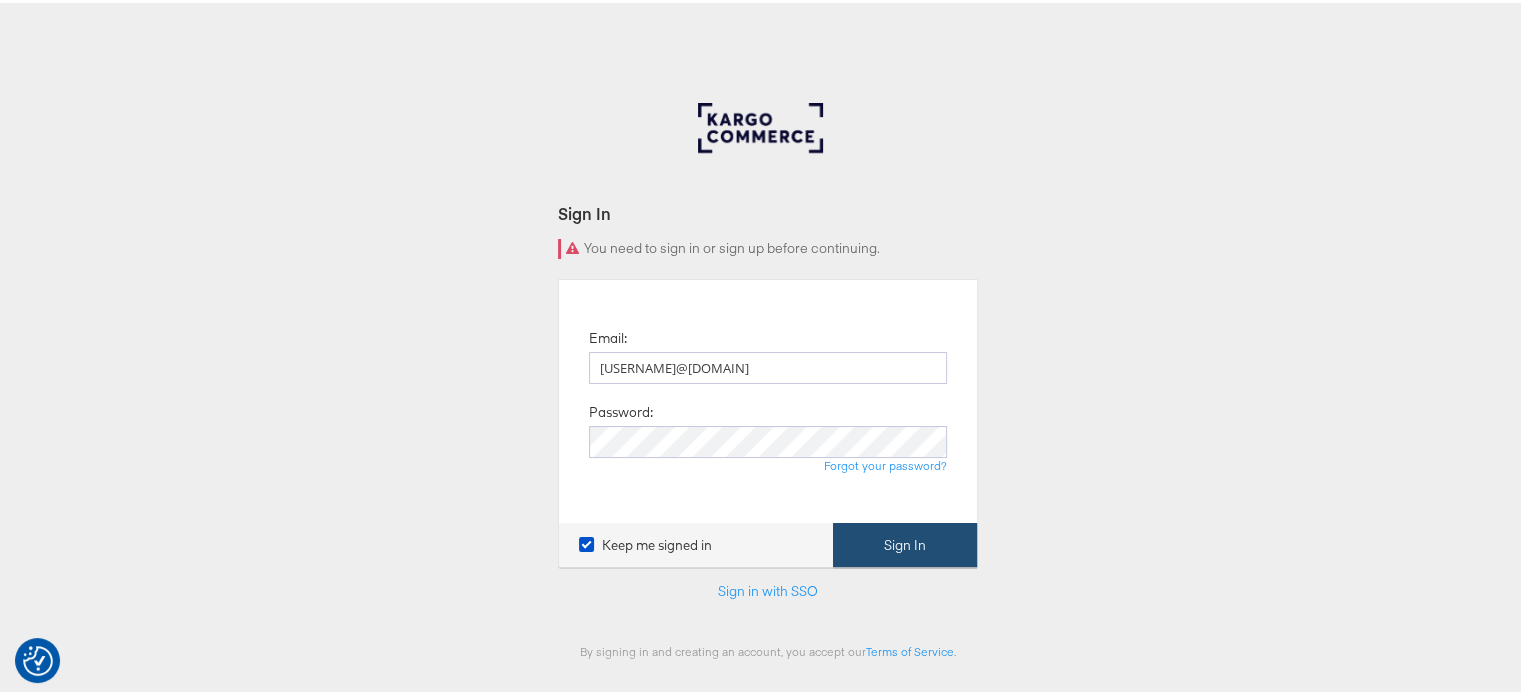 click on "Sign In" at bounding box center (905, 542) 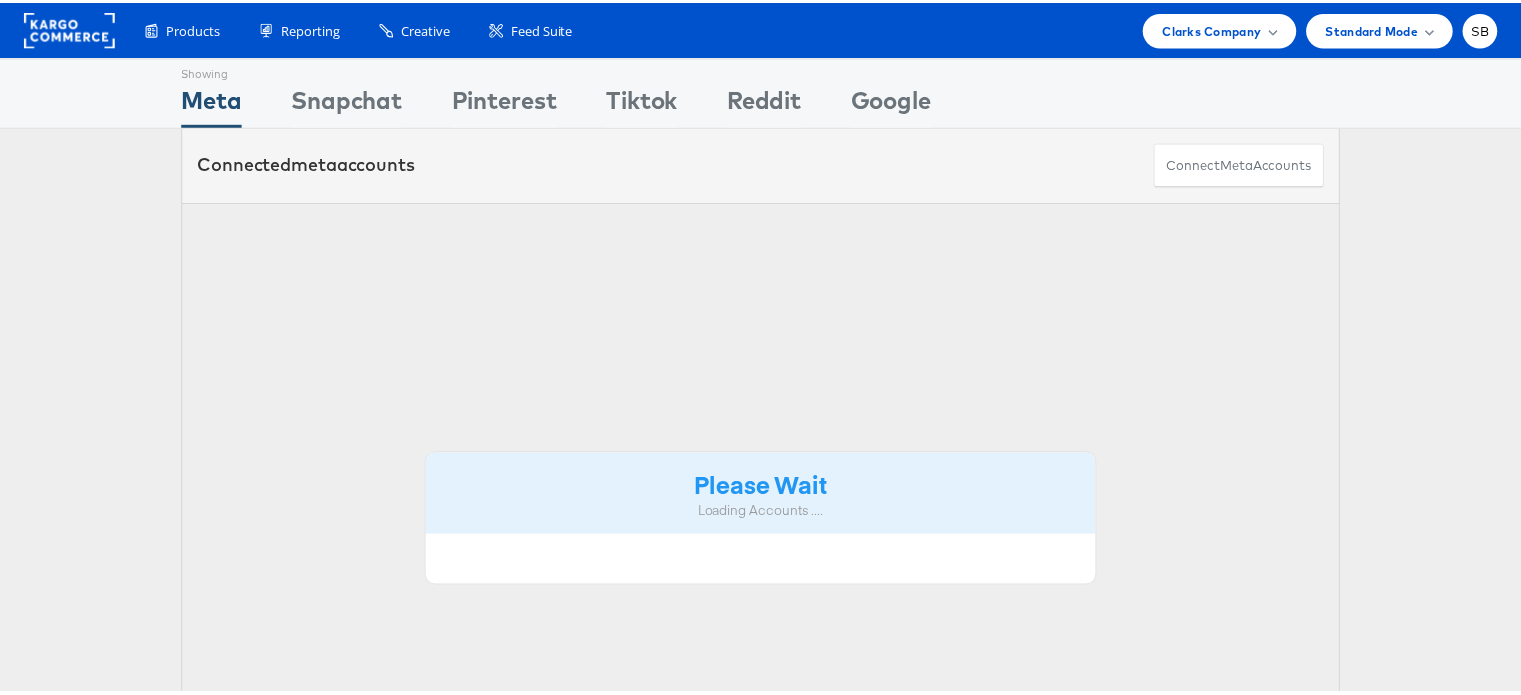 scroll, scrollTop: 0, scrollLeft: 0, axis: both 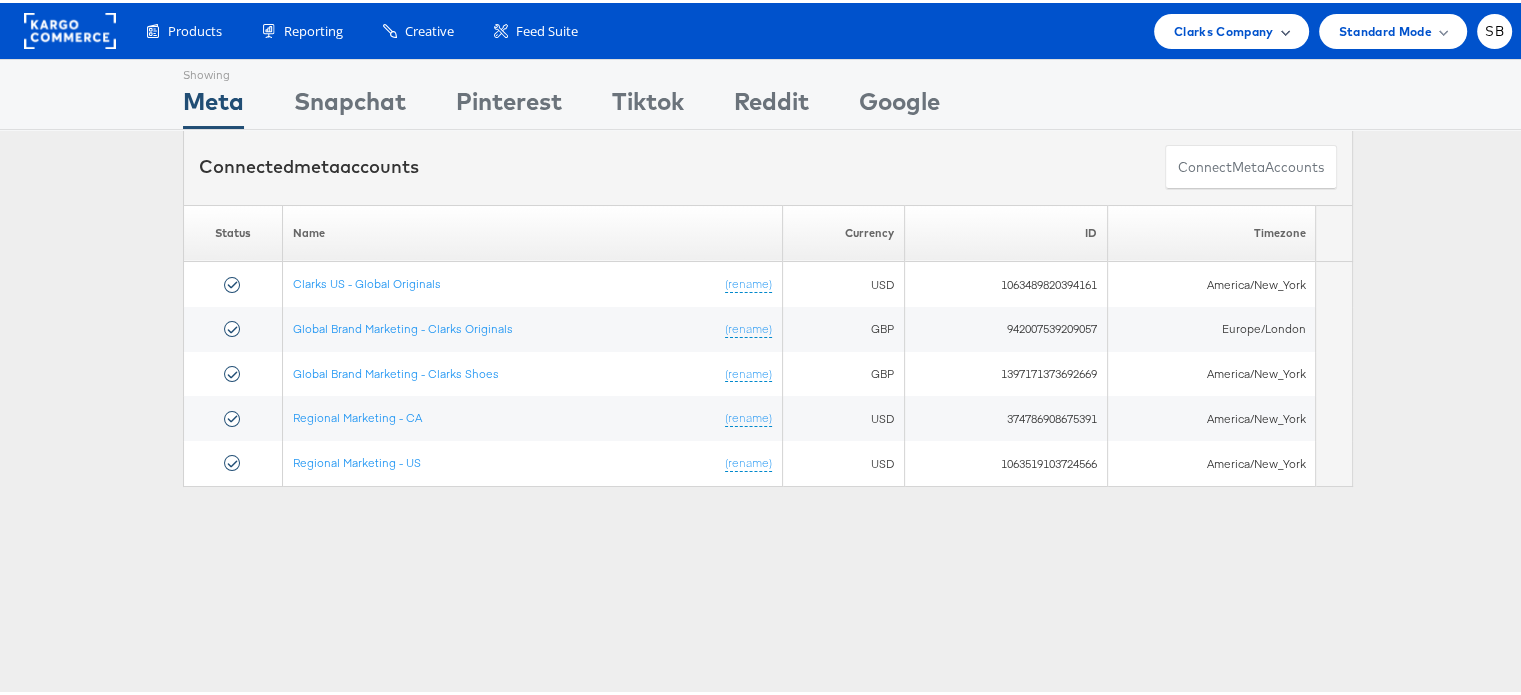 click on "Clarks Company" at bounding box center (1224, 28) 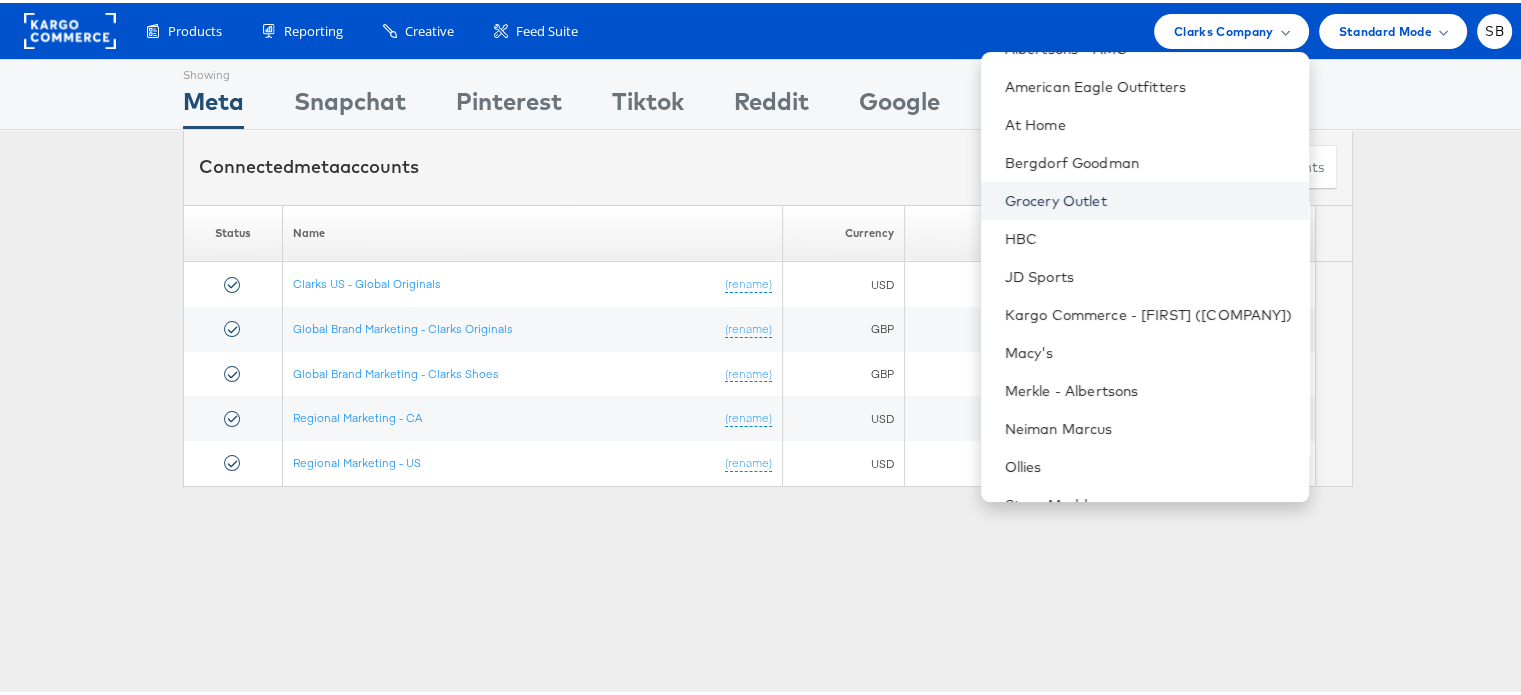 scroll, scrollTop: 172, scrollLeft: 0, axis: vertical 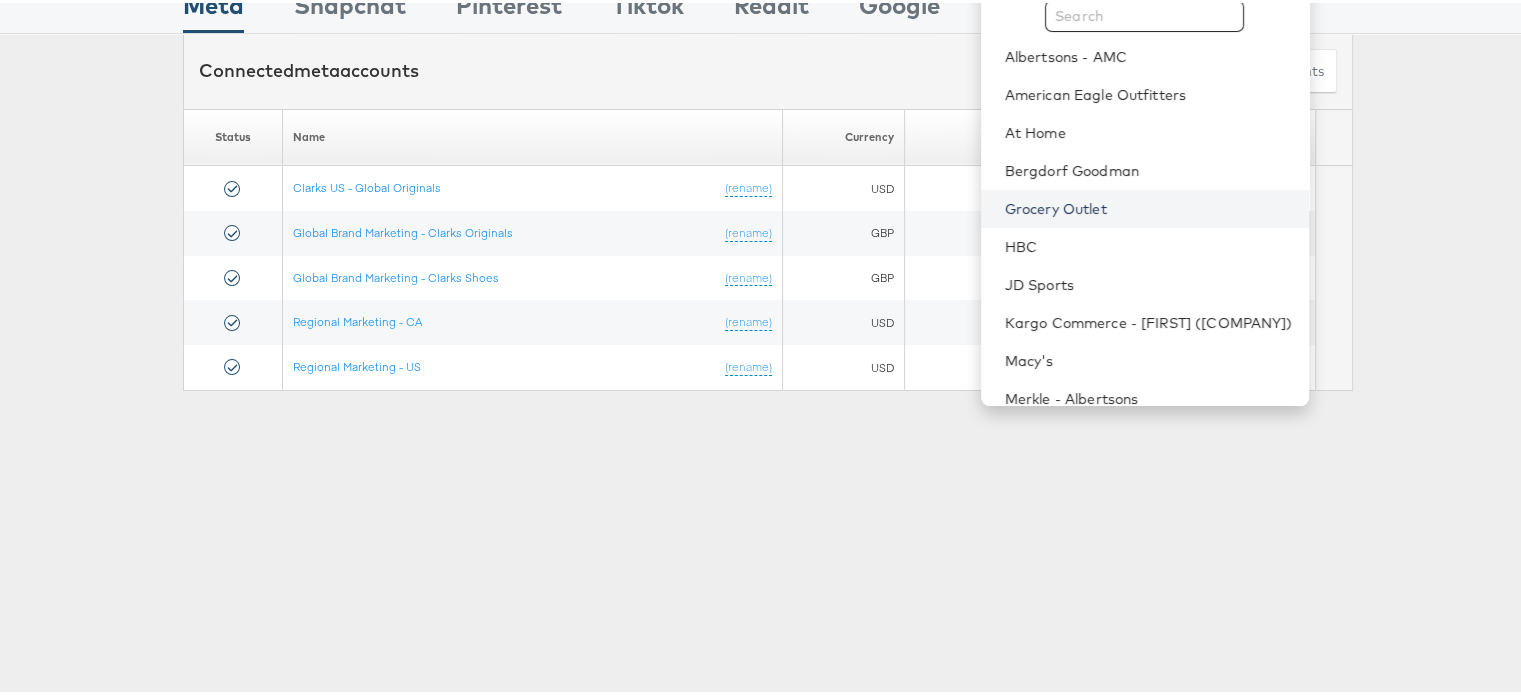 click on "Grocery Outlet" at bounding box center (1149, 206) 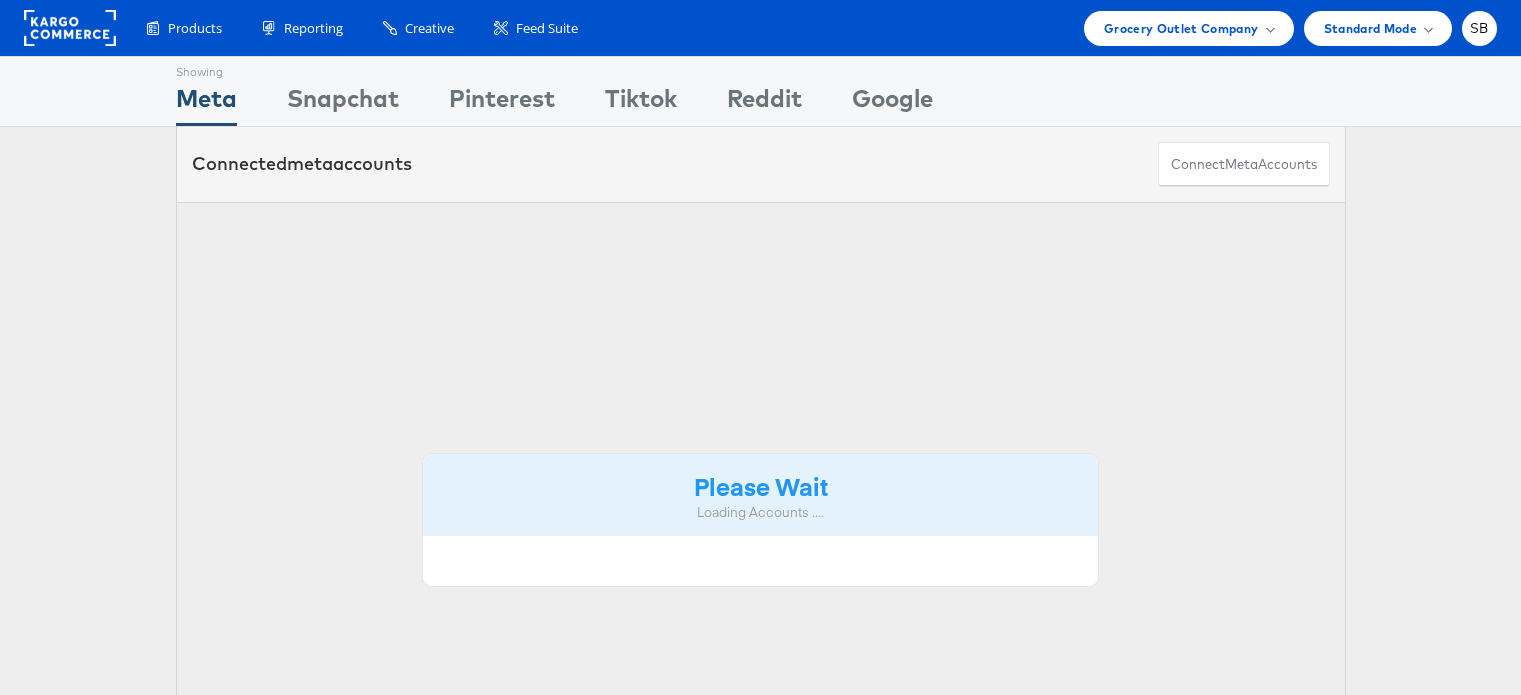 scroll, scrollTop: 0, scrollLeft: 0, axis: both 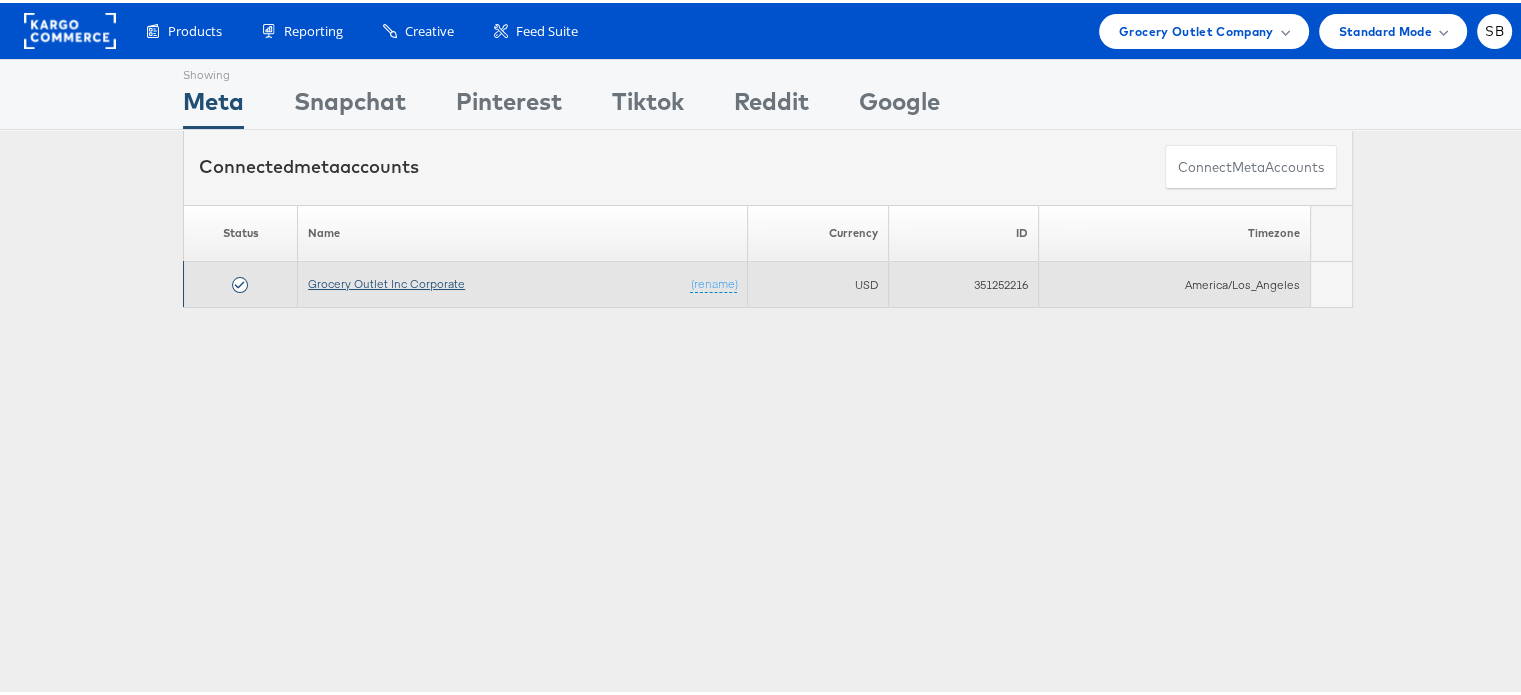 click on "Grocery Outlet Inc Corporate" at bounding box center [386, 280] 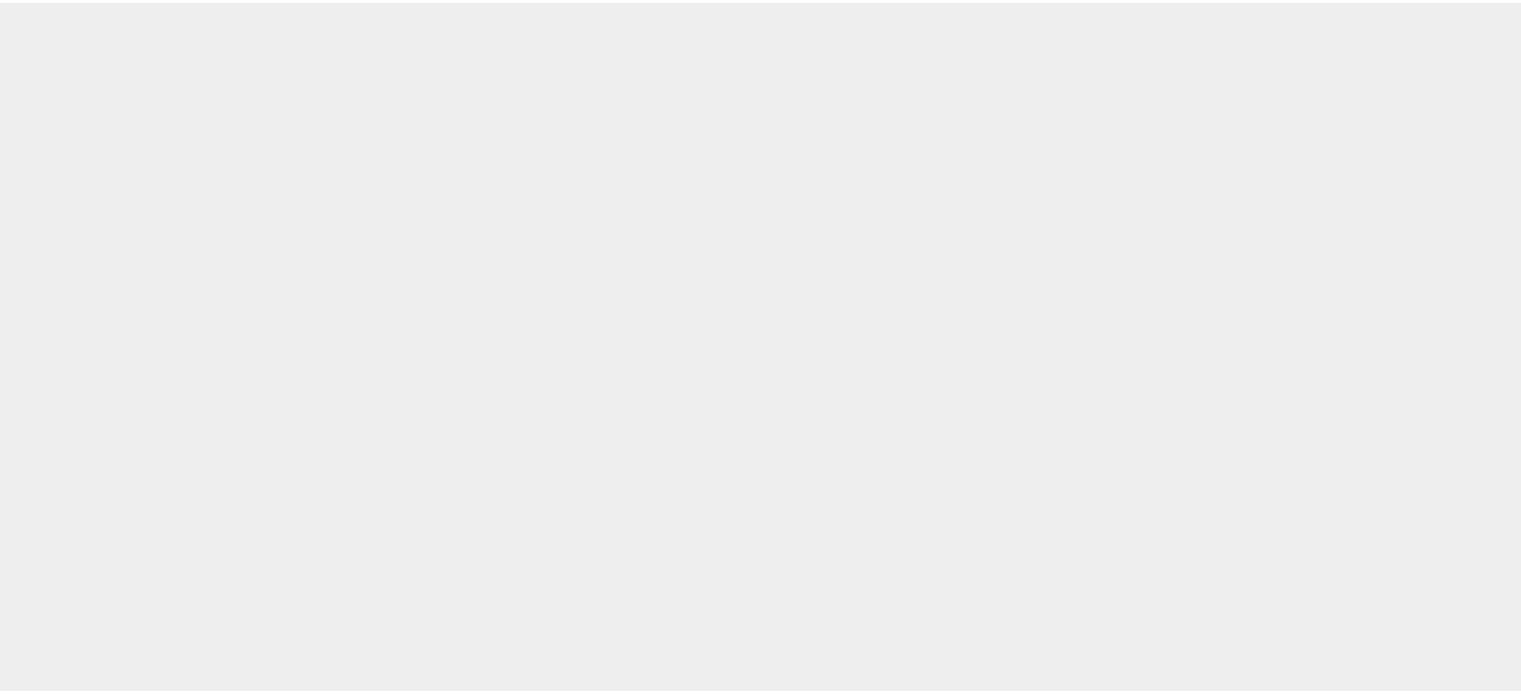 scroll, scrollTop: 0, scrollLeft: 0, axis: both 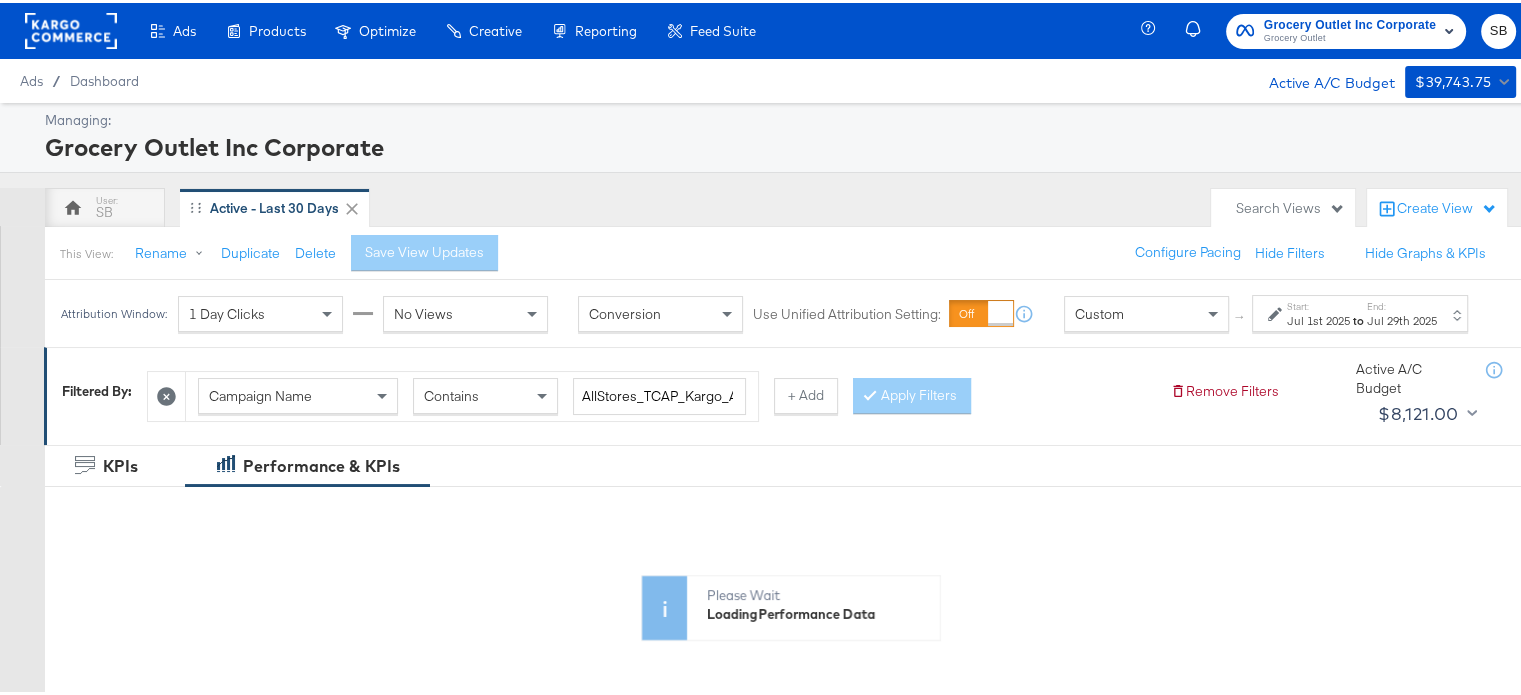 click on "Jul 29th 2025" at bounding box center [1402, 318] 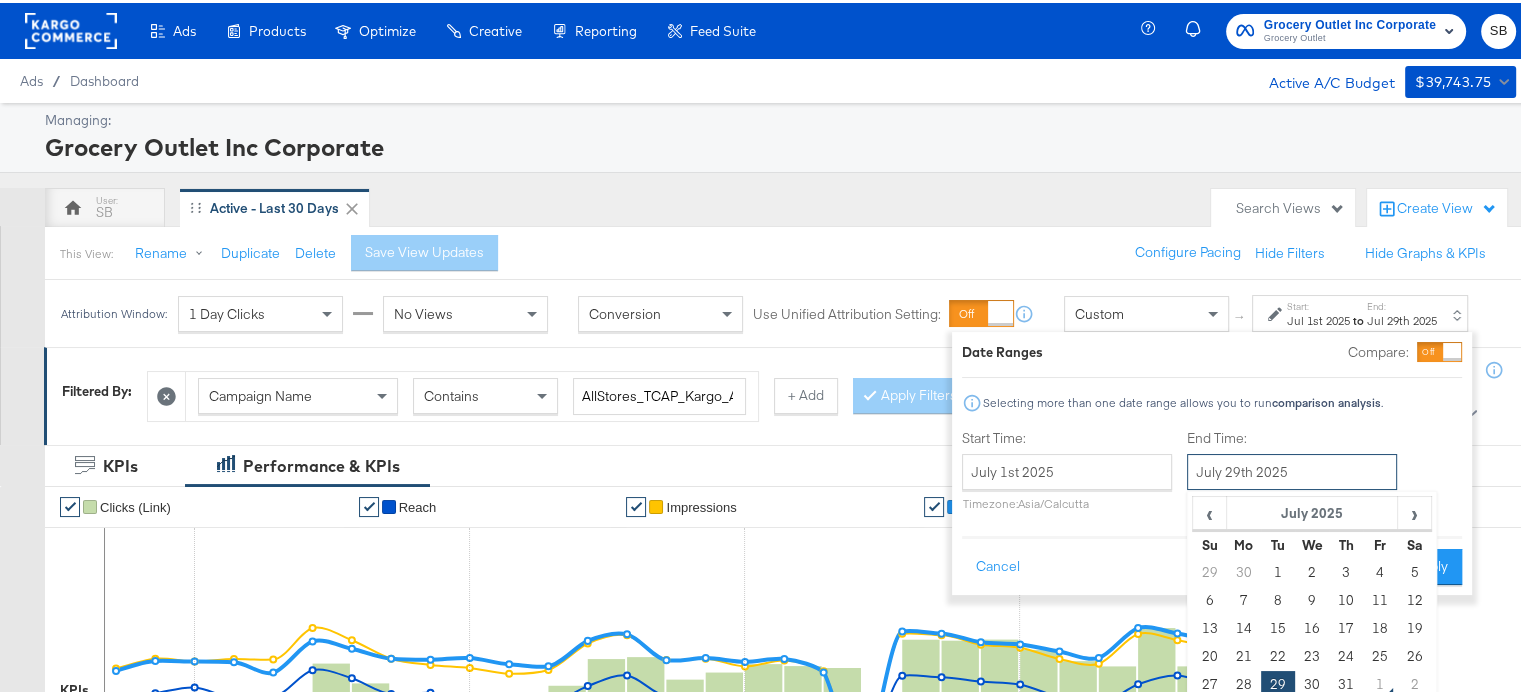 click on "July 29th 2025" at bounding box center [1292, 469] 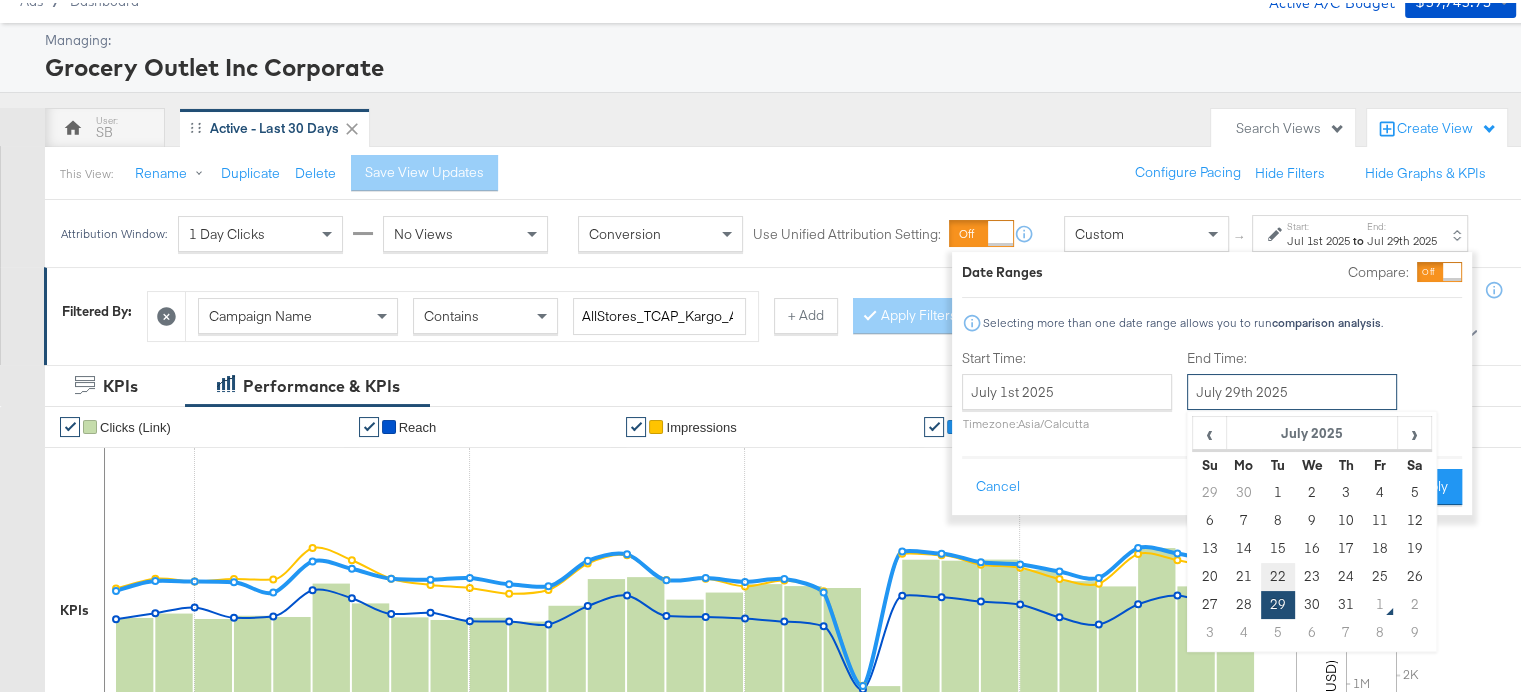 scroll, scrollTop: 82, scrollLeft: 0, axis: vertical 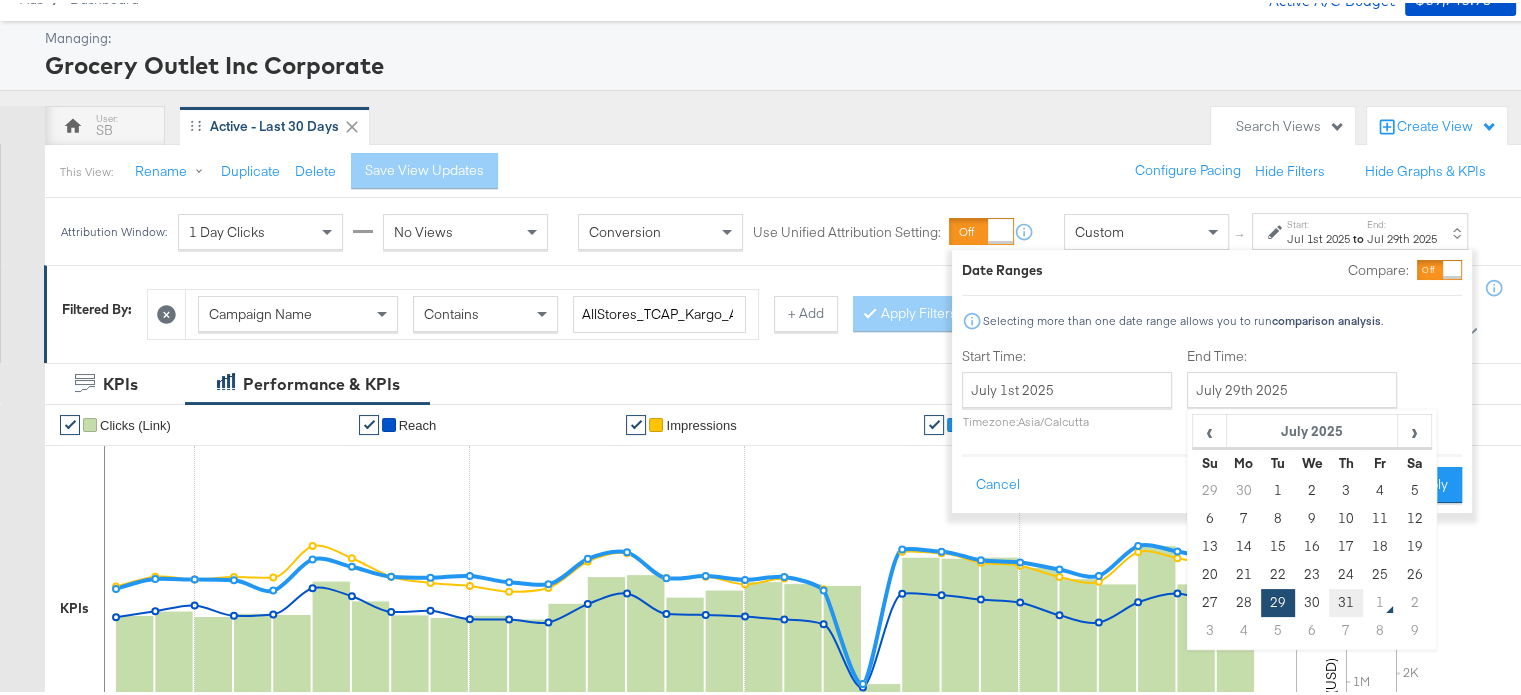 click on "31" at bounding box center [1346, 600] 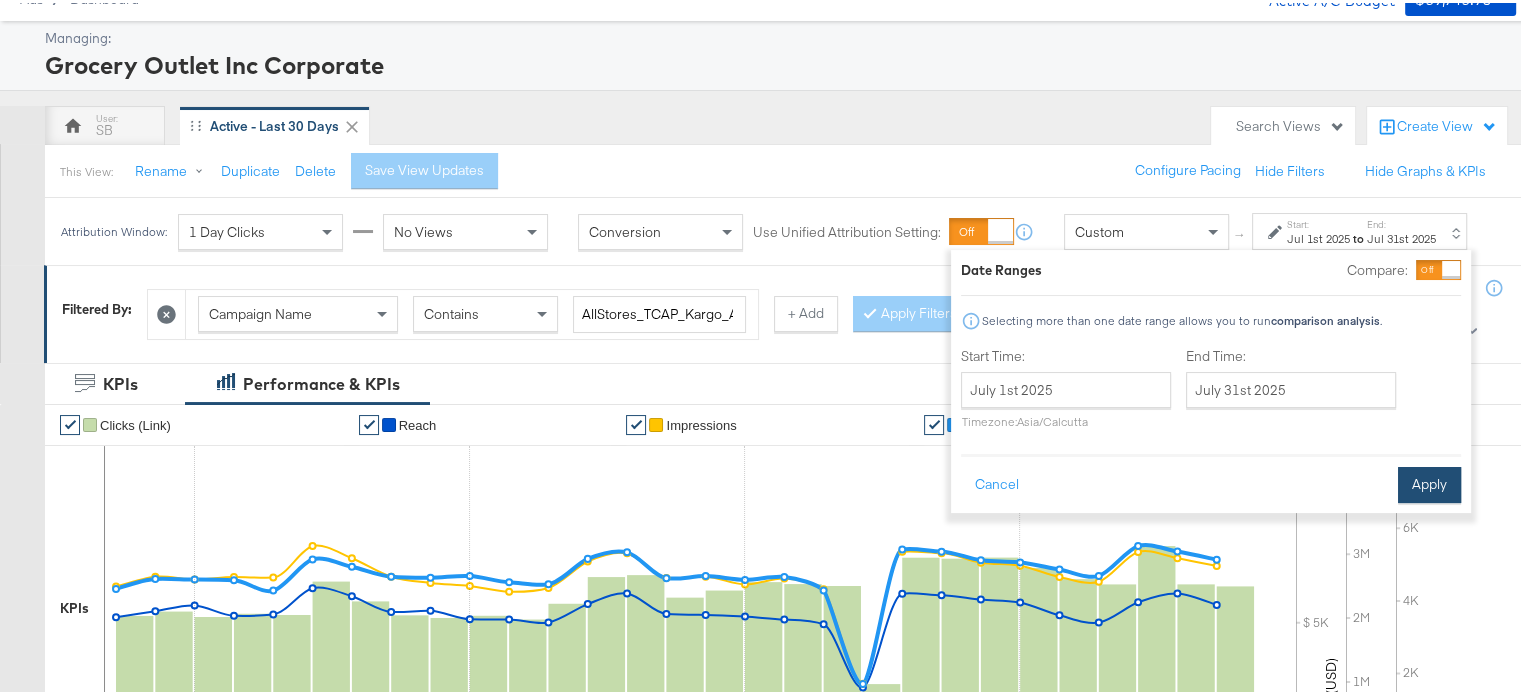 click on "Apply" at bounding box center (1429, 482) 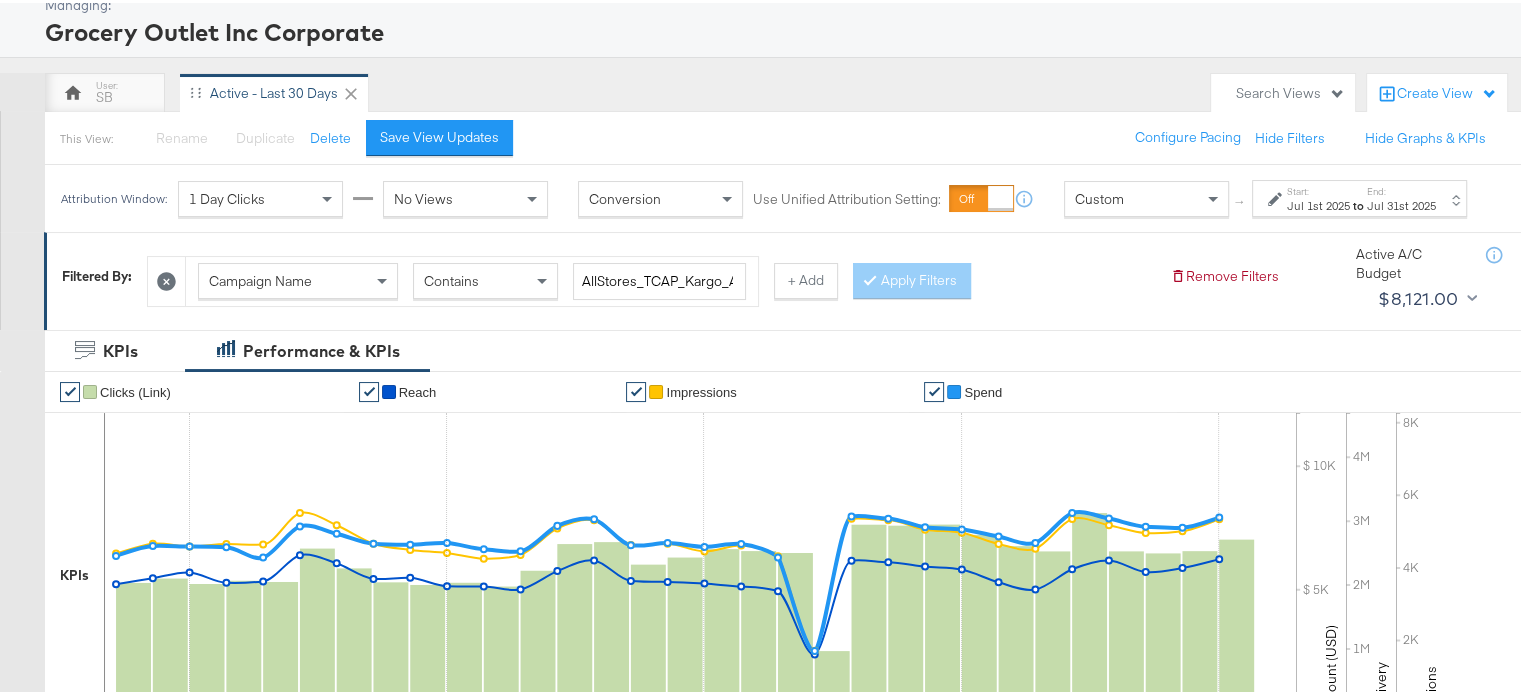 scroll, scrollTop: 116, scrollLeft: 0, axis: vertical 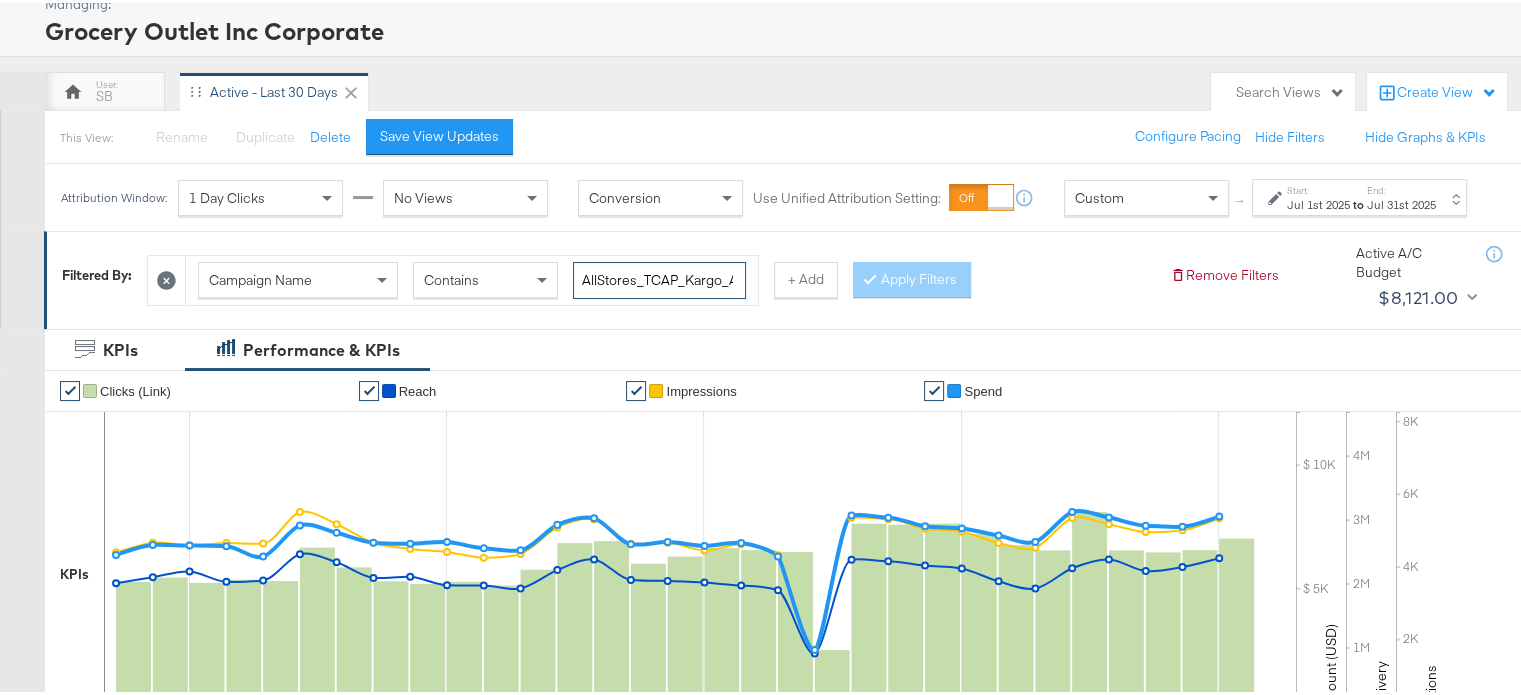 click on "AllStores_TCAP_Kargo_Awareness" at bounding box center [659, 277] 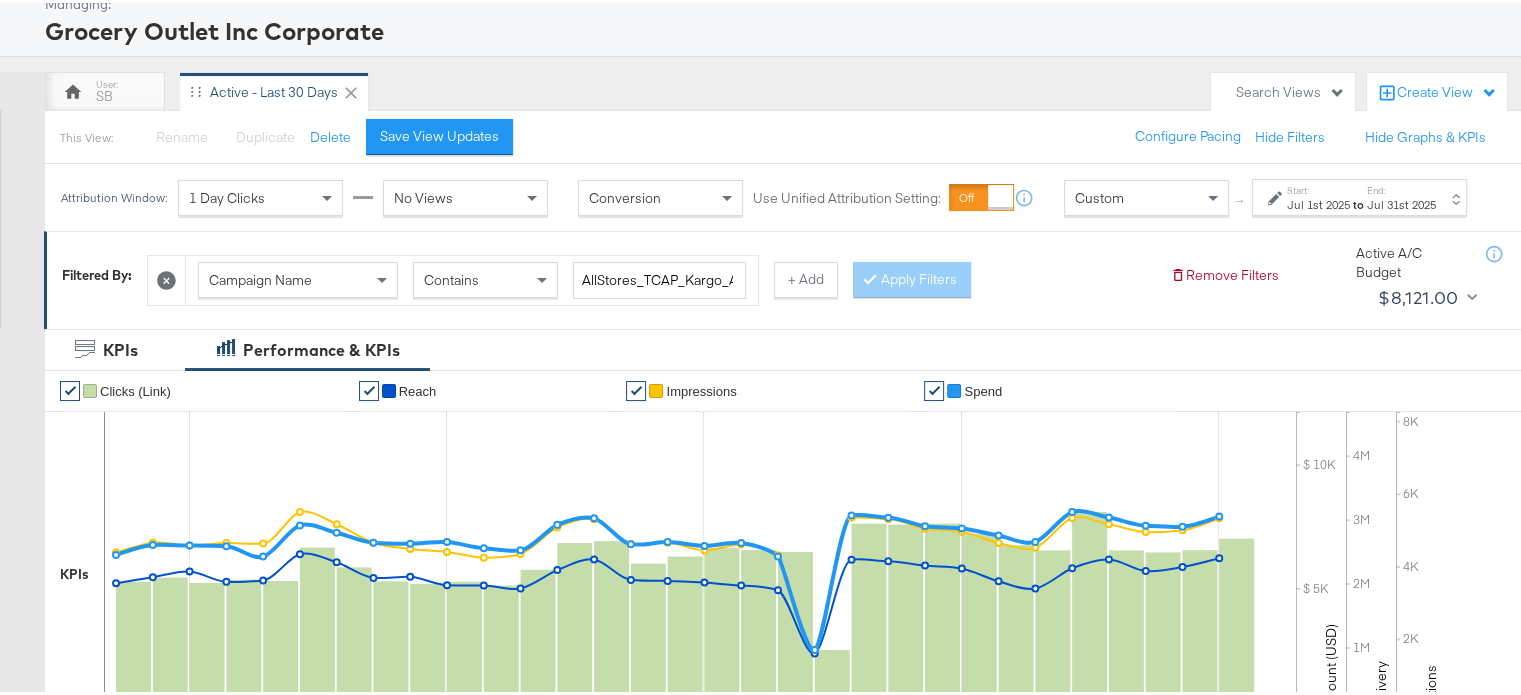 click 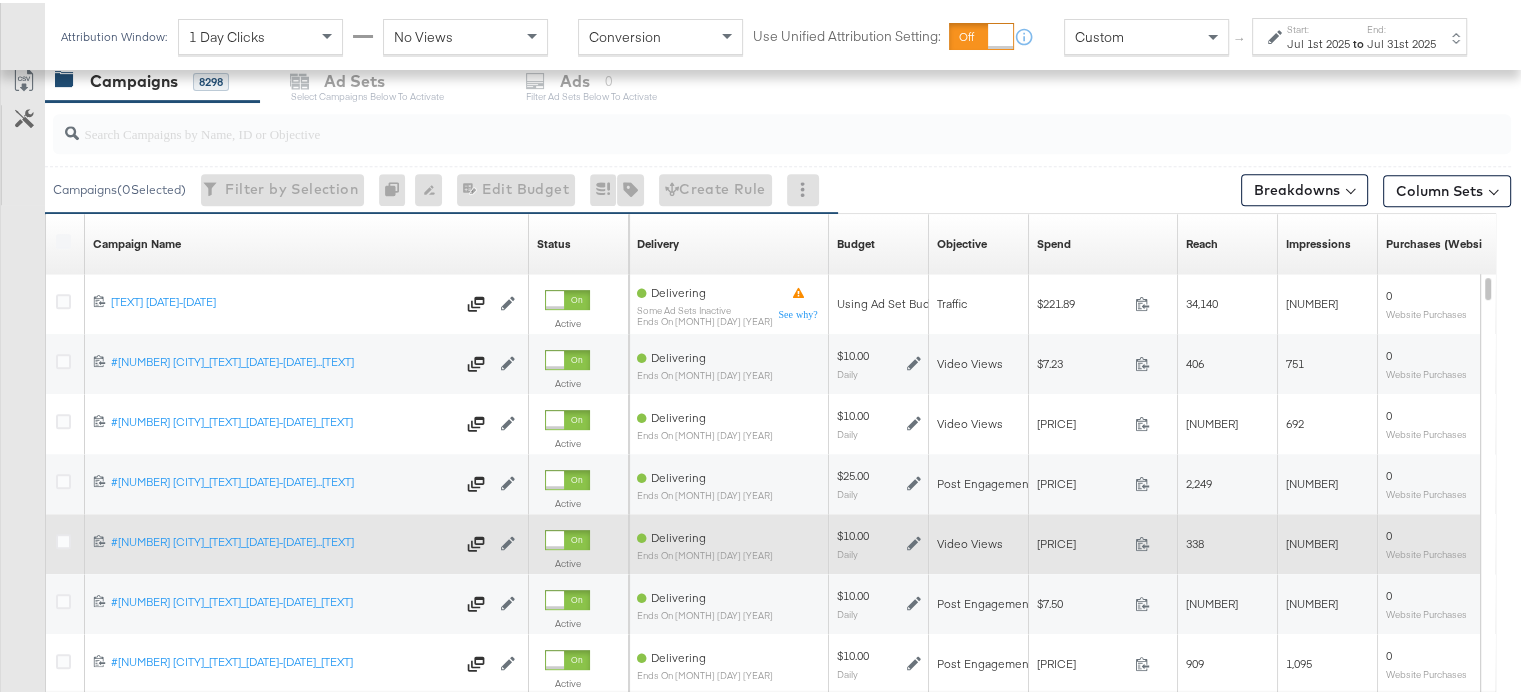 scroll, scrollTop: 860, scrollLeft: 0, axis: vertical 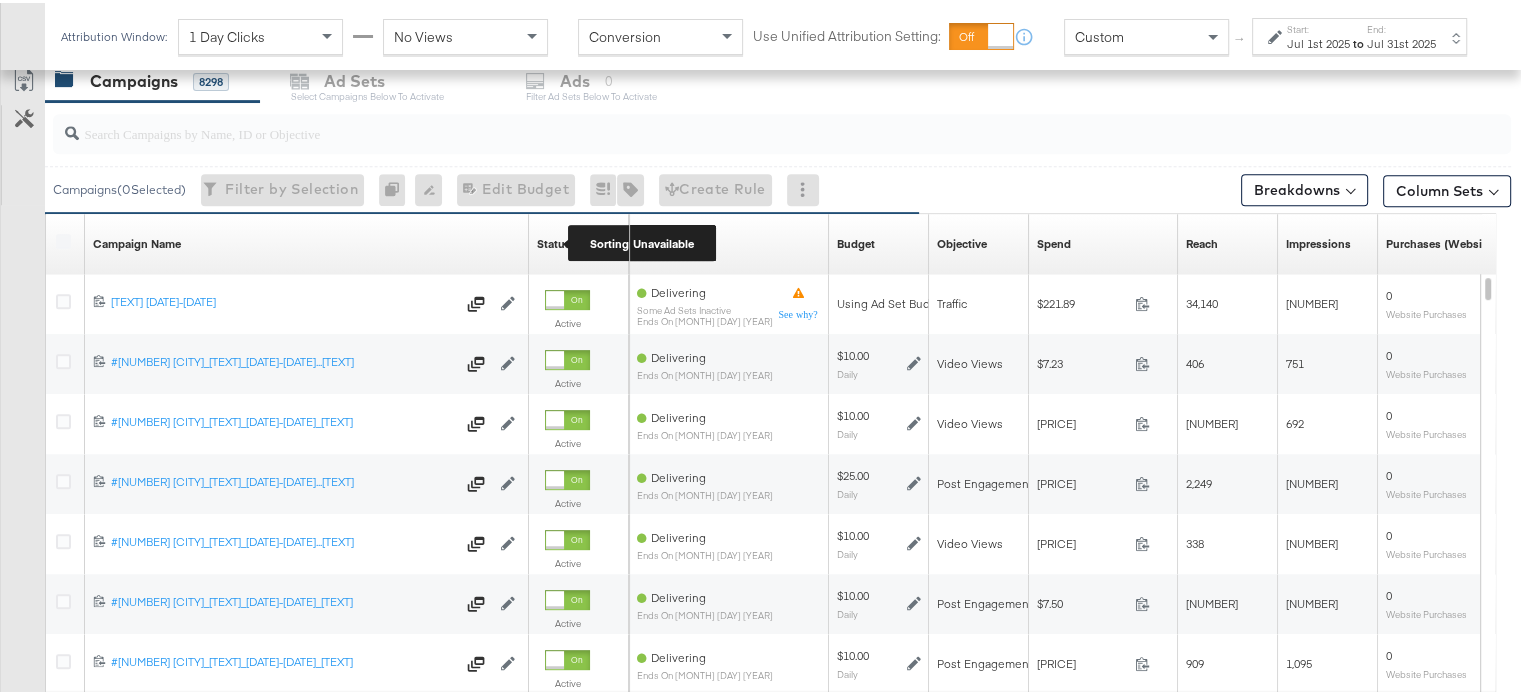 click on "Status" at bounding box center [554, 241] 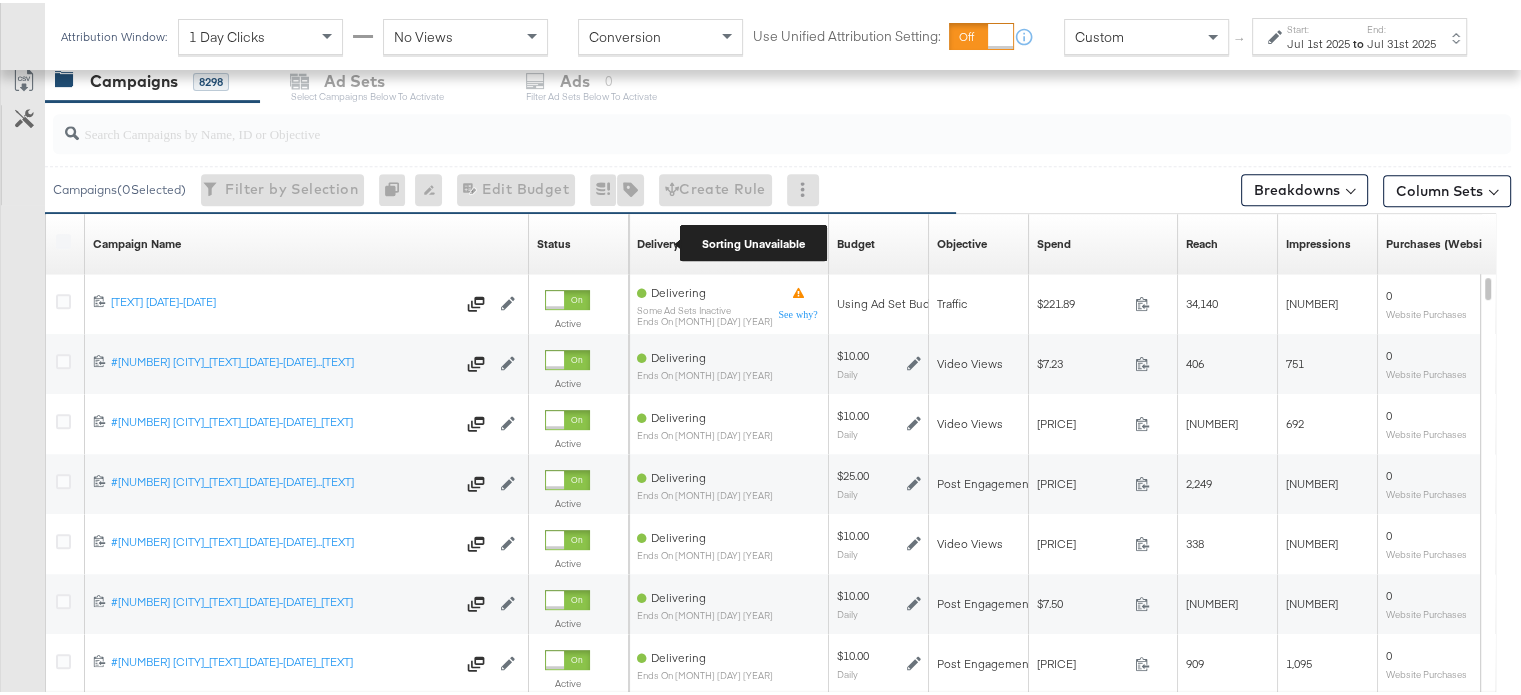 click on "Delivery" at bounding box center (658, 241) 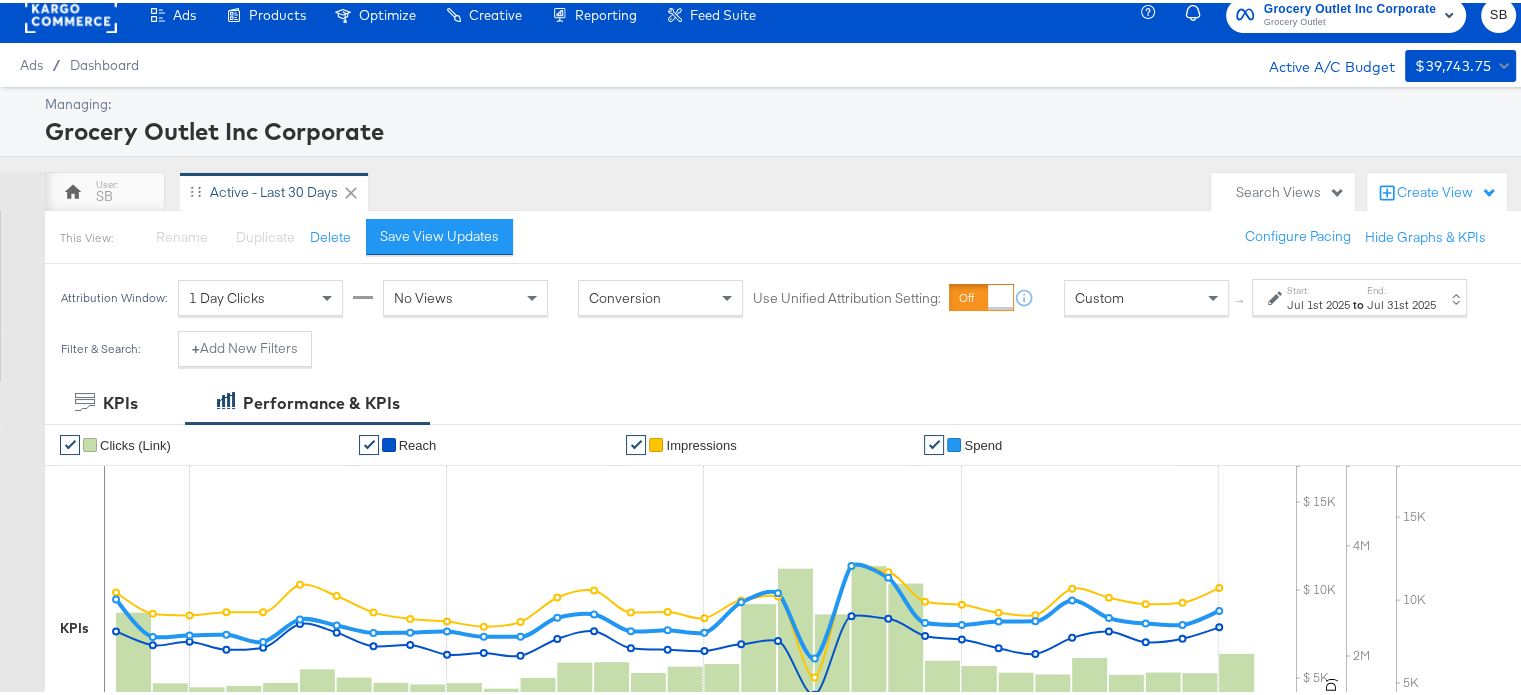 scroll, scrollTop: 0, scrollLeft: 0, axis: both 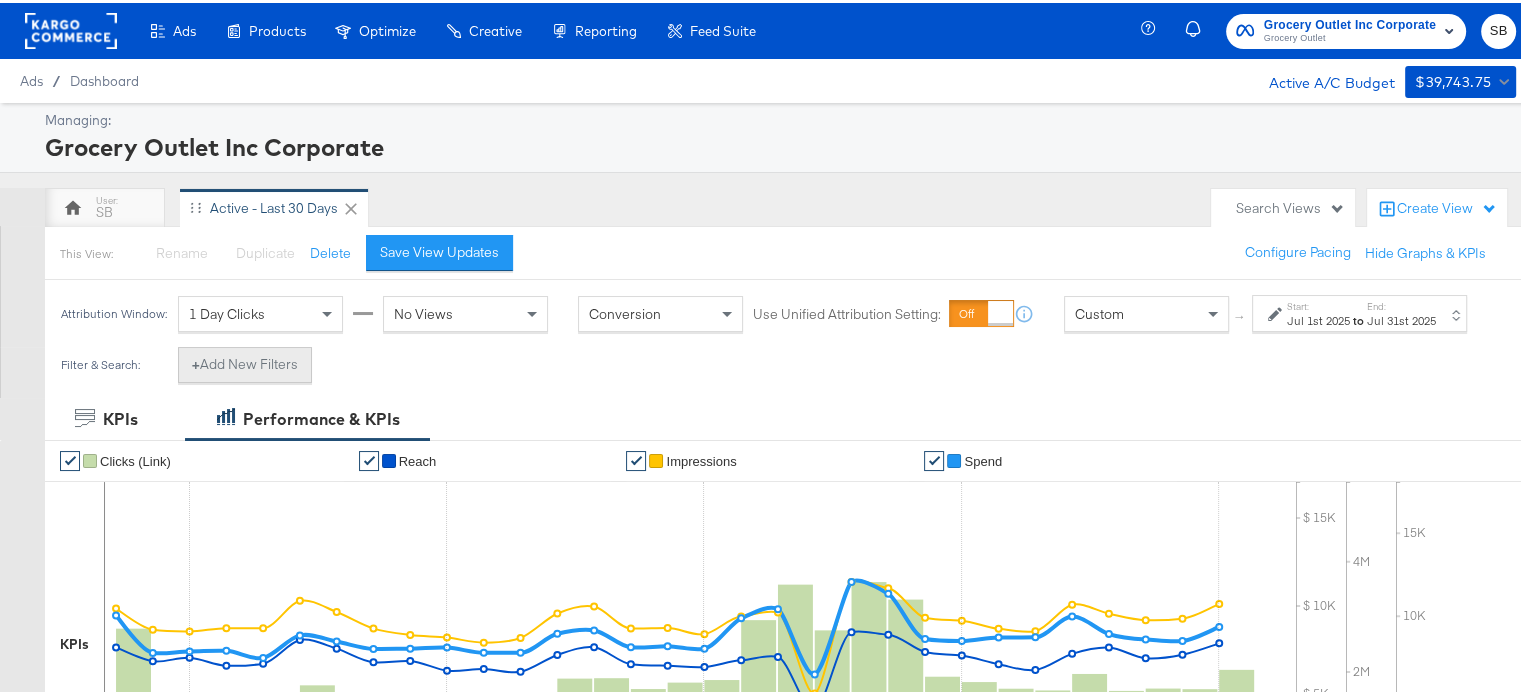 click on "+  Add New Filters" at bounding box center [245, 362] 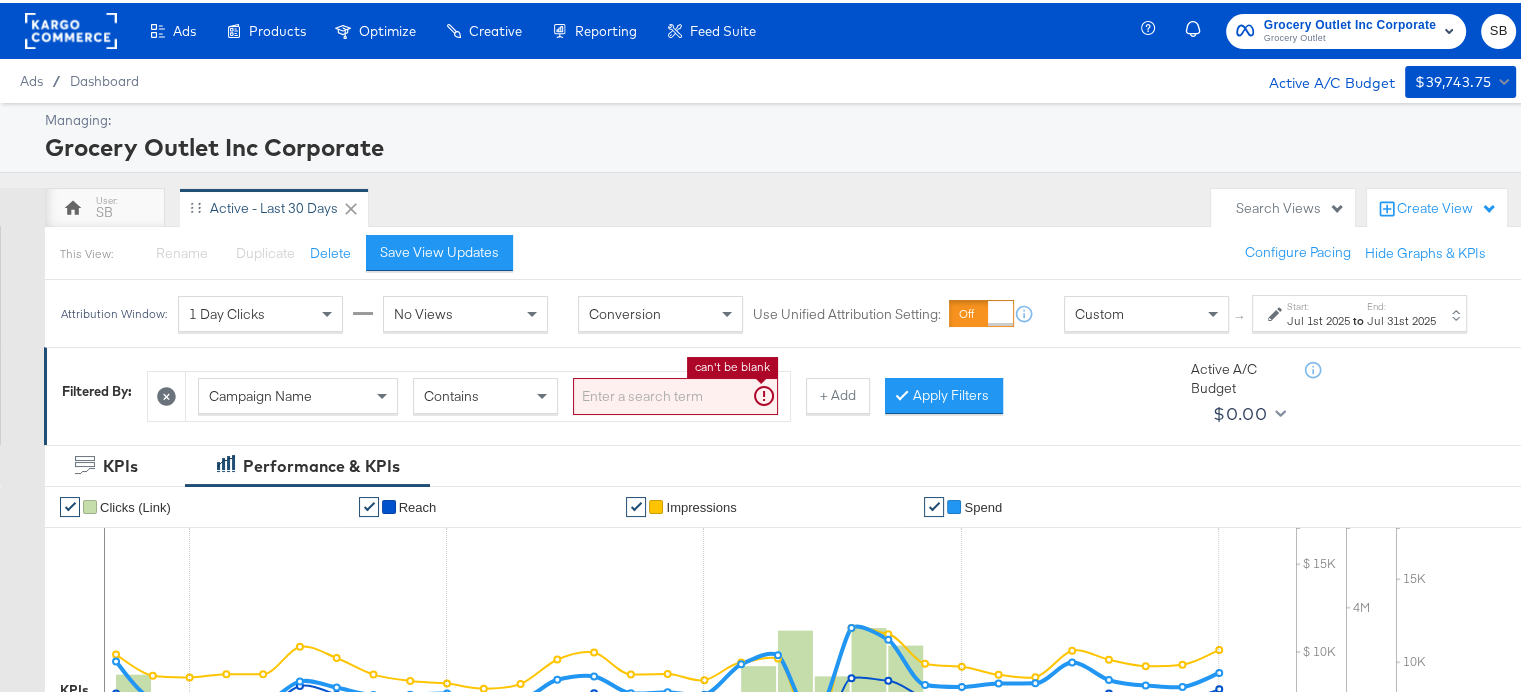 click at bounding box center (675, 393) 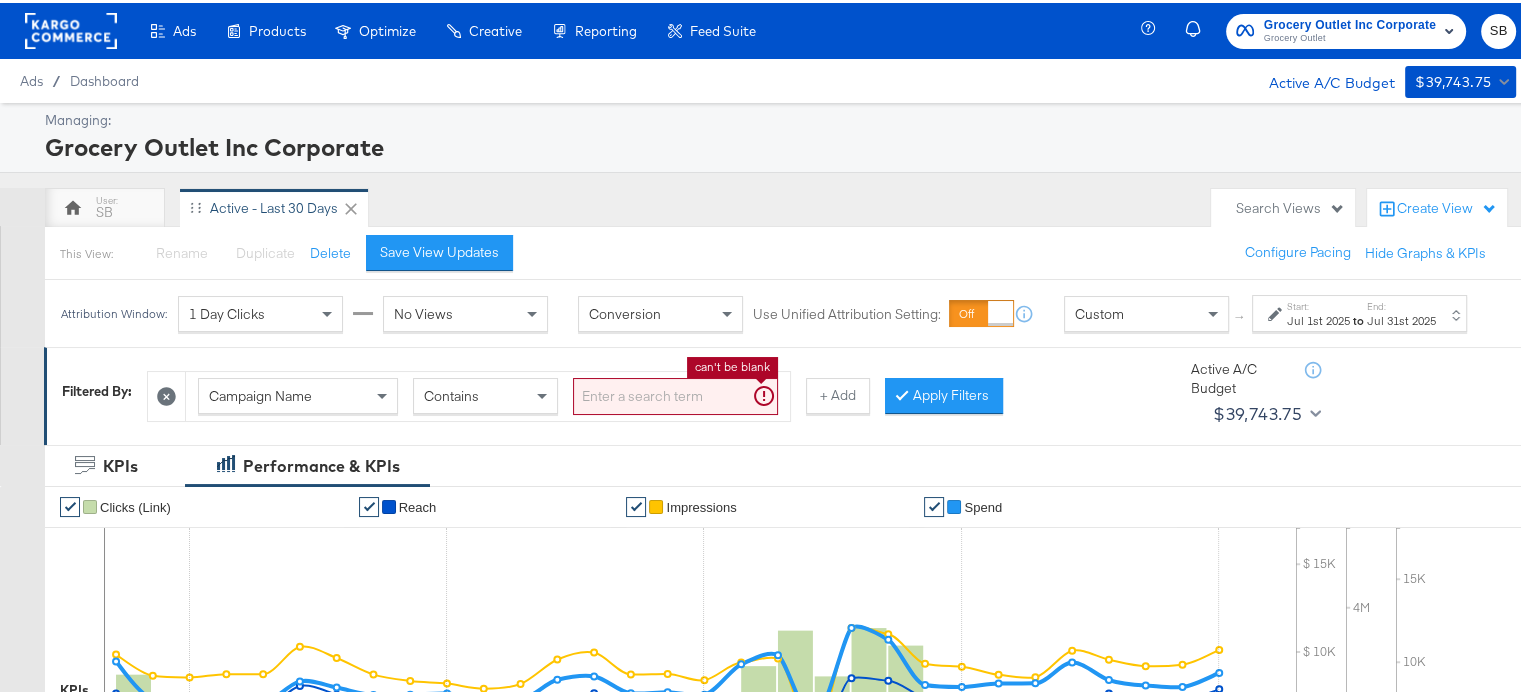 paste on "AllStores_TCAP_Kargo_Awareness" 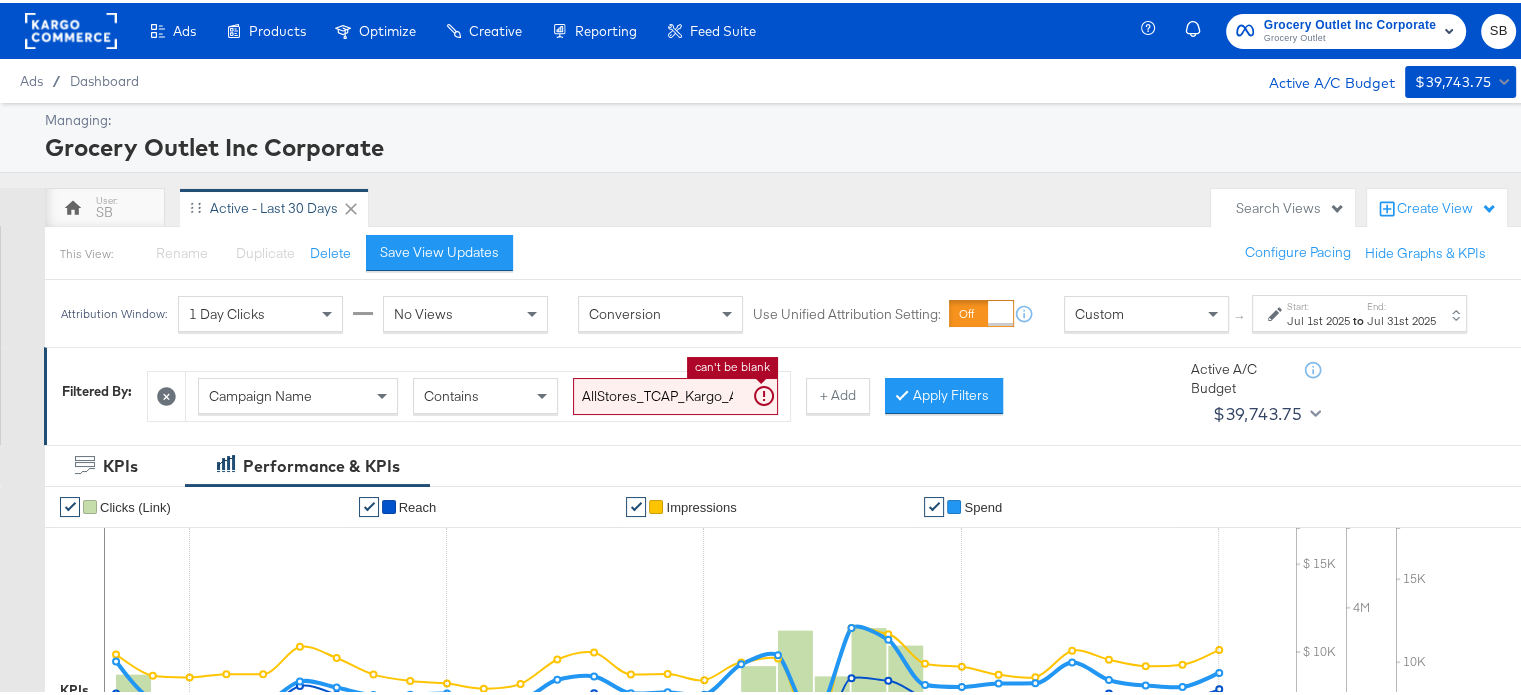 scroll, scrollTop: 0, scrollLeft: 60, axis: horizontal 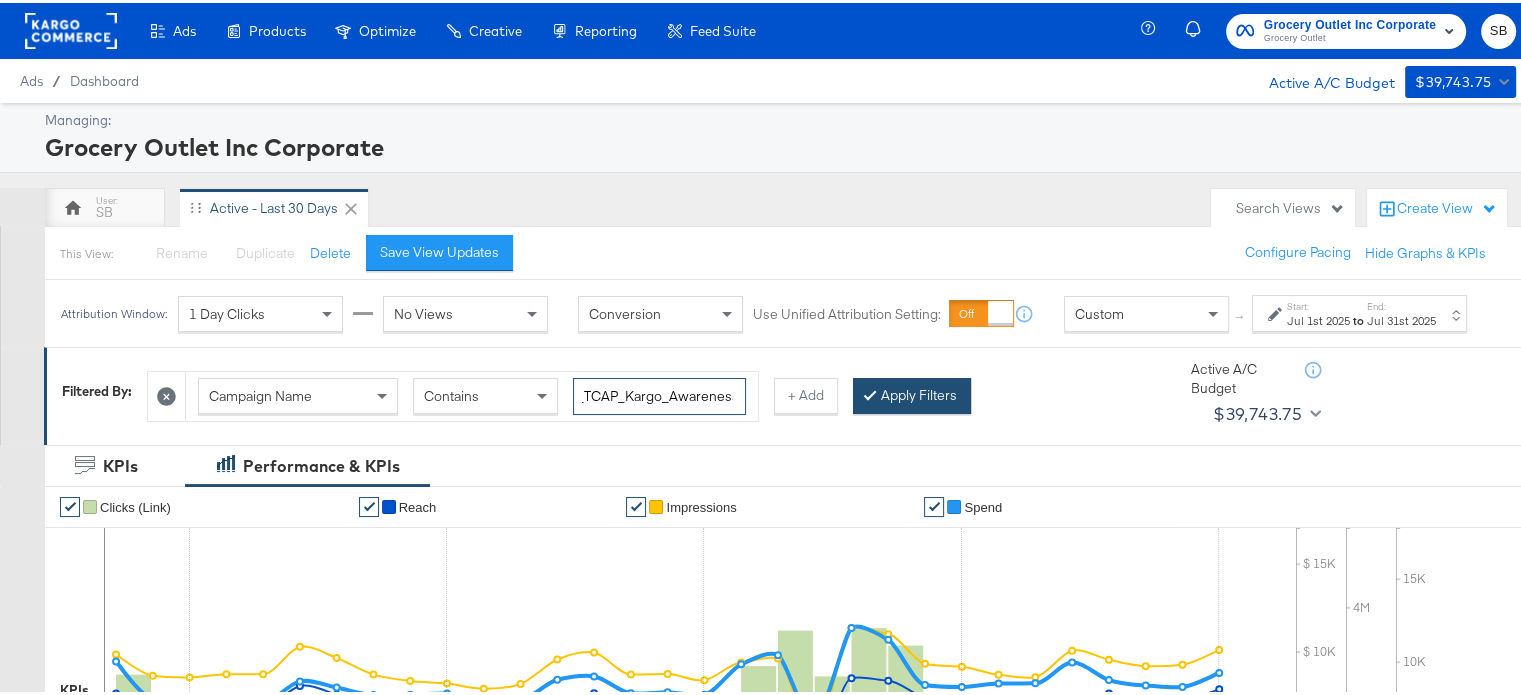 type on "AllStores_TCAP_Kargo_Awareness" 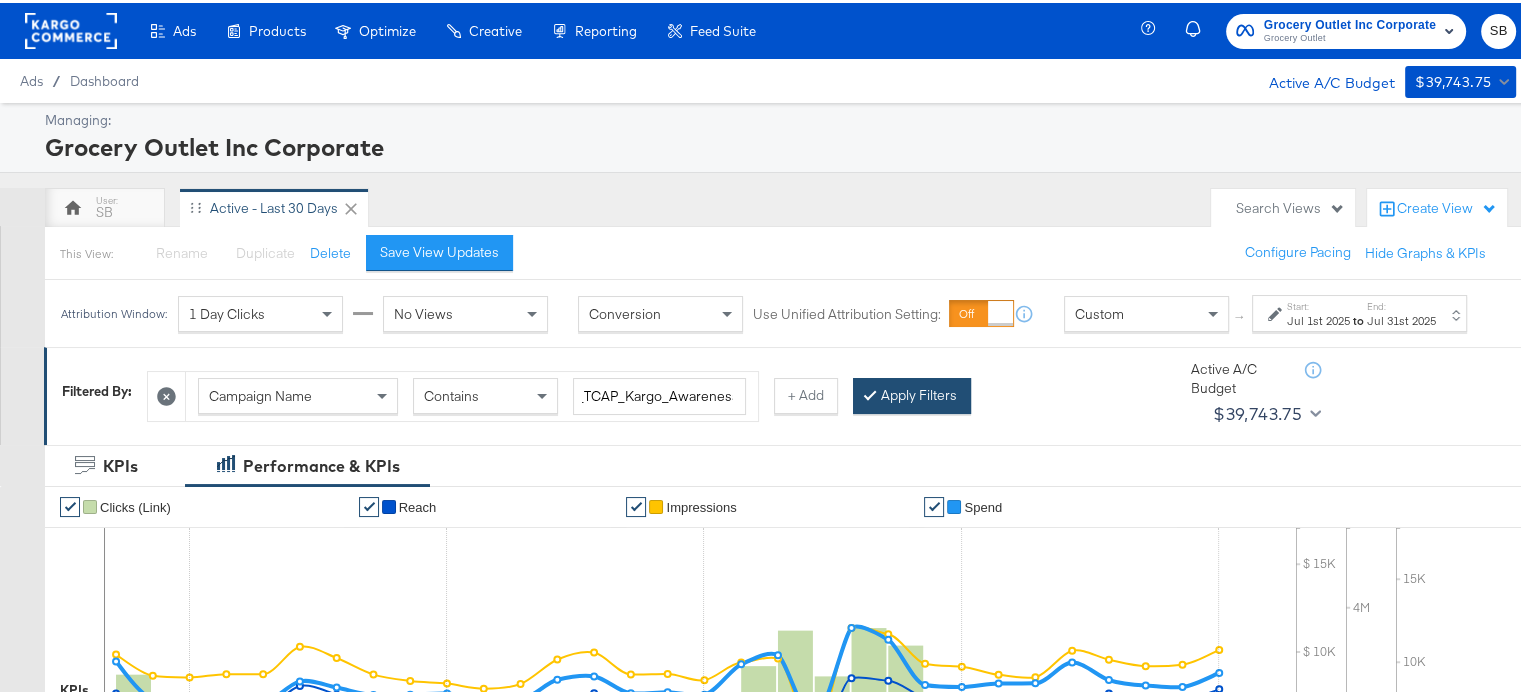 scroll, scrollTop: 0, scrollLeft: 0, axis: both 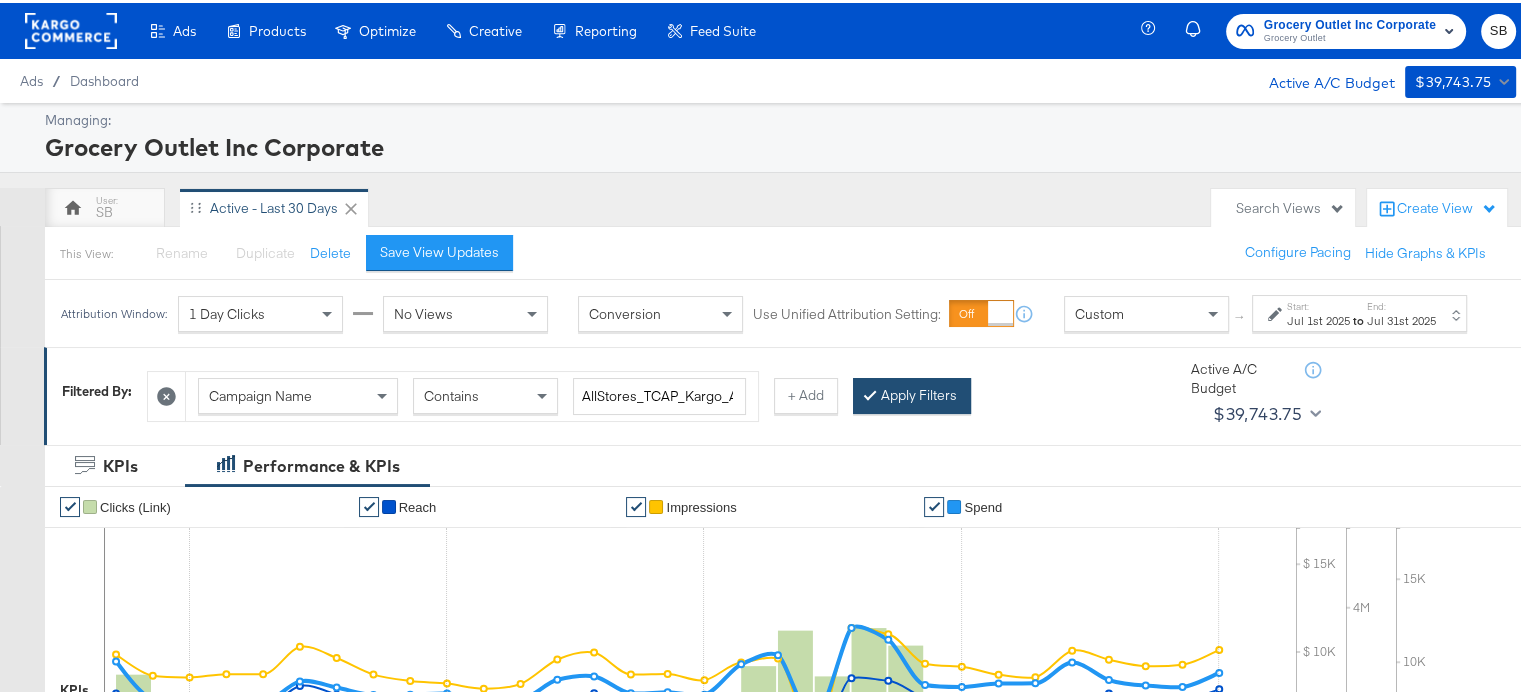 click on "Apply Filters" at bounding box center (912, 393) 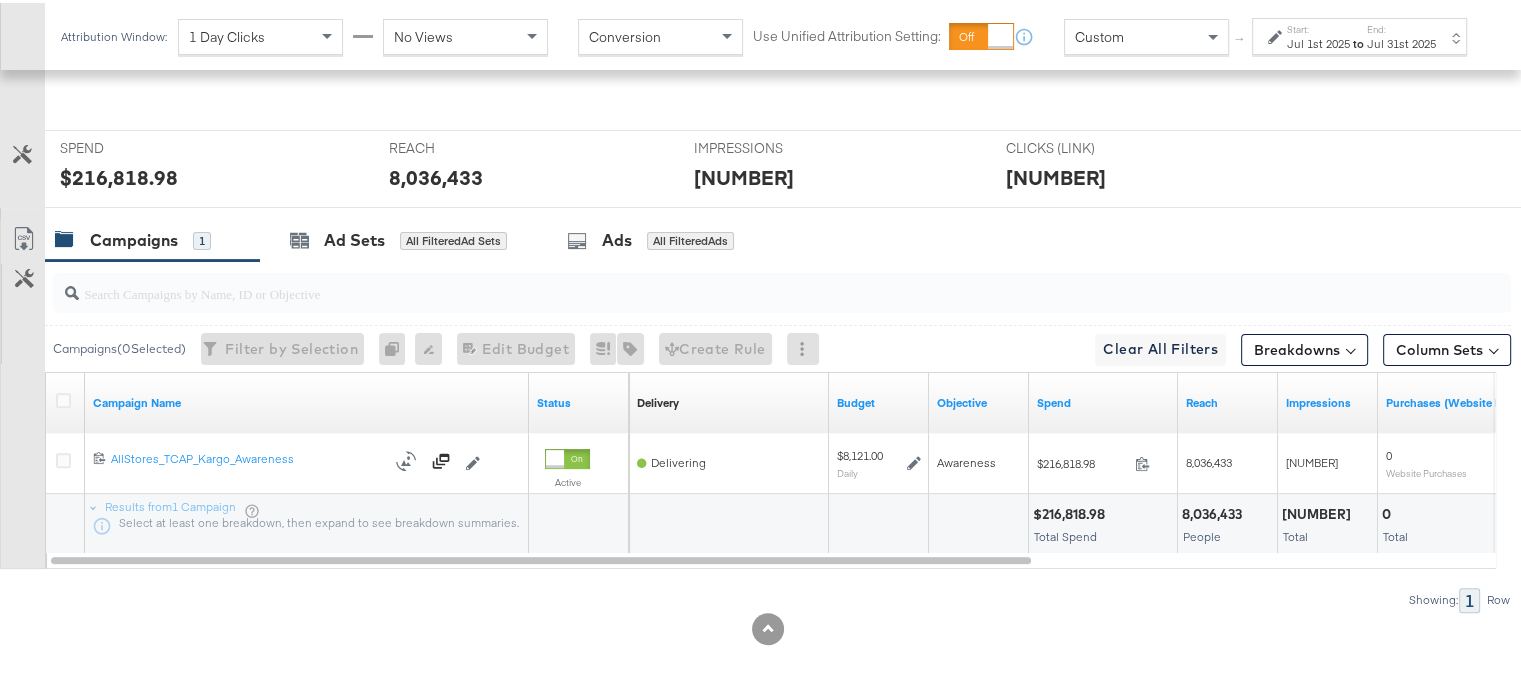scroll, scrollTop: 746, scrollLeft: 0, axis: vertical 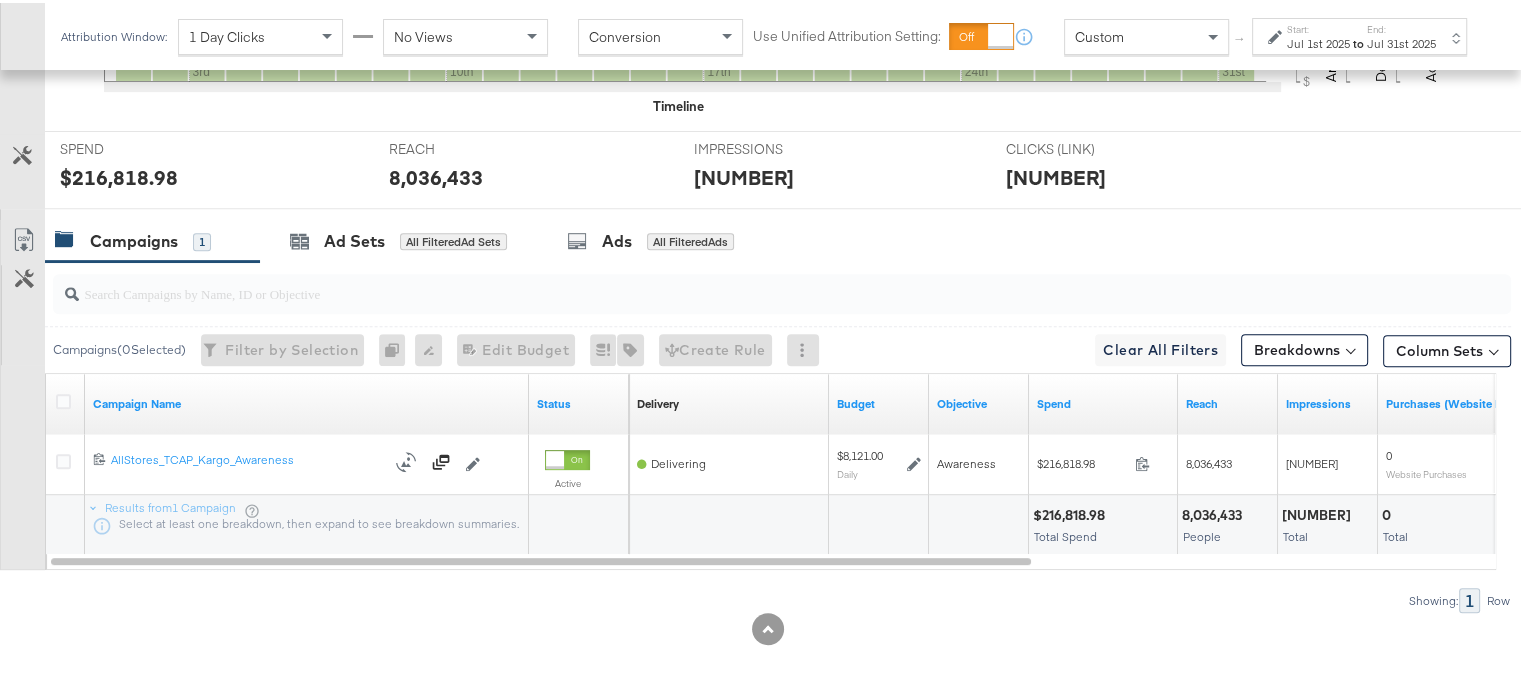 click on "Timeline" at bounding box center (790, 103) 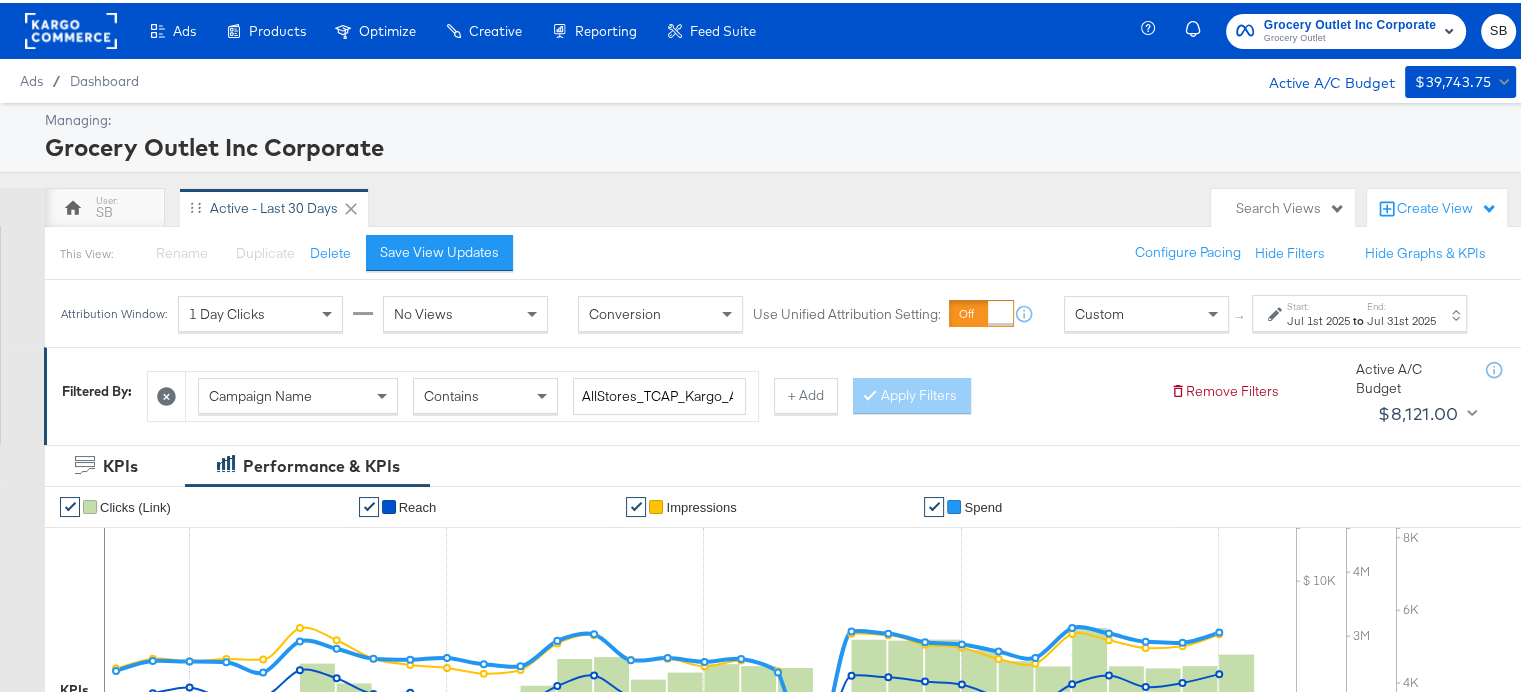 click 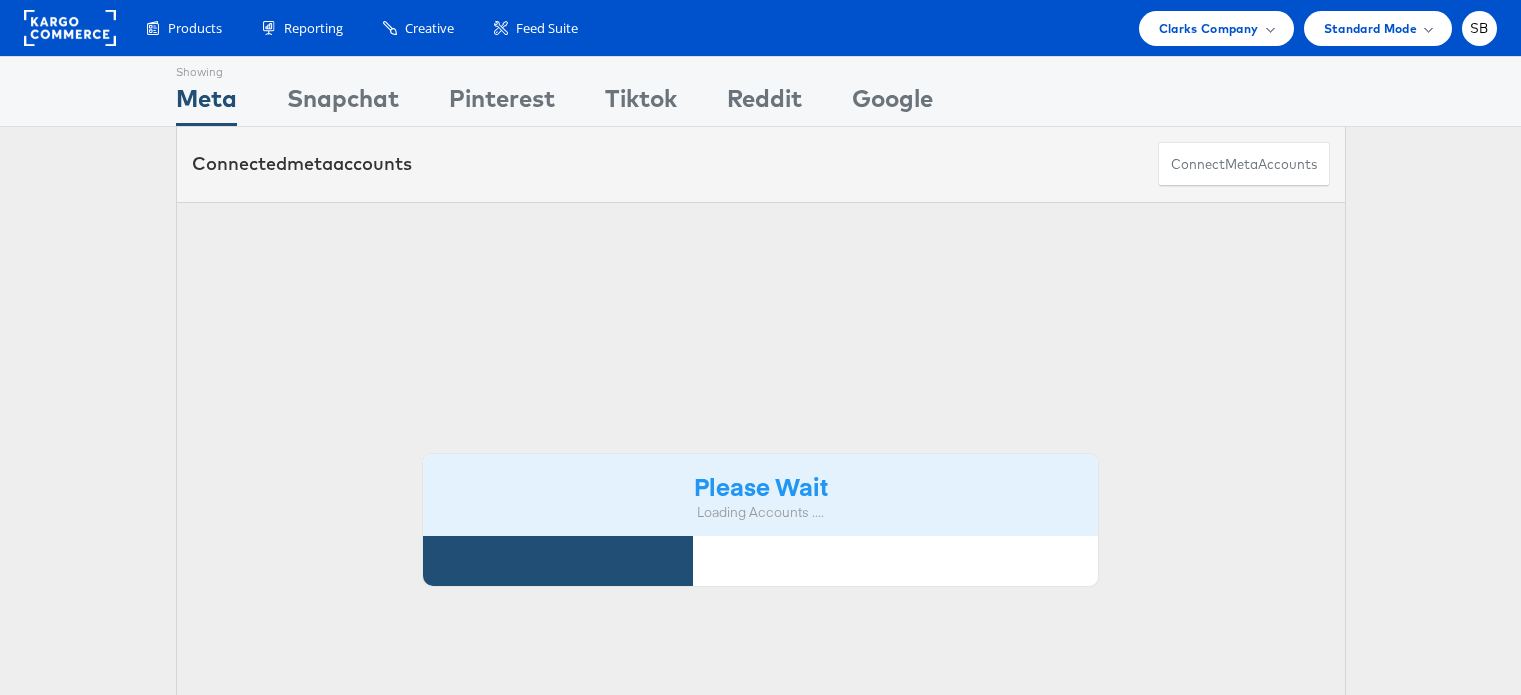 scroll, scrollTop: 0, scrollLeft: 0, axis: both 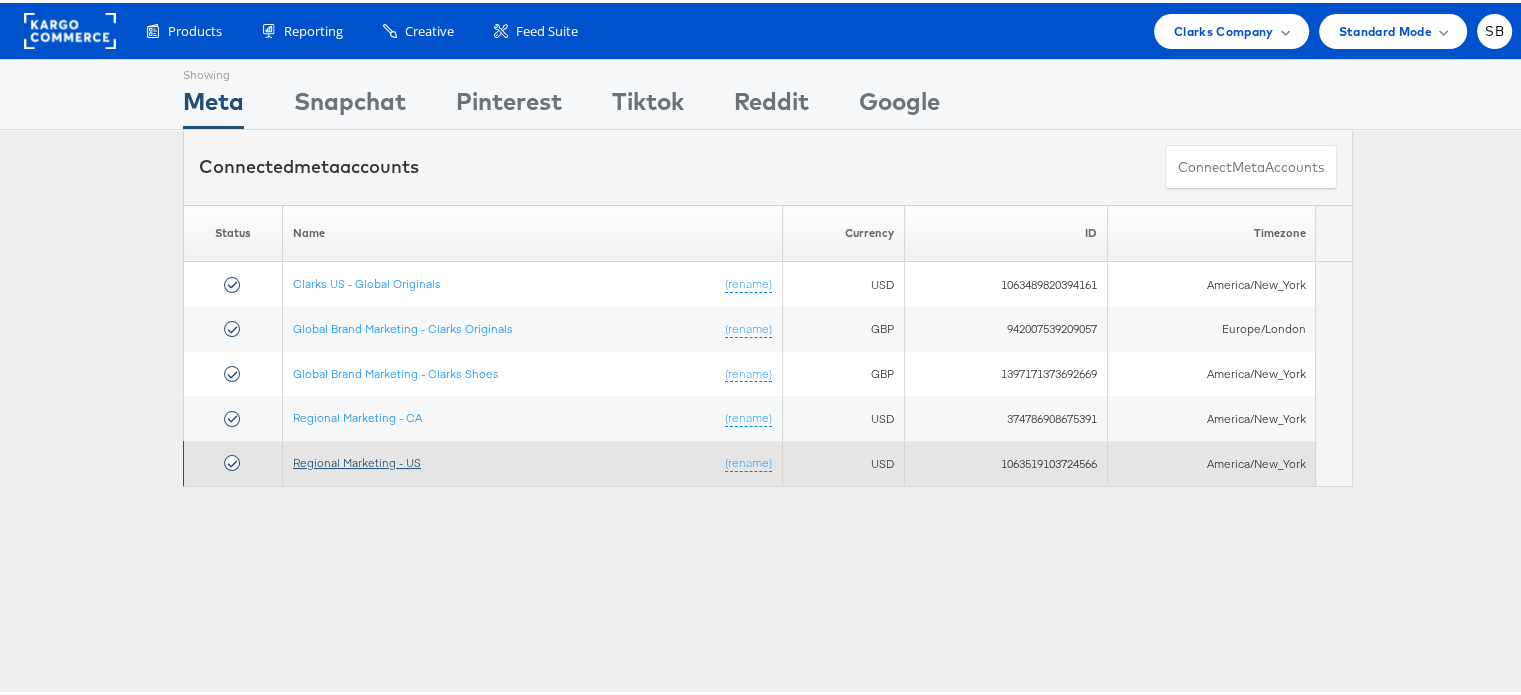 click on "Regional Marketing - US" at bounding box center [357, 459] 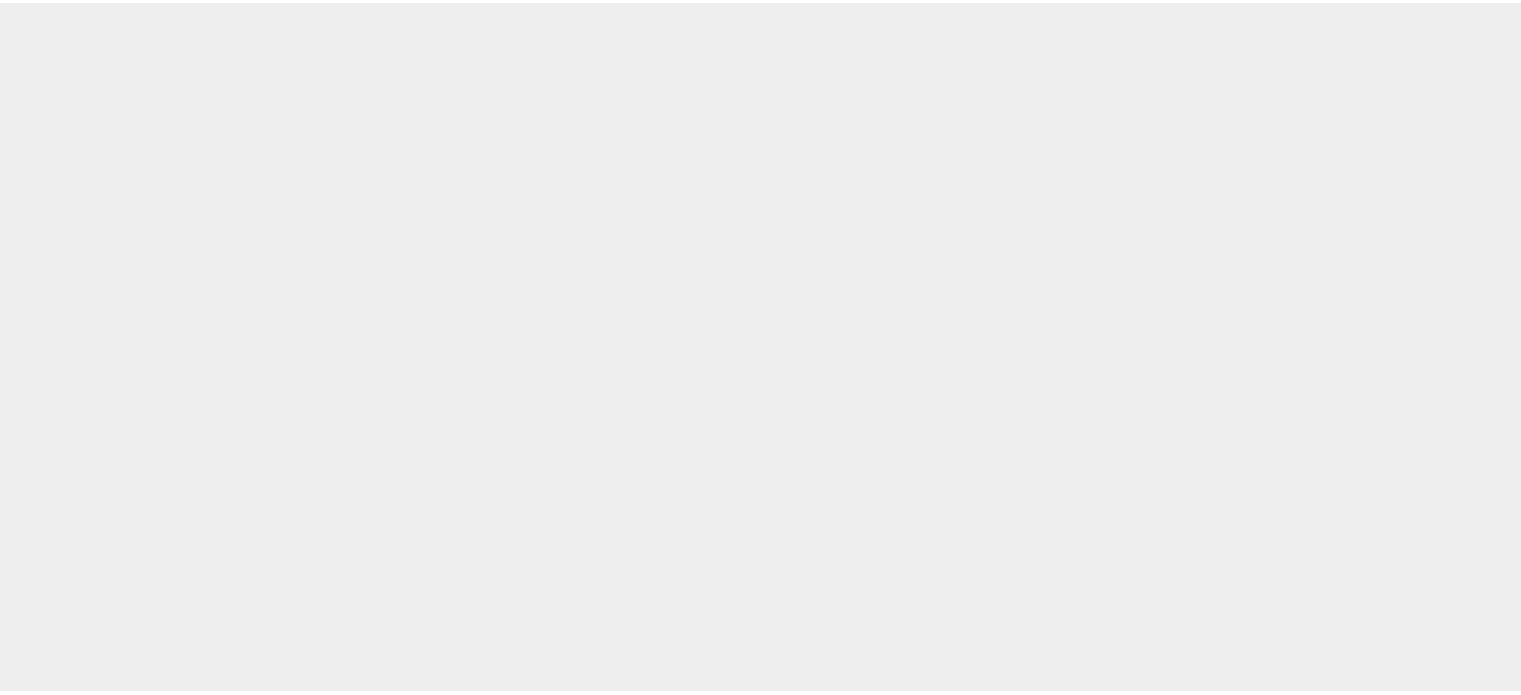 scroll, scrollTop: 0, scrollLeft: 0, axis: both 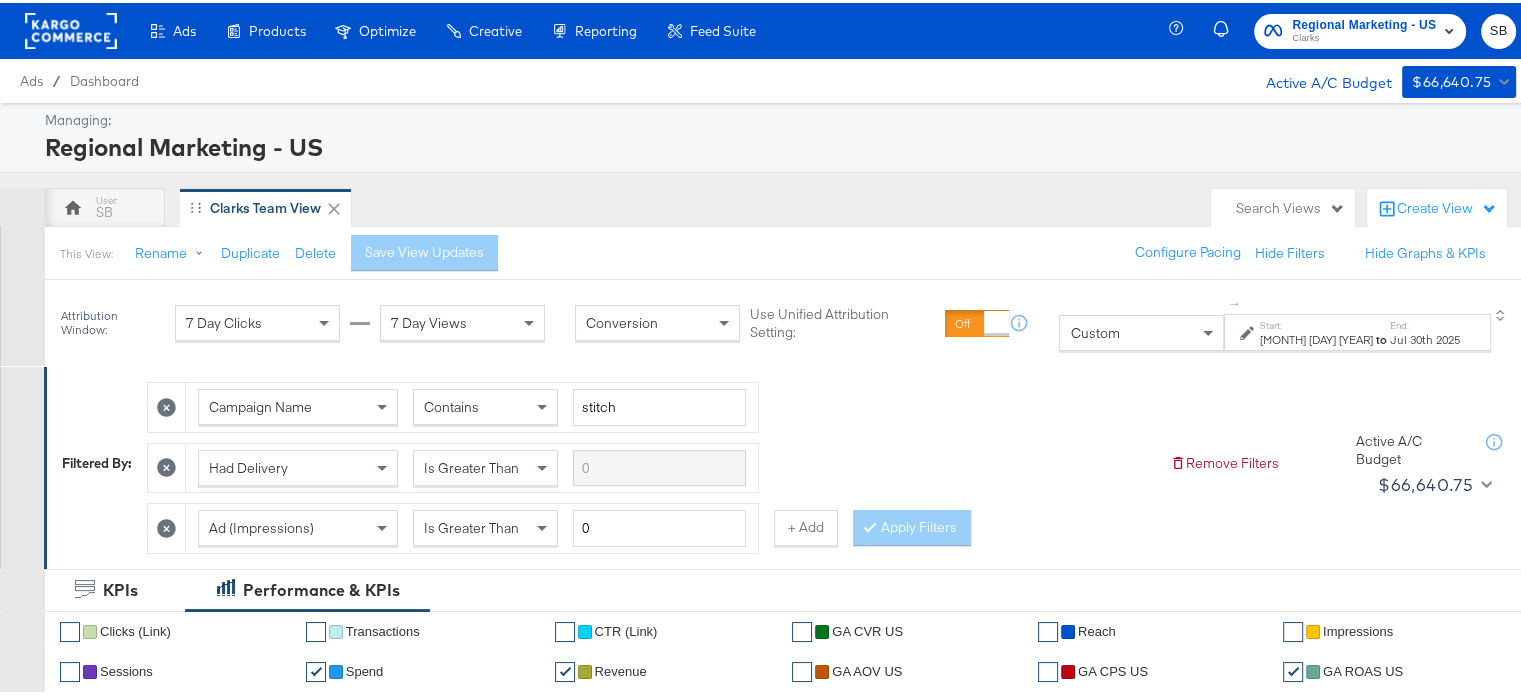 click on "[MONTH] [DAY] [YEAR]" at bounding box center (1316, 337) 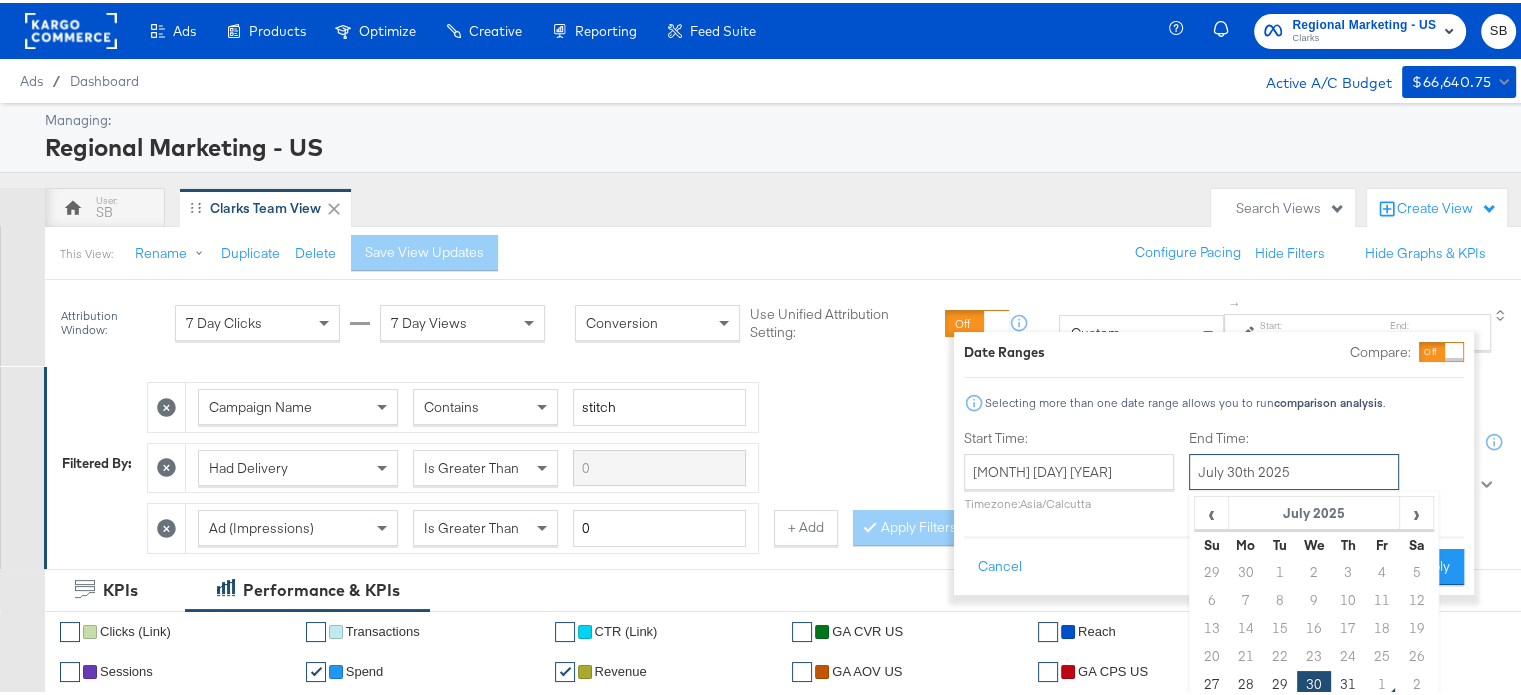 click on "July 30th 2025" at bounding box center (1294, 469) 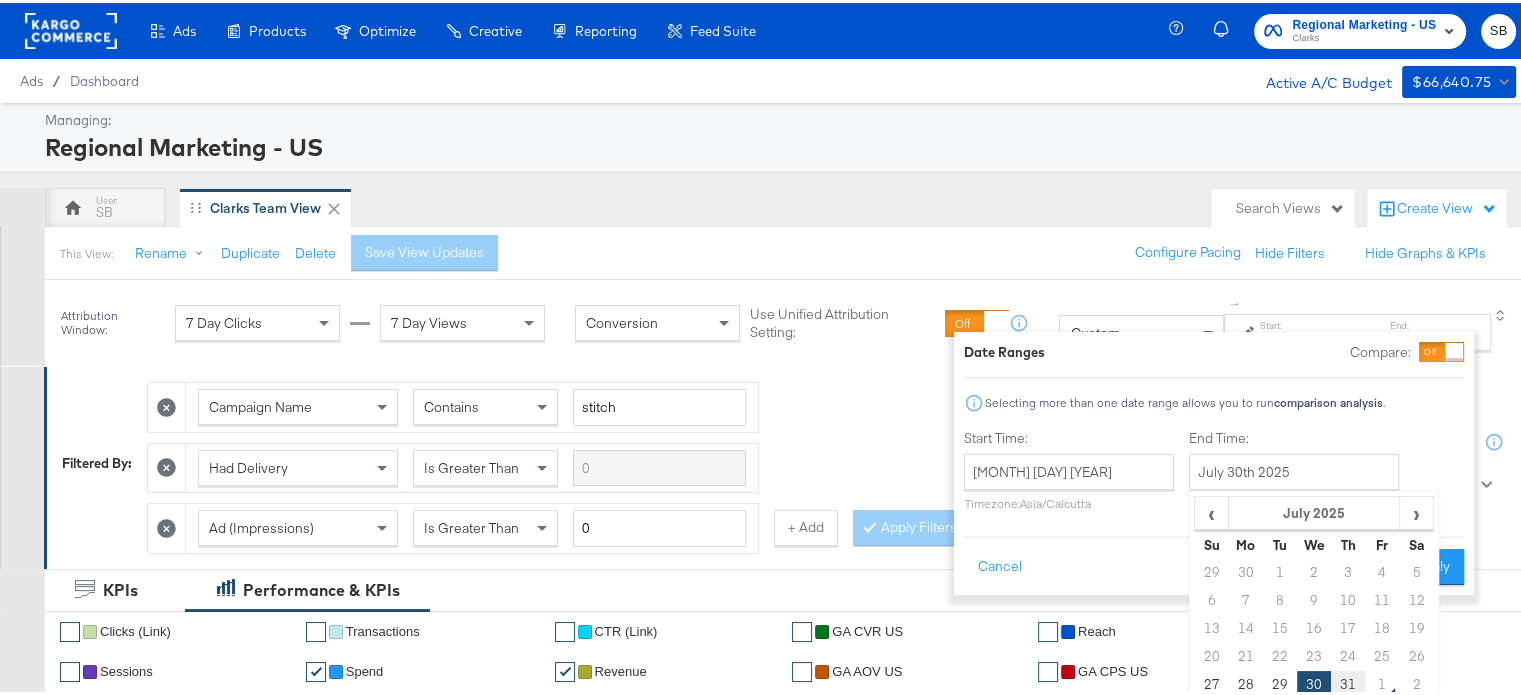 click on "31" at bounding box center (1348, 682) 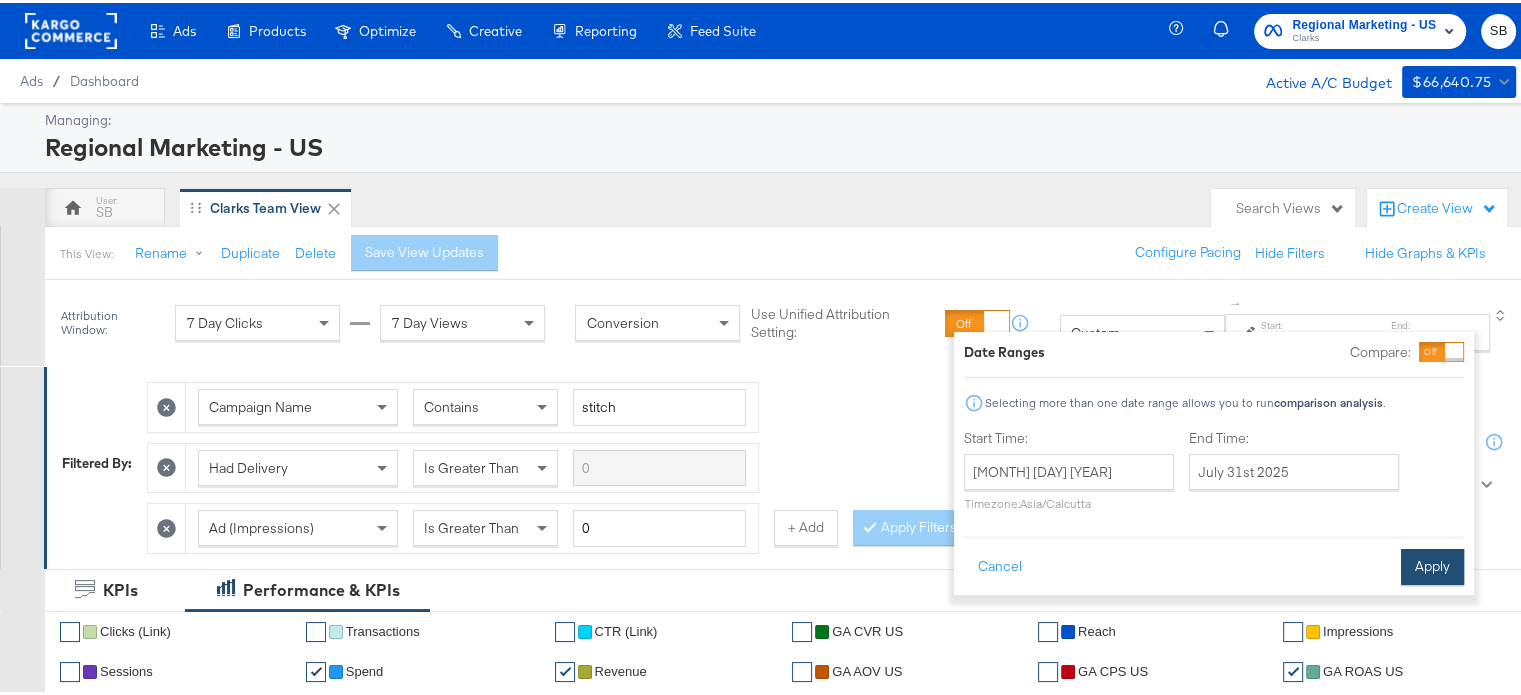 click on "Apply" at bounding box center (1432, 564) 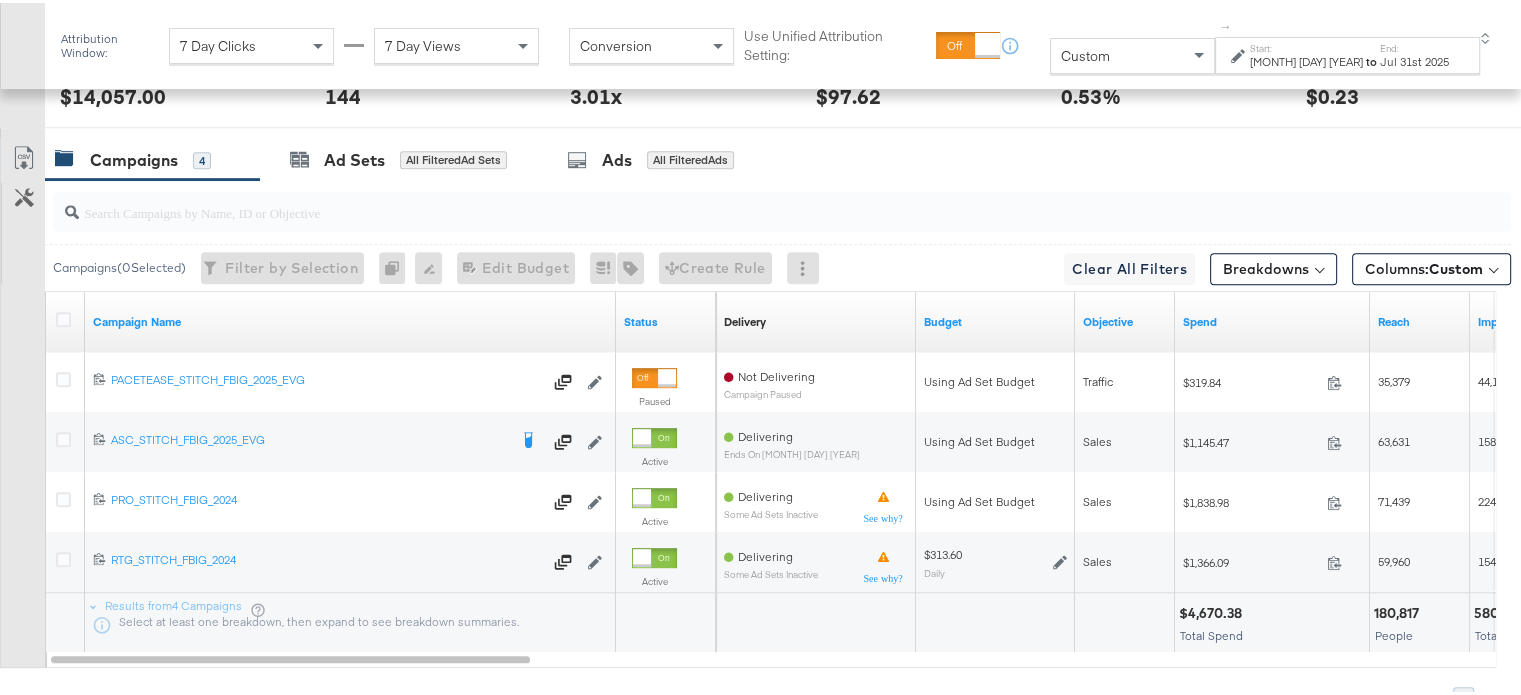 scroll, scrollTop: 1056, scrollLeft: 0, axis: vertical 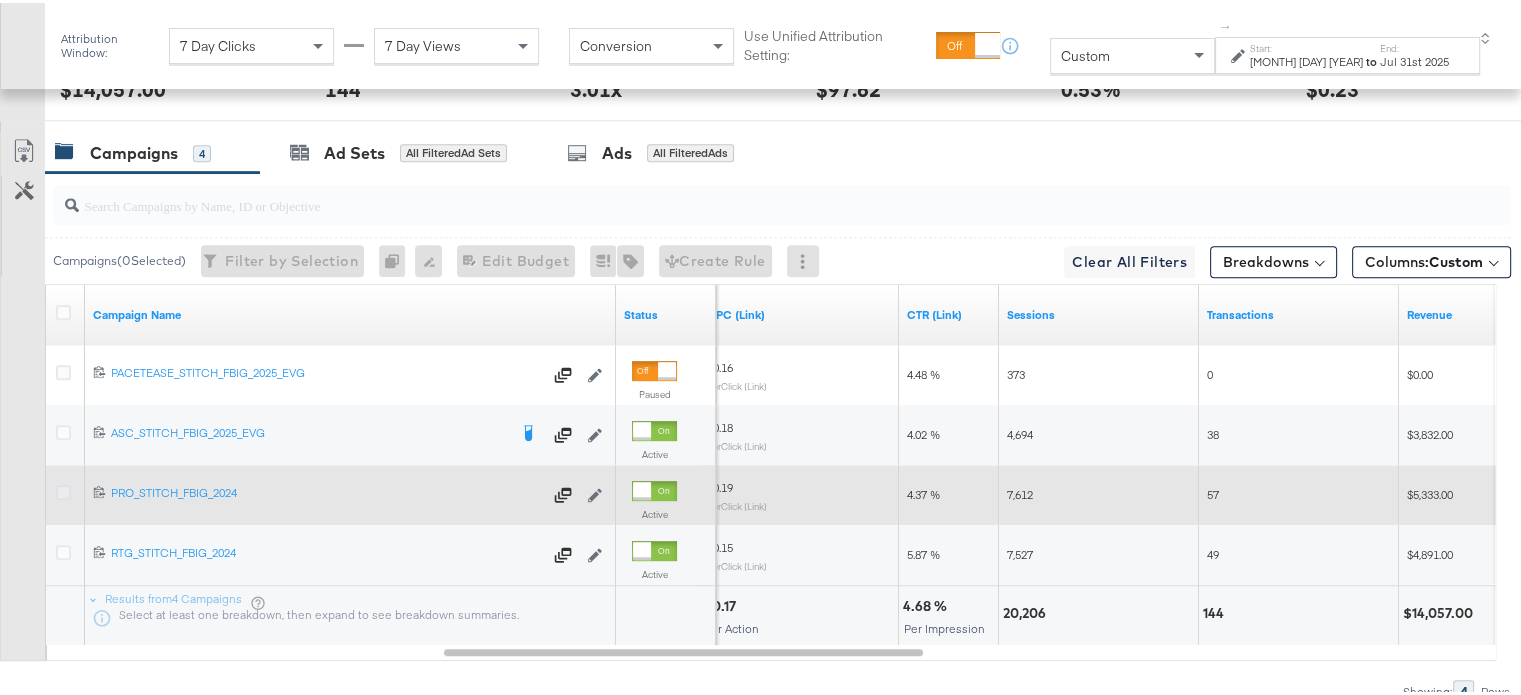 click at bounding box center (63, 489) 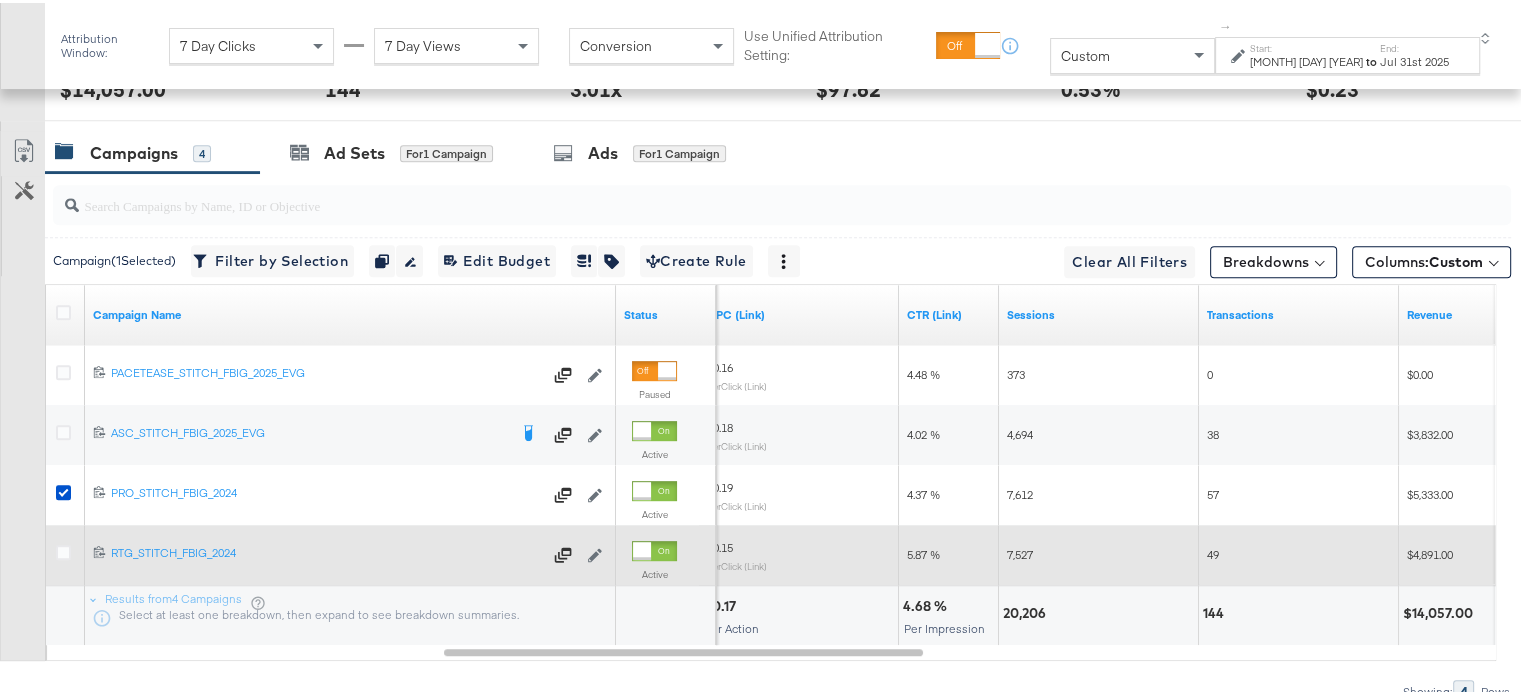 click at bounding box center (66, 552) 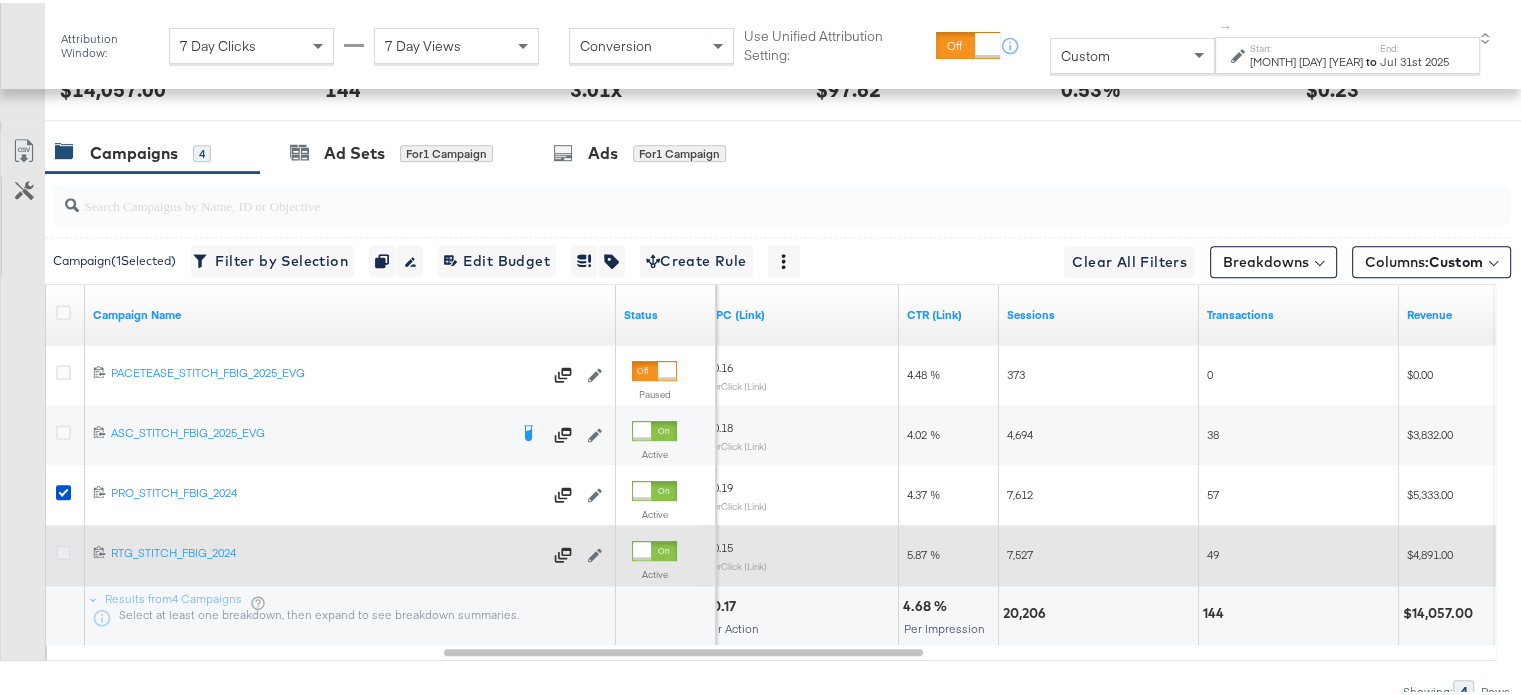 click at bounding box center [63, 549] 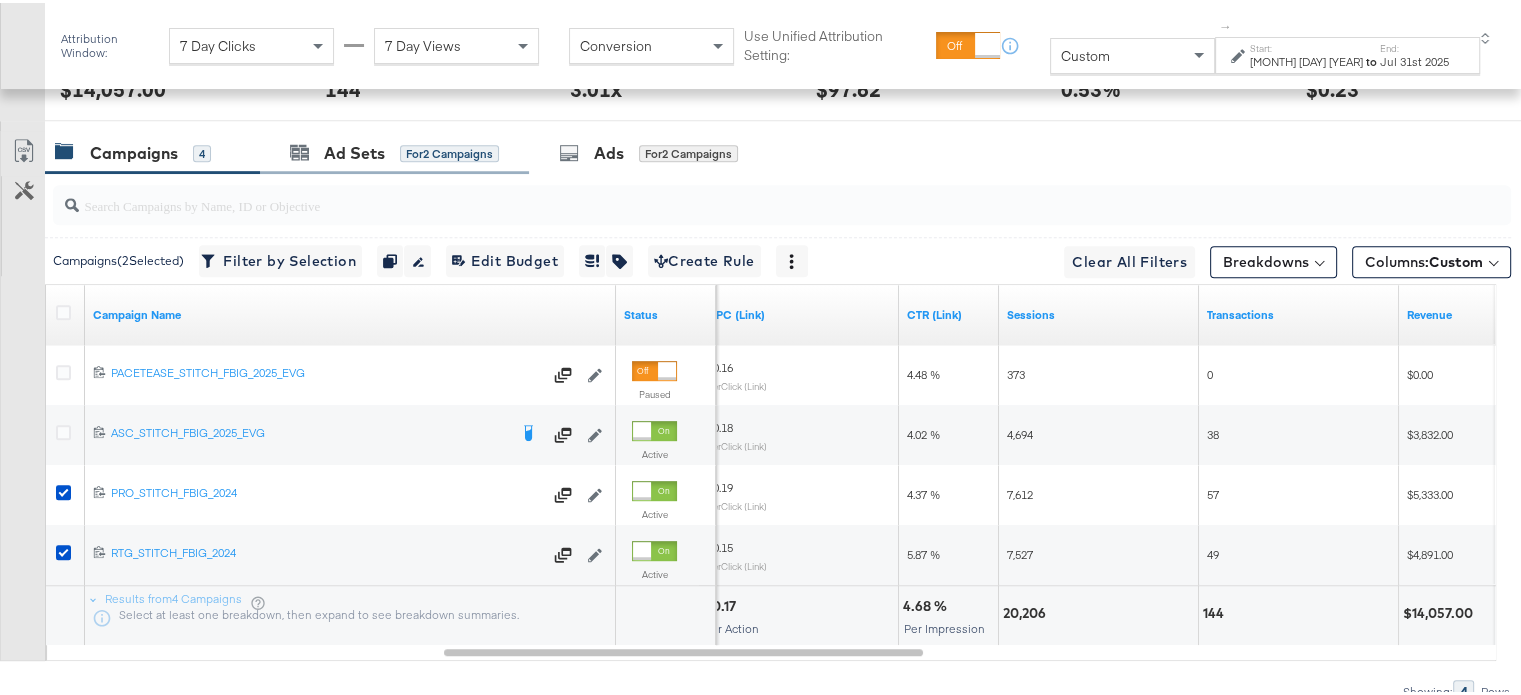 click on "Ad Sets for  2   Campaigns" at bounding box center (394, 150) 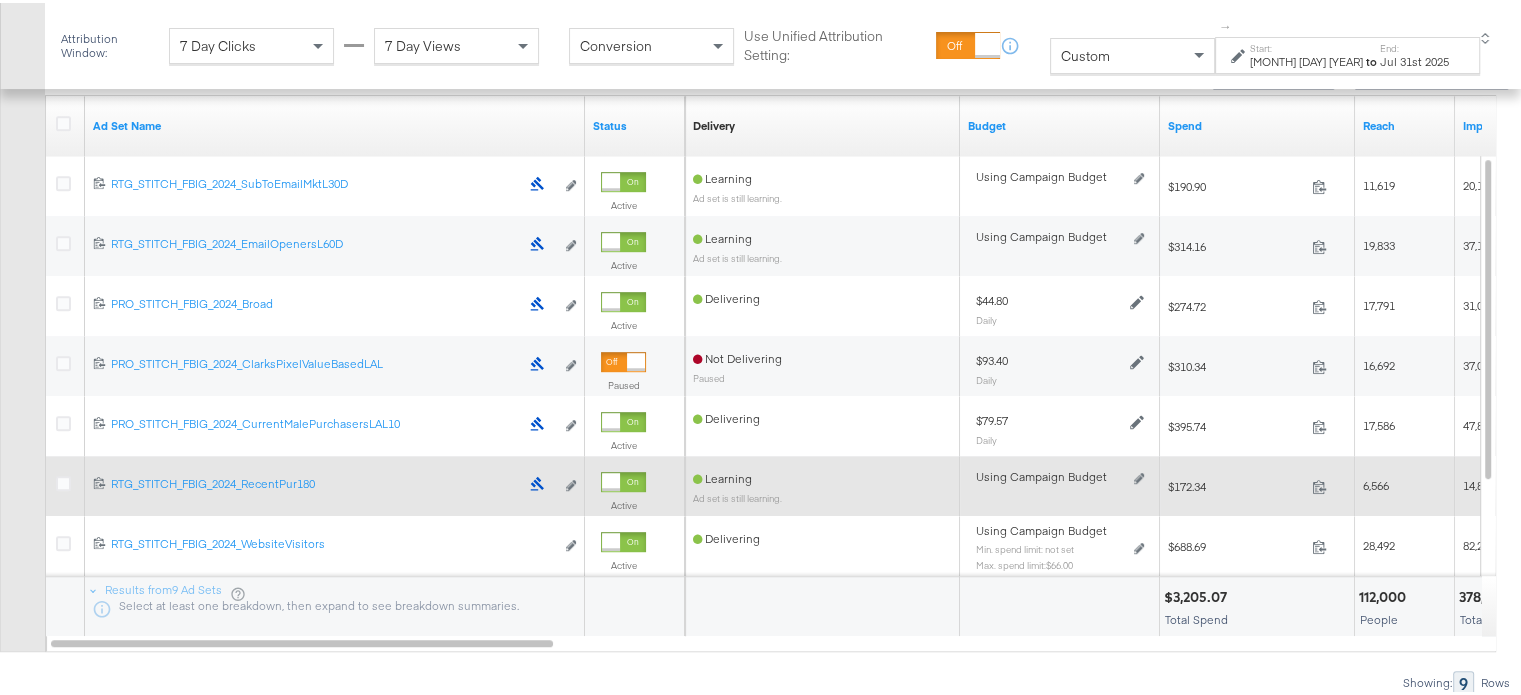 scroll, scrollTop: 1197, scrollLeft: 0, axis: vertical 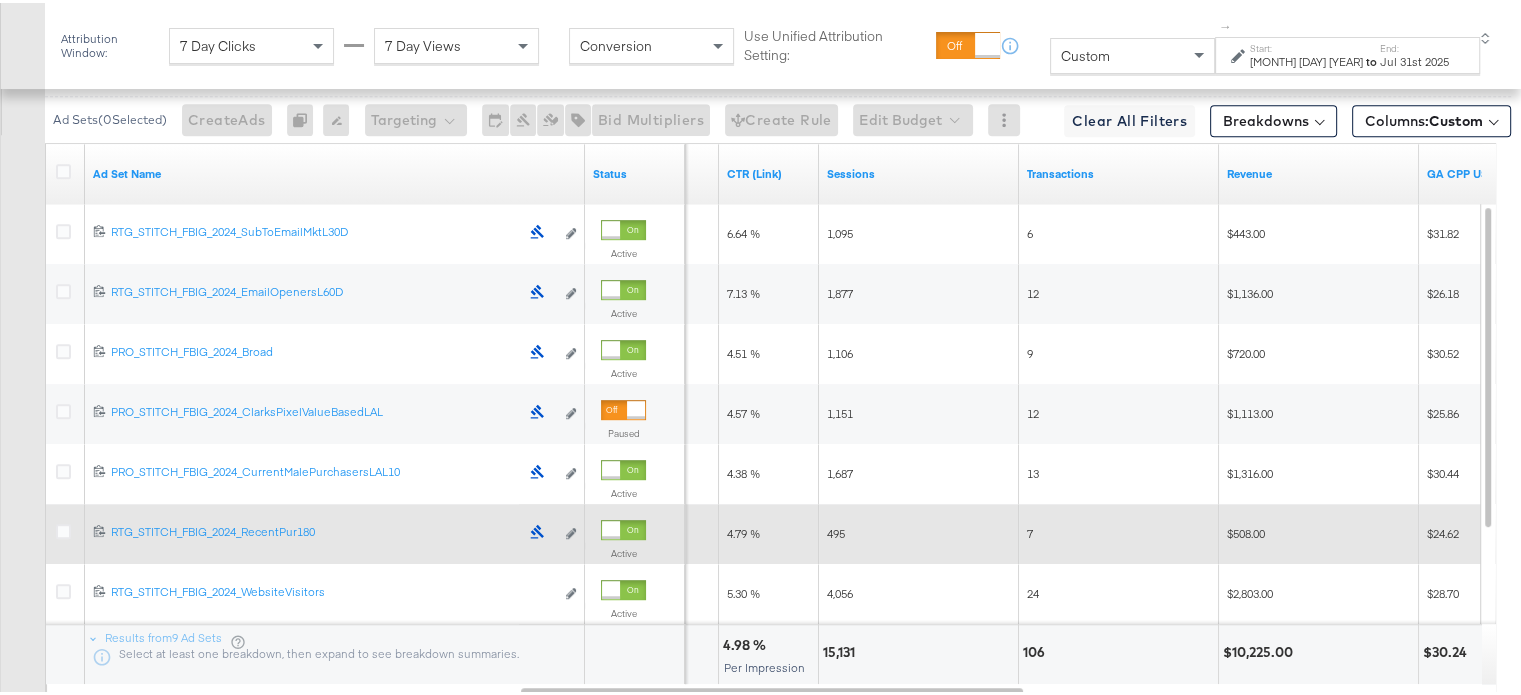 click on "[MONTH] [DAY] [YEAR]" at bounding box center [1306, 59] 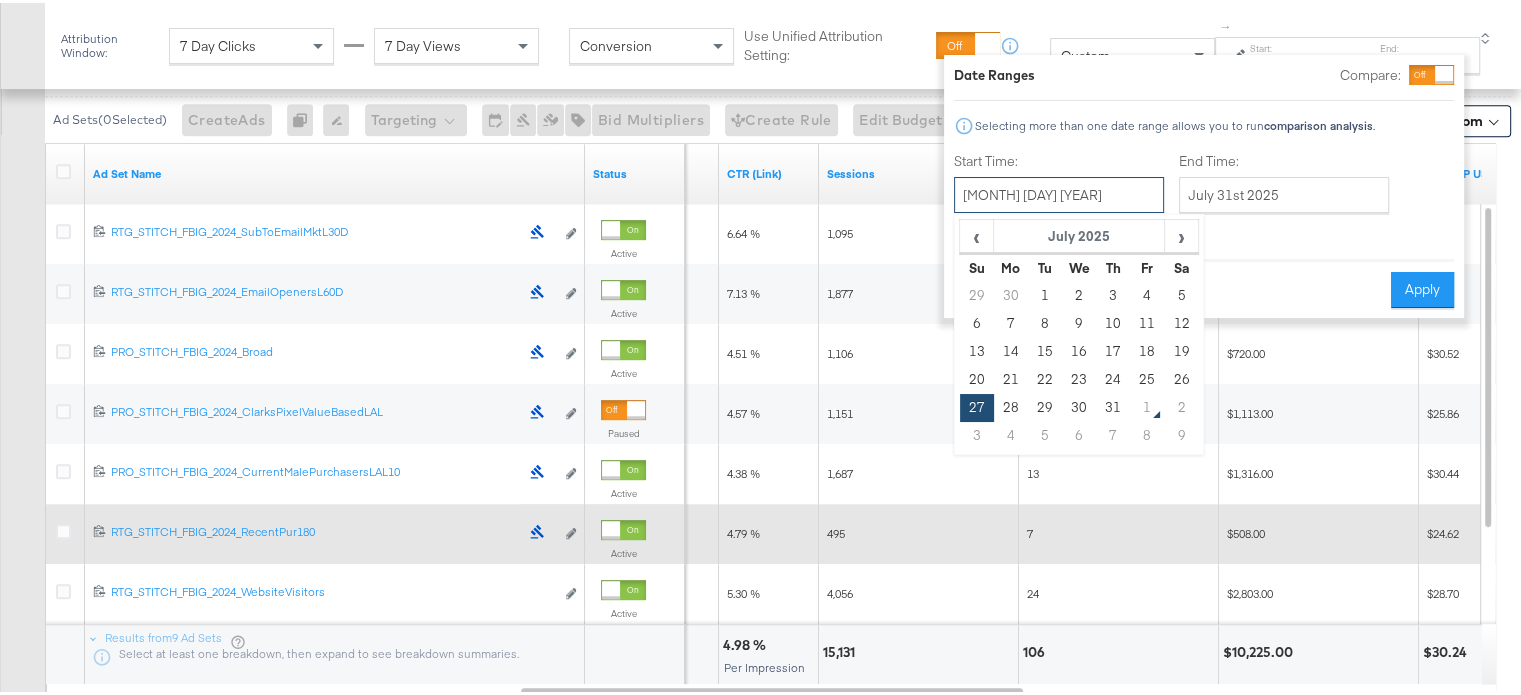 click on "[MONTH] [DAY] [YEAR]" at bounding box center [1059, 192] 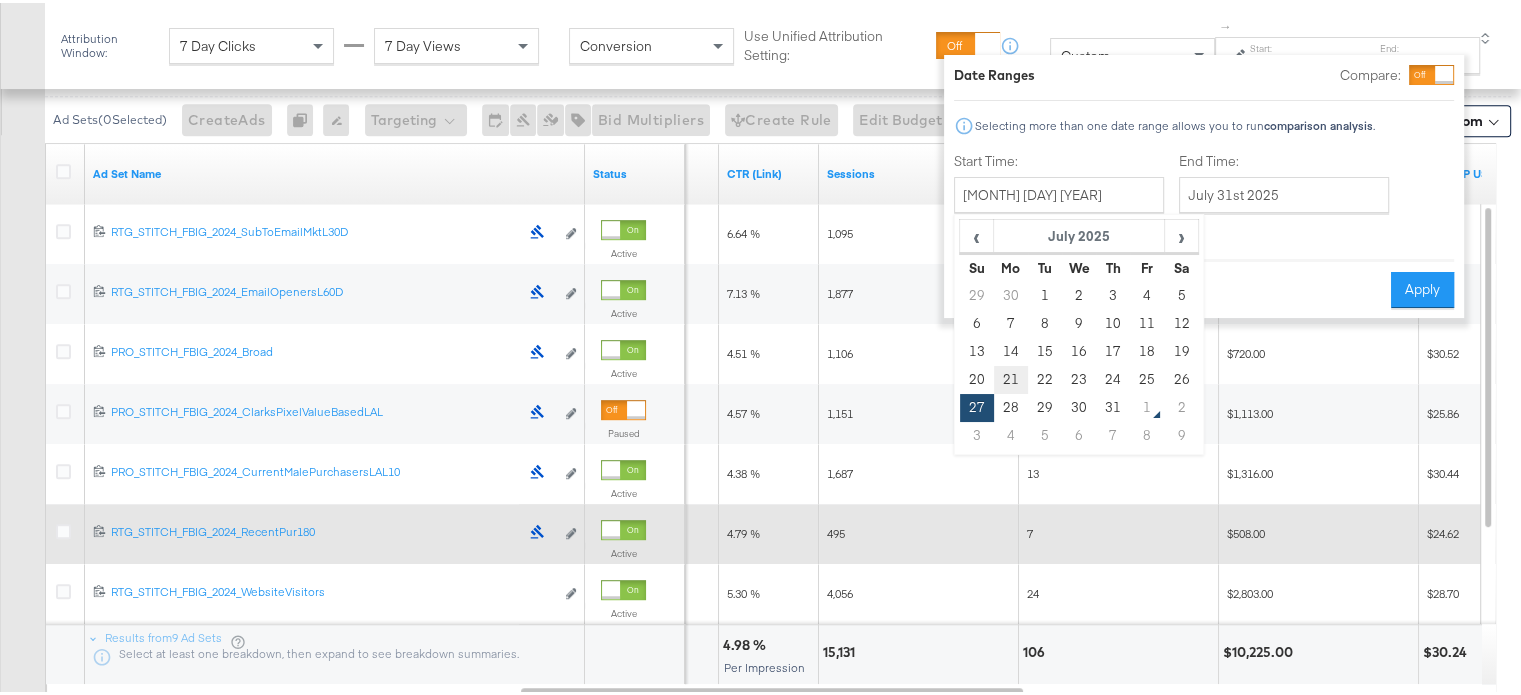 click on "21" at bounding box center (1010, 377) 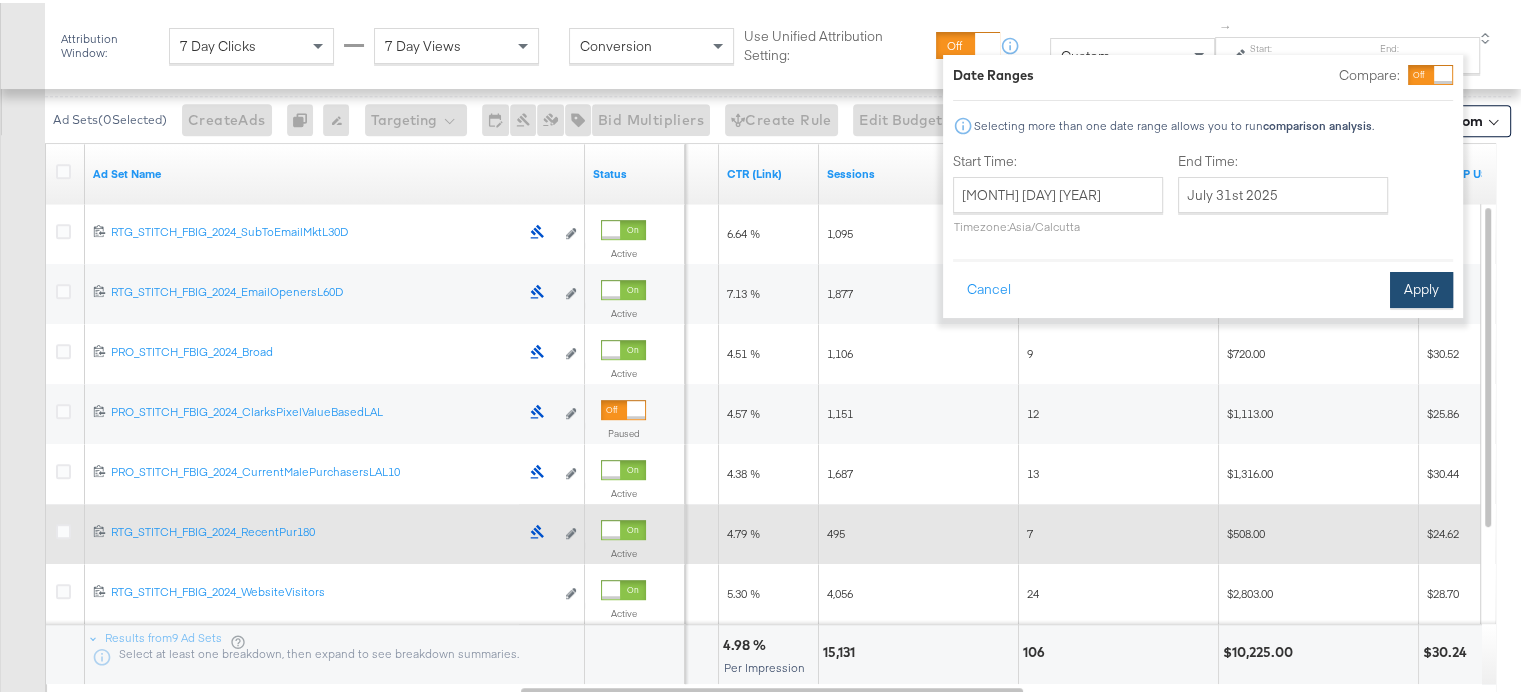 click on "Apply" at bounding box center (1421, 287) 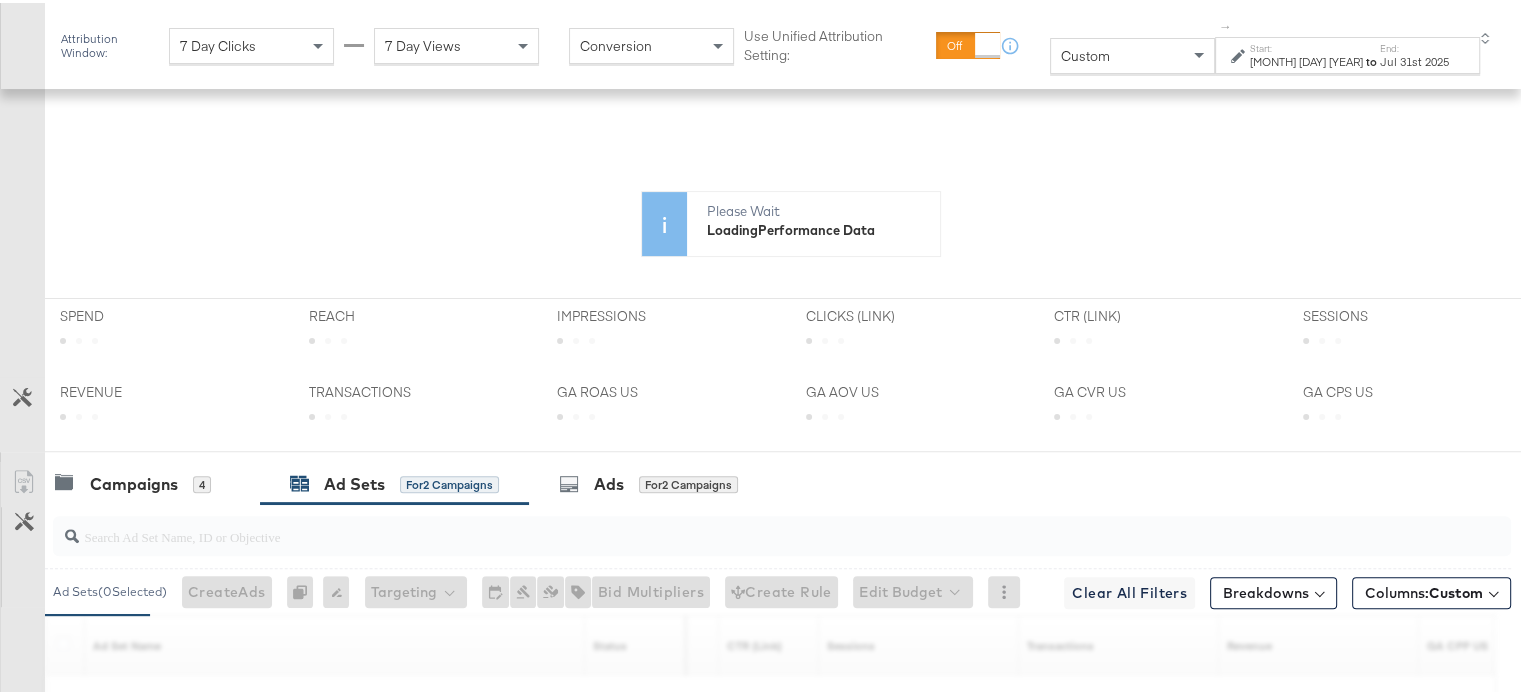 scroll, scrollTop: 531, scrollLeft: 0, axis: vertical 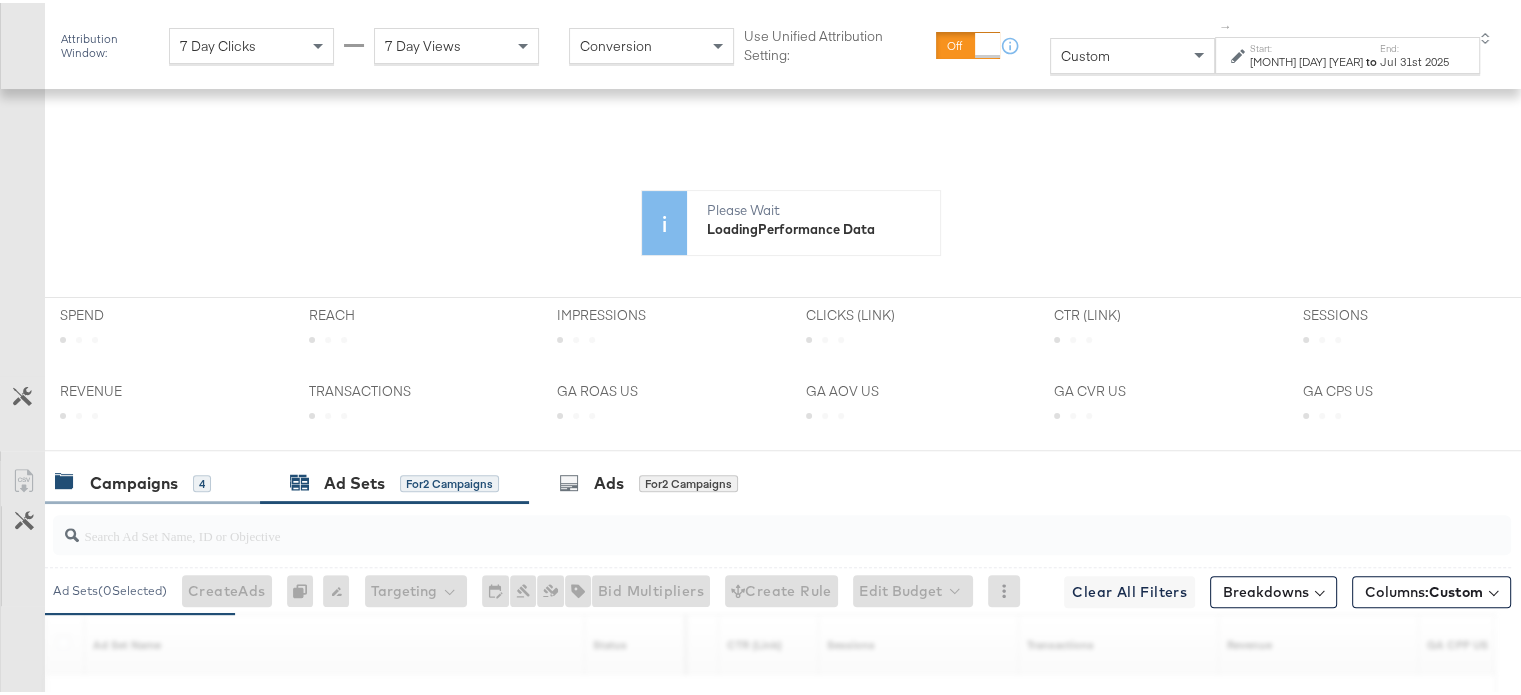click on "Campaigns" at bounding box center [134, 480] 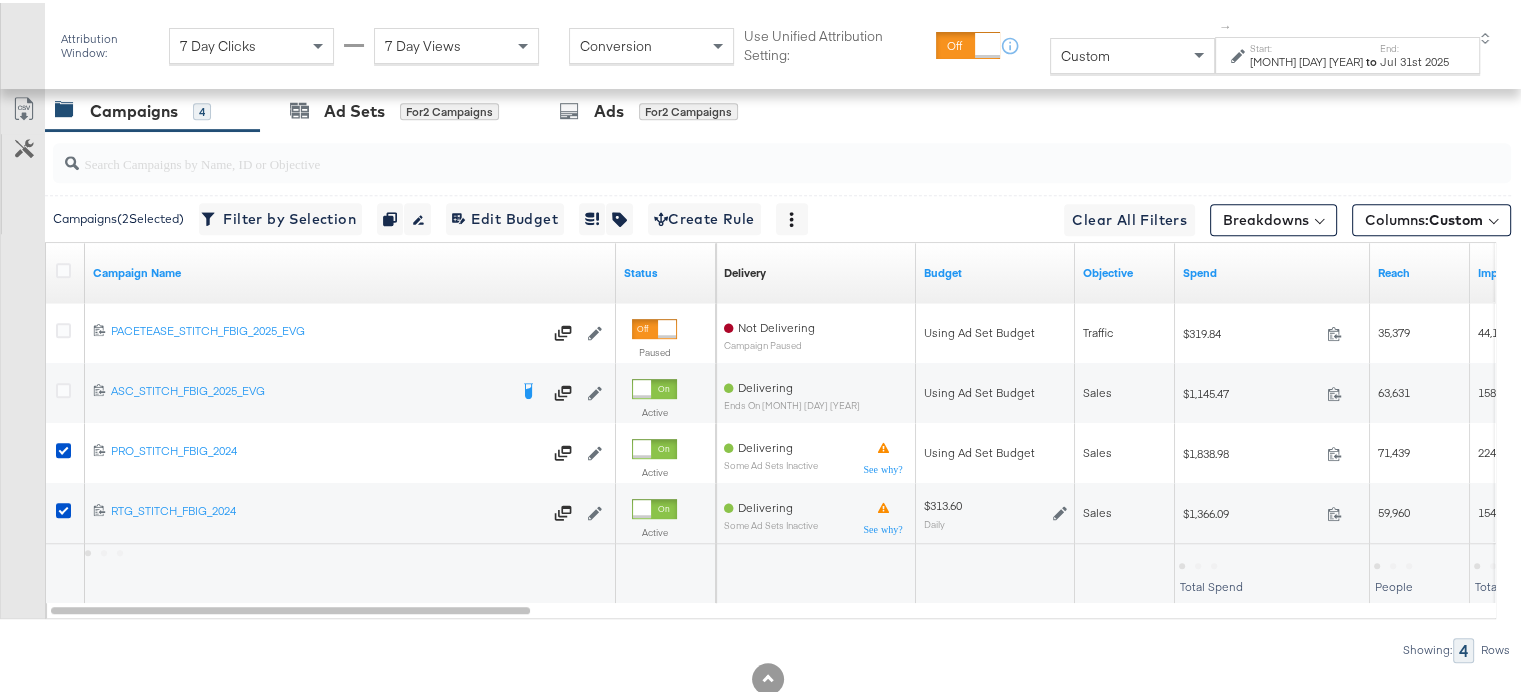 scroll, scrollTop: 1099, scrollLeft: 0, axis: vertical 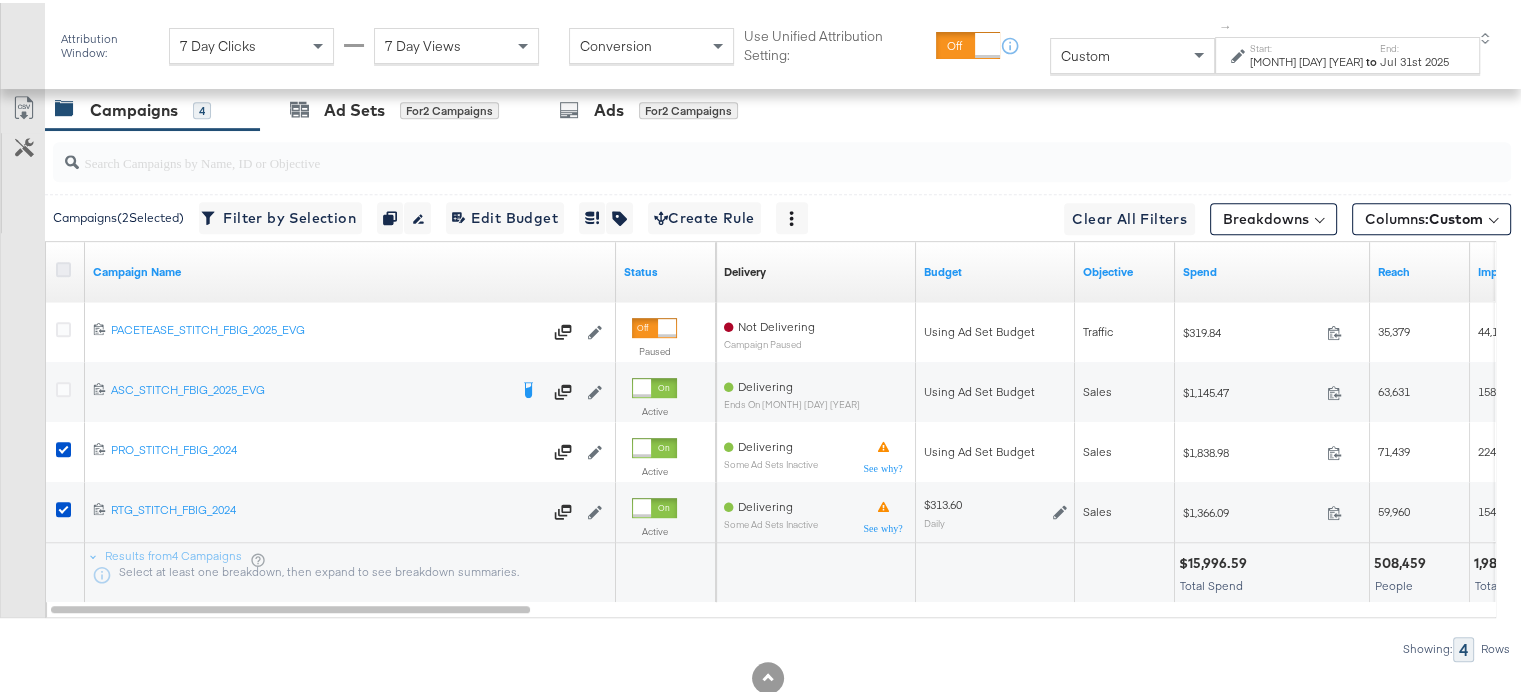 click at bounding box center (63, 266) 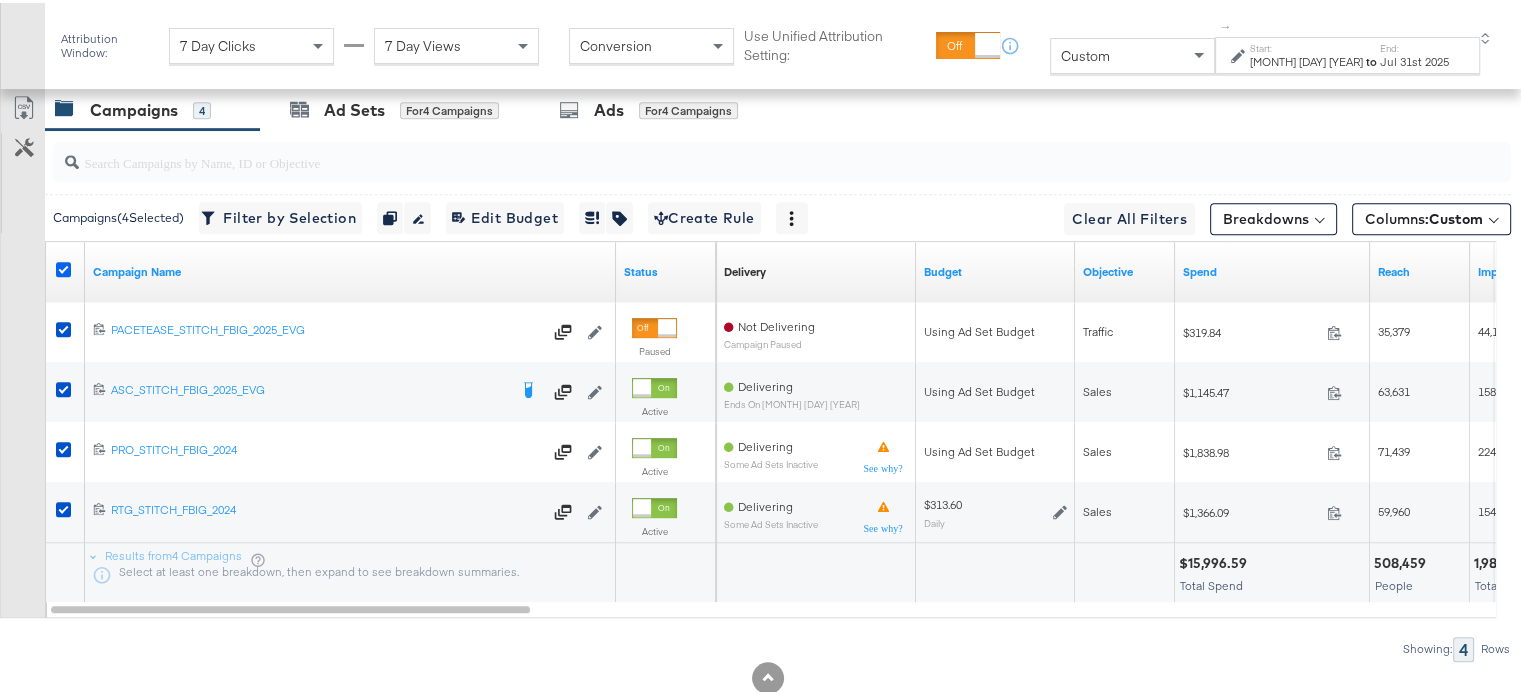 click at bounding box center (63, 266) 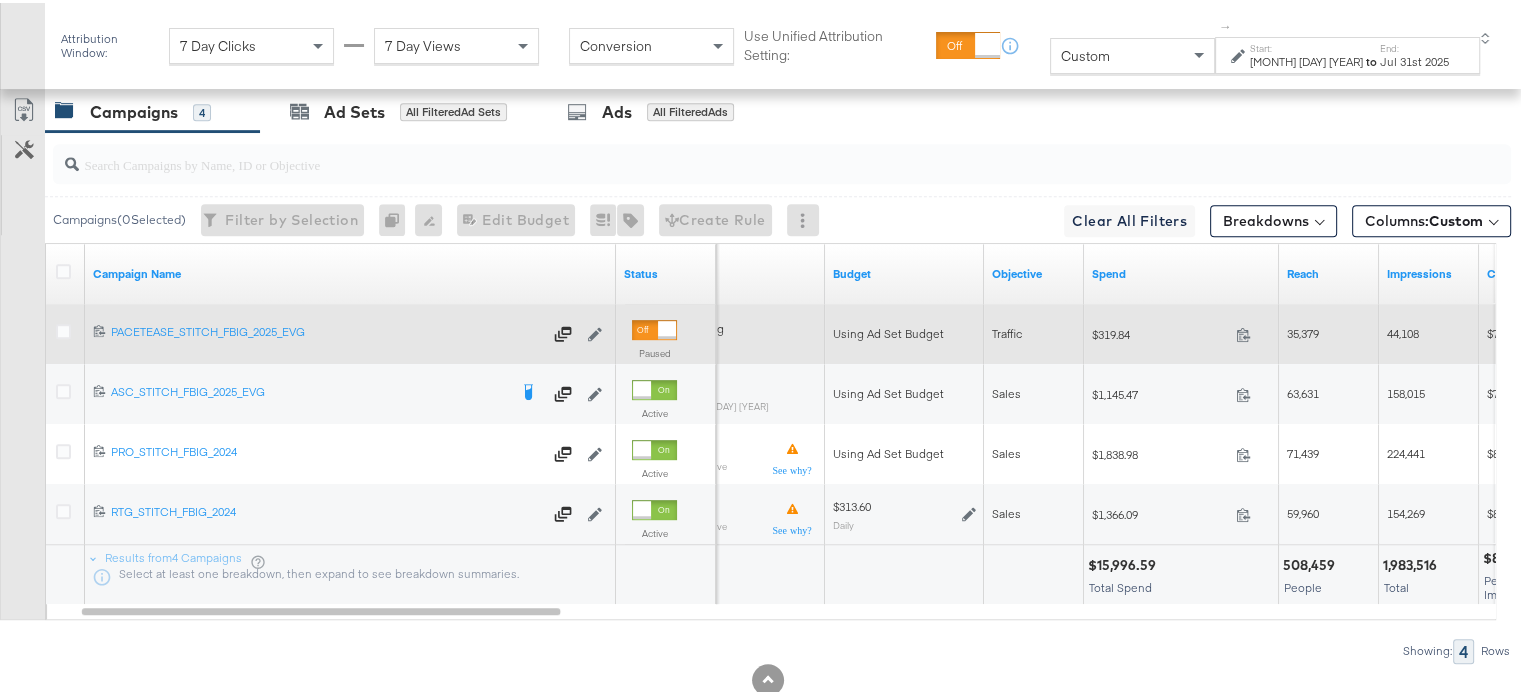 scroll, scrollTop: 988, scrollLeft: 0, axis: vertical 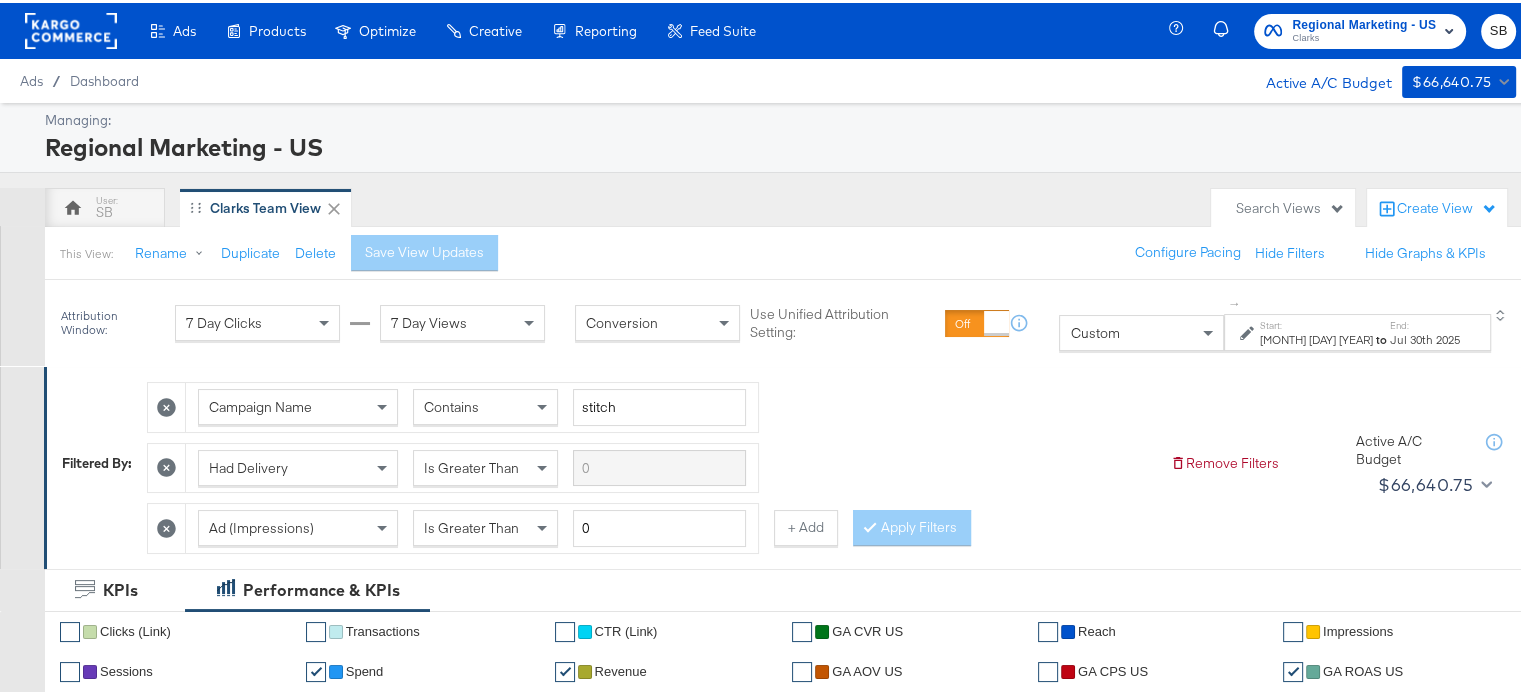 click on "to" at bounding box center [1381, 336] 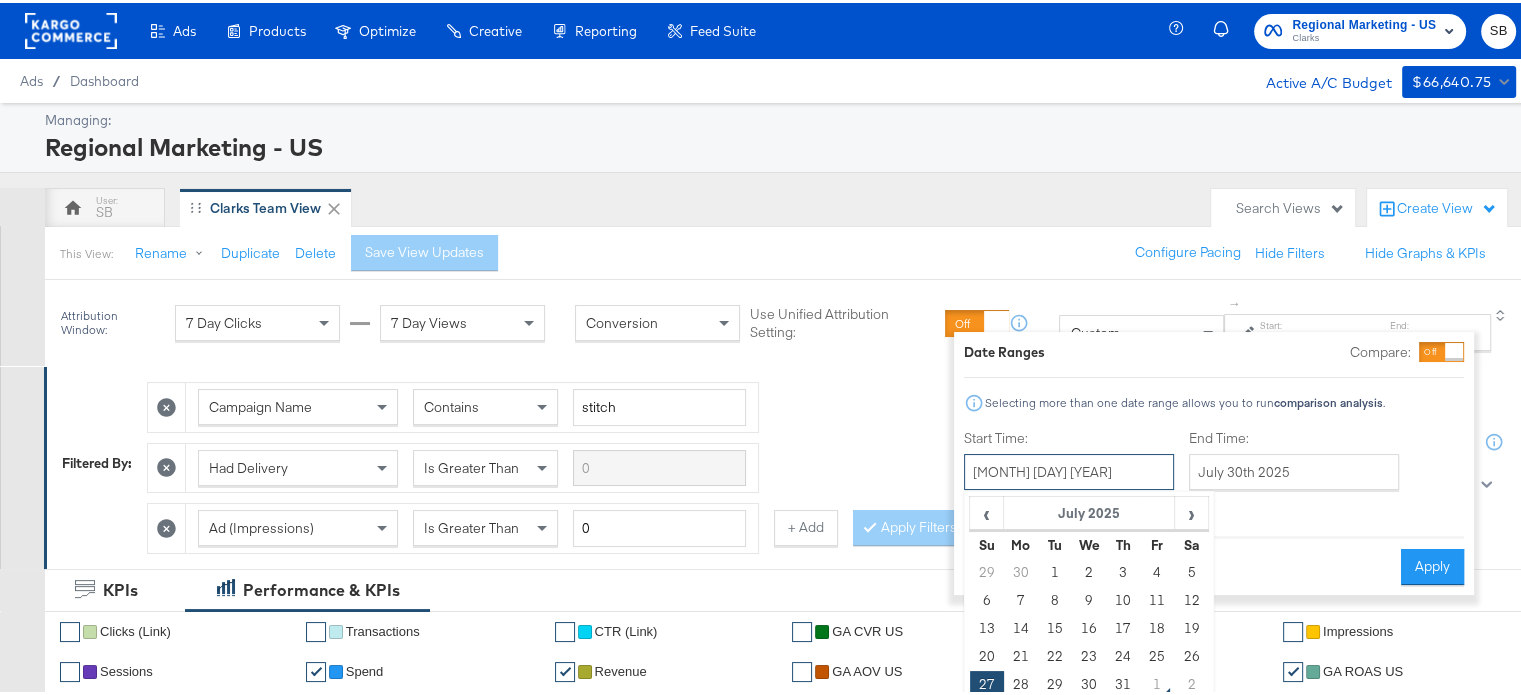 click on "July 27th 2025" at bounding box center [1069, 469] 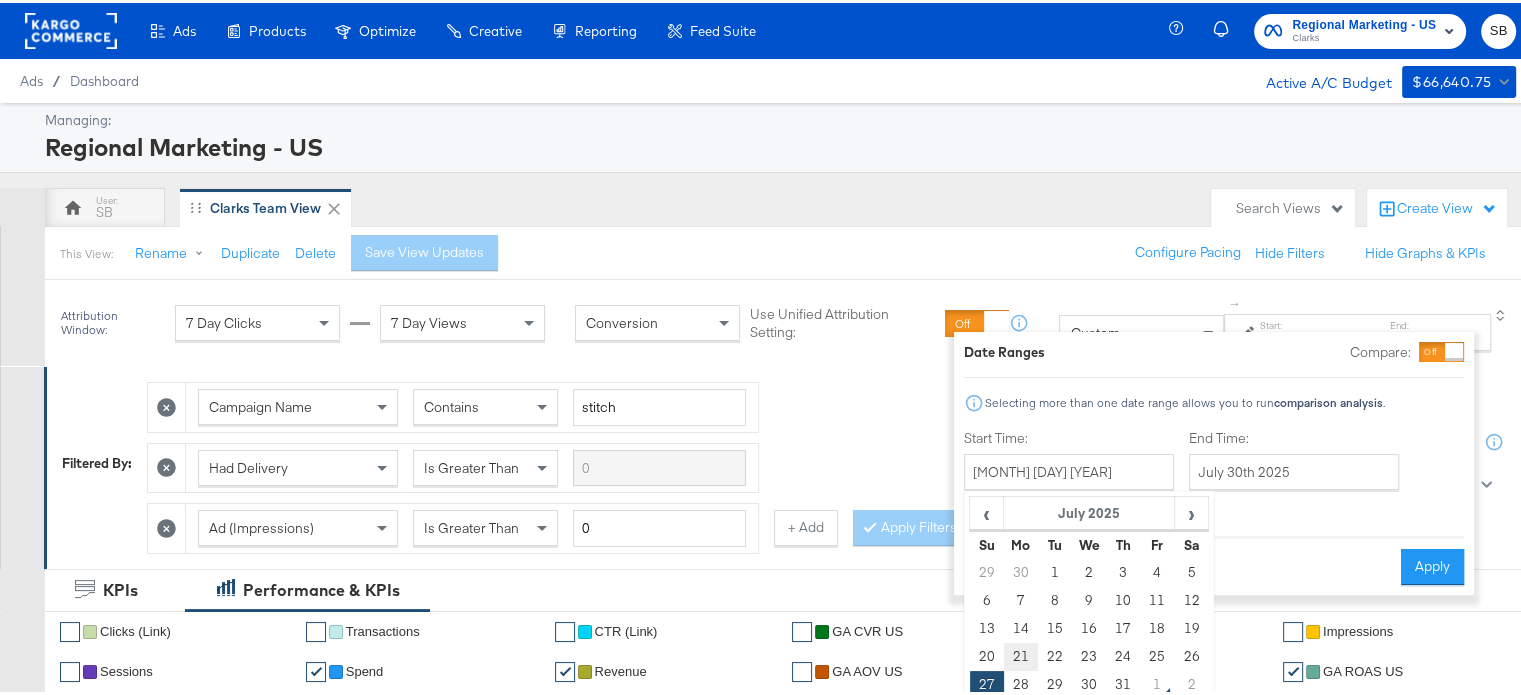 click on "21" at bounding box center (1021, 654) 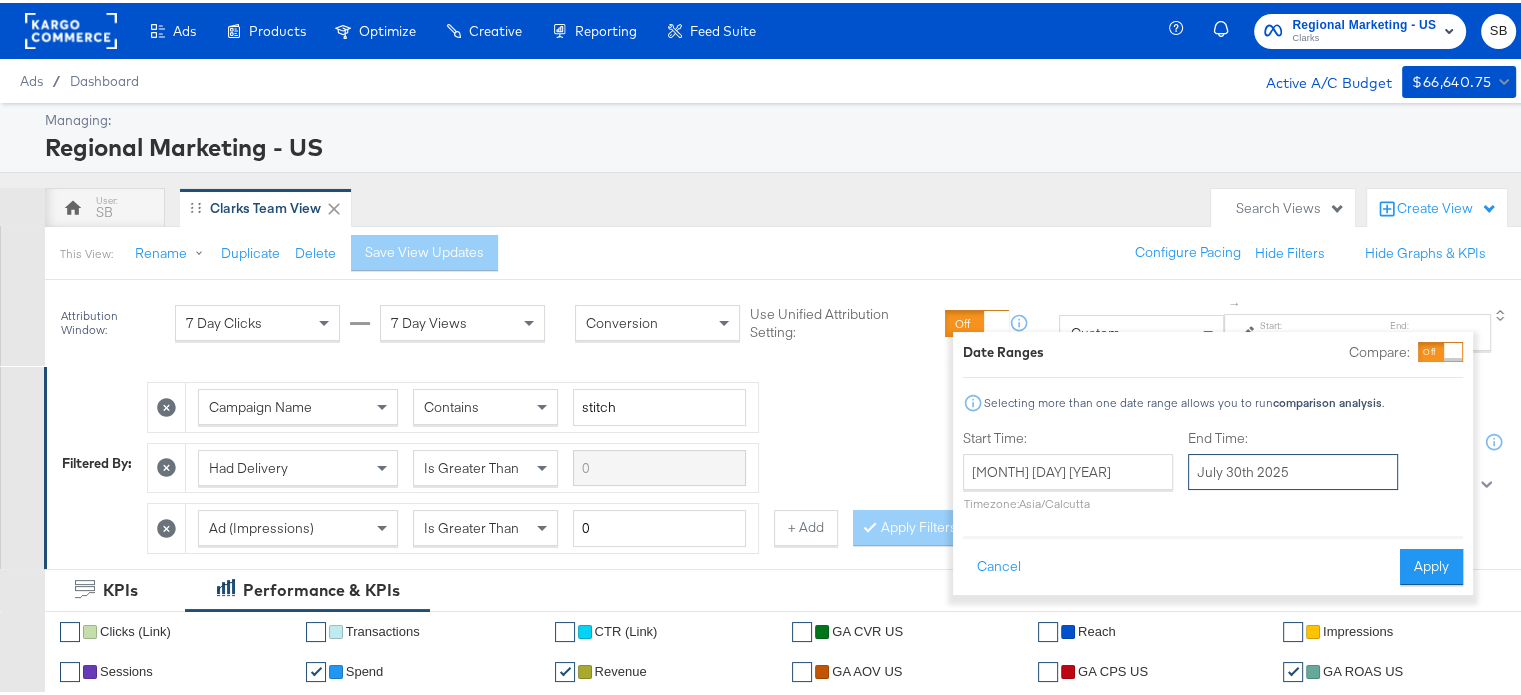 click on "July 30th 2025" at bounding box center (1293, 469) 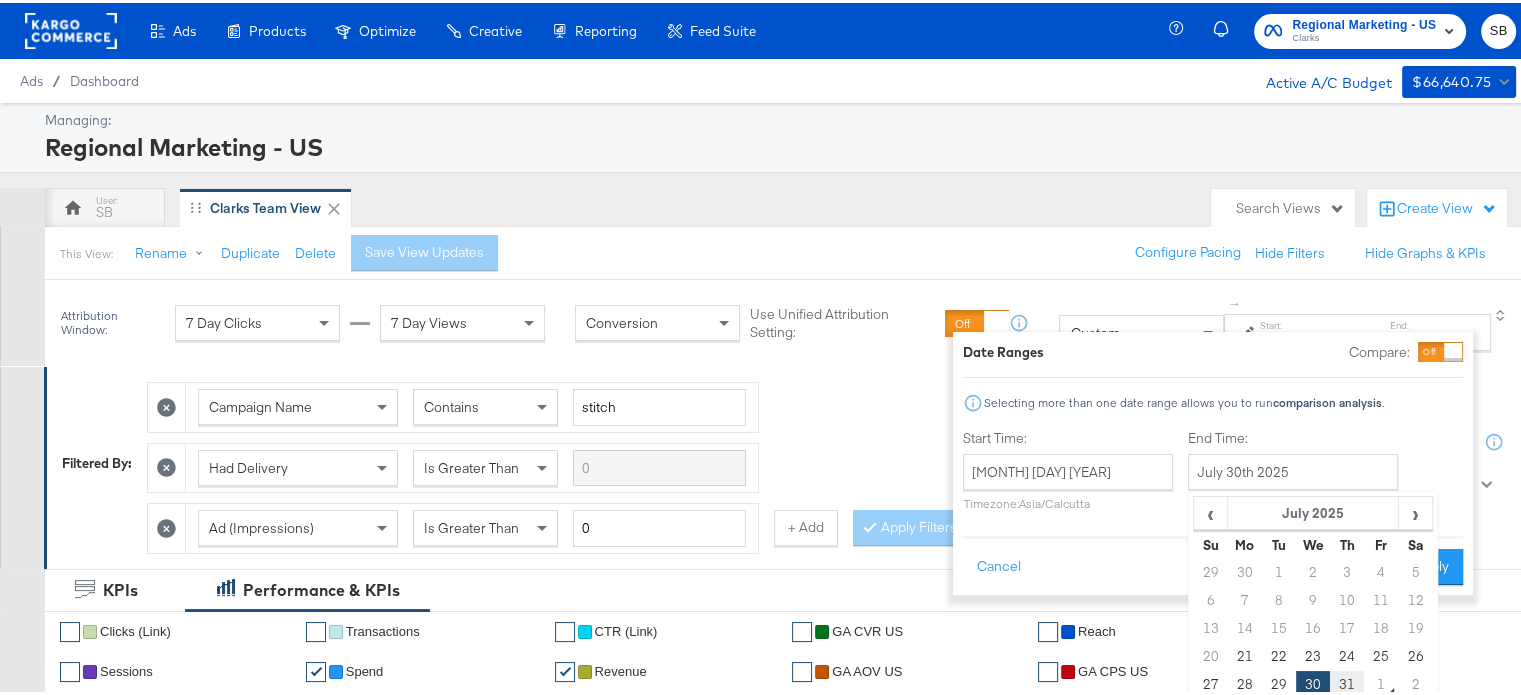 click on "31" at bounding box center [1347, 682] 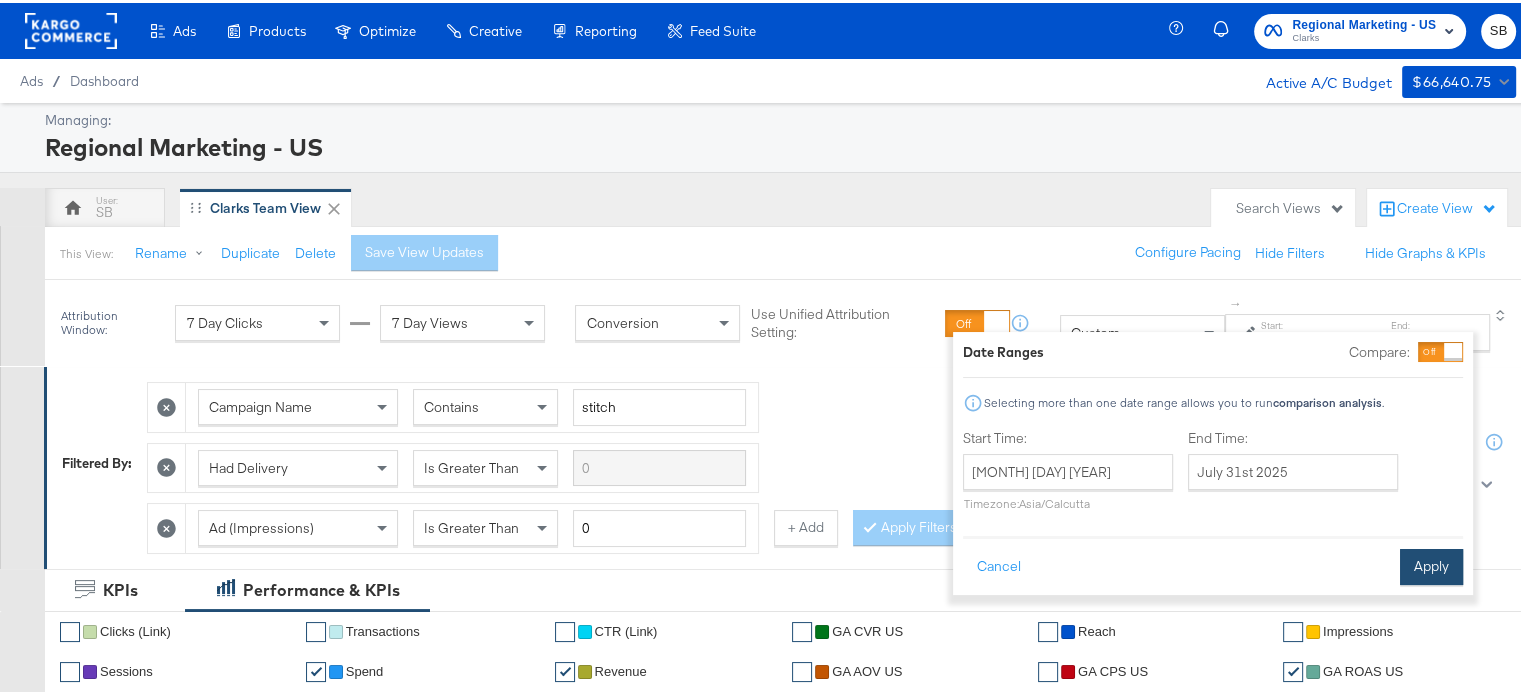 click on "Apply" at bounding box center [1431, 564] 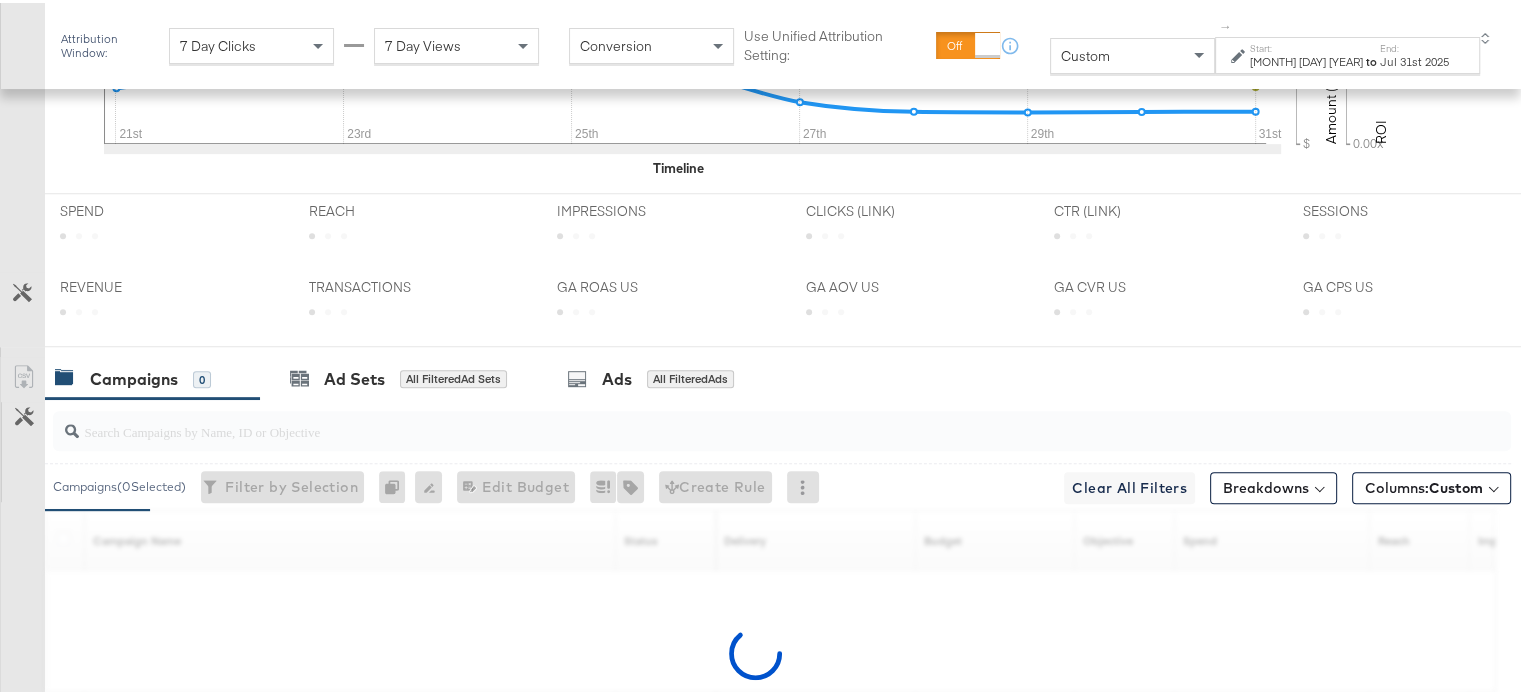 scroll, scrollTop: 1025, scrollLeft: 0, axis: vertical 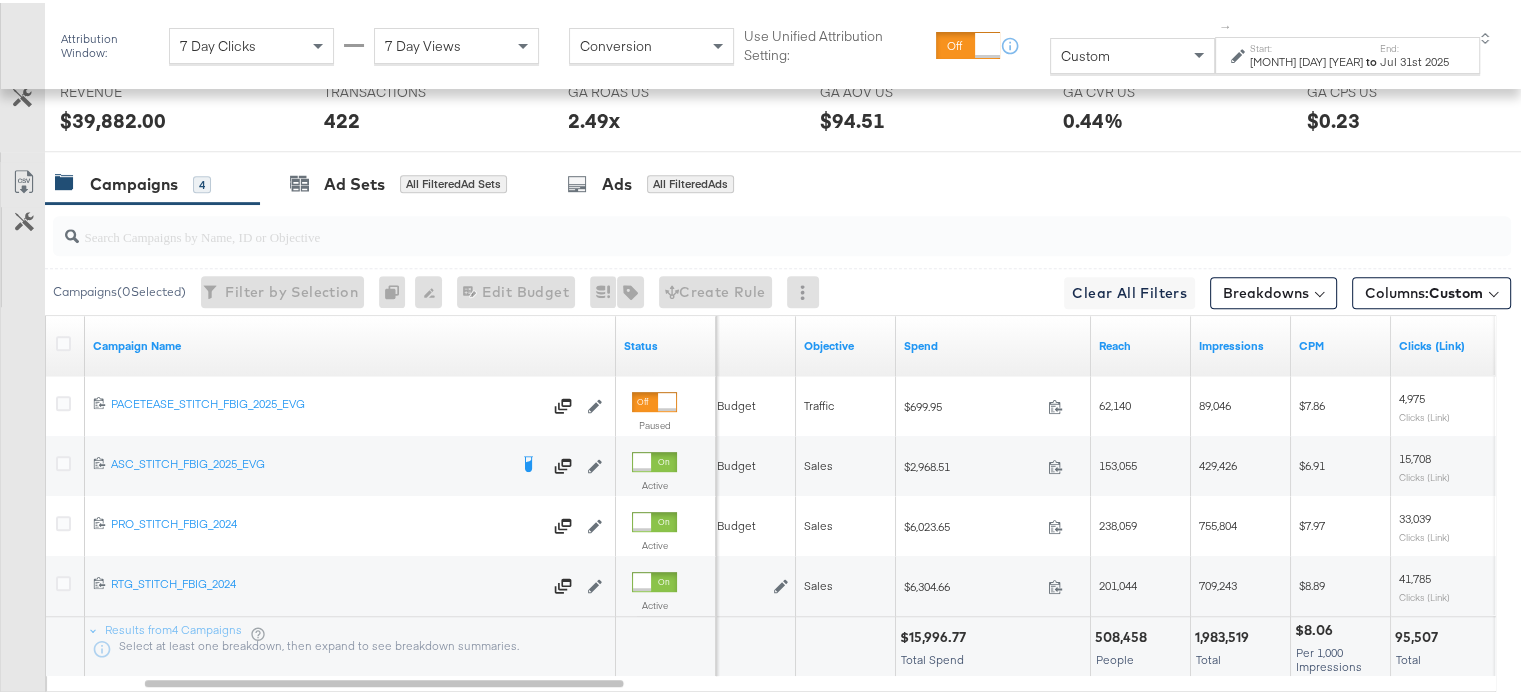 click on "Jul 21st 2025" at bounding box center [1306, 59] 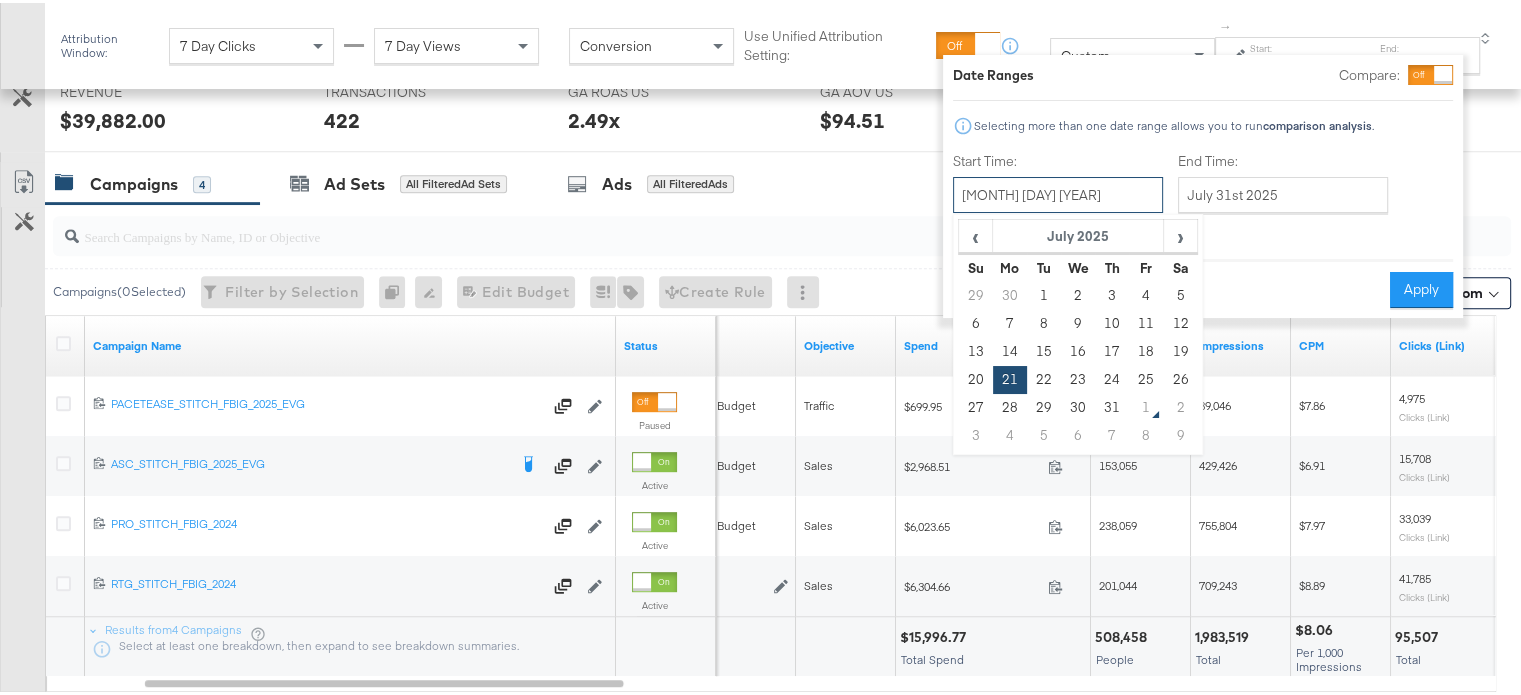 click on "July 21st 2025" at bounding box center (1058, 192) 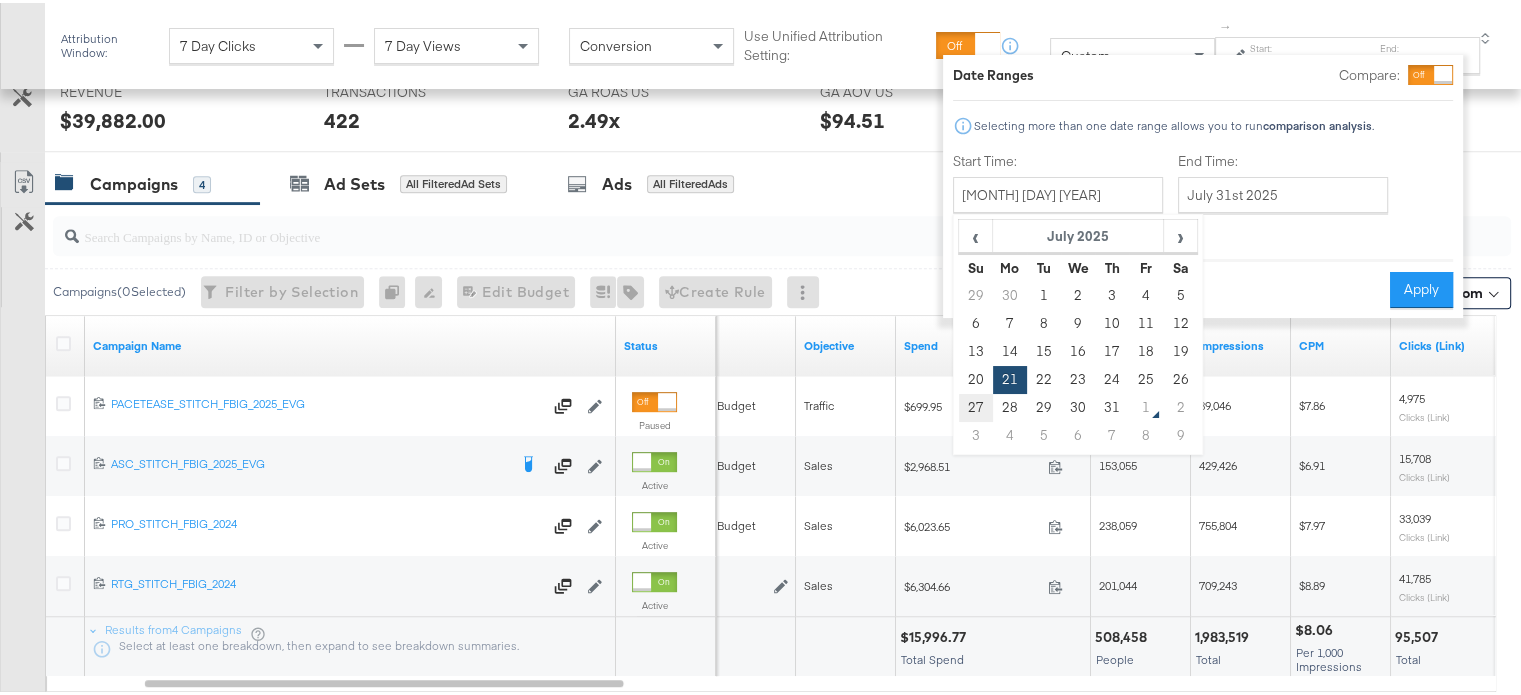 click on "27" at bounding box center [975, 405] 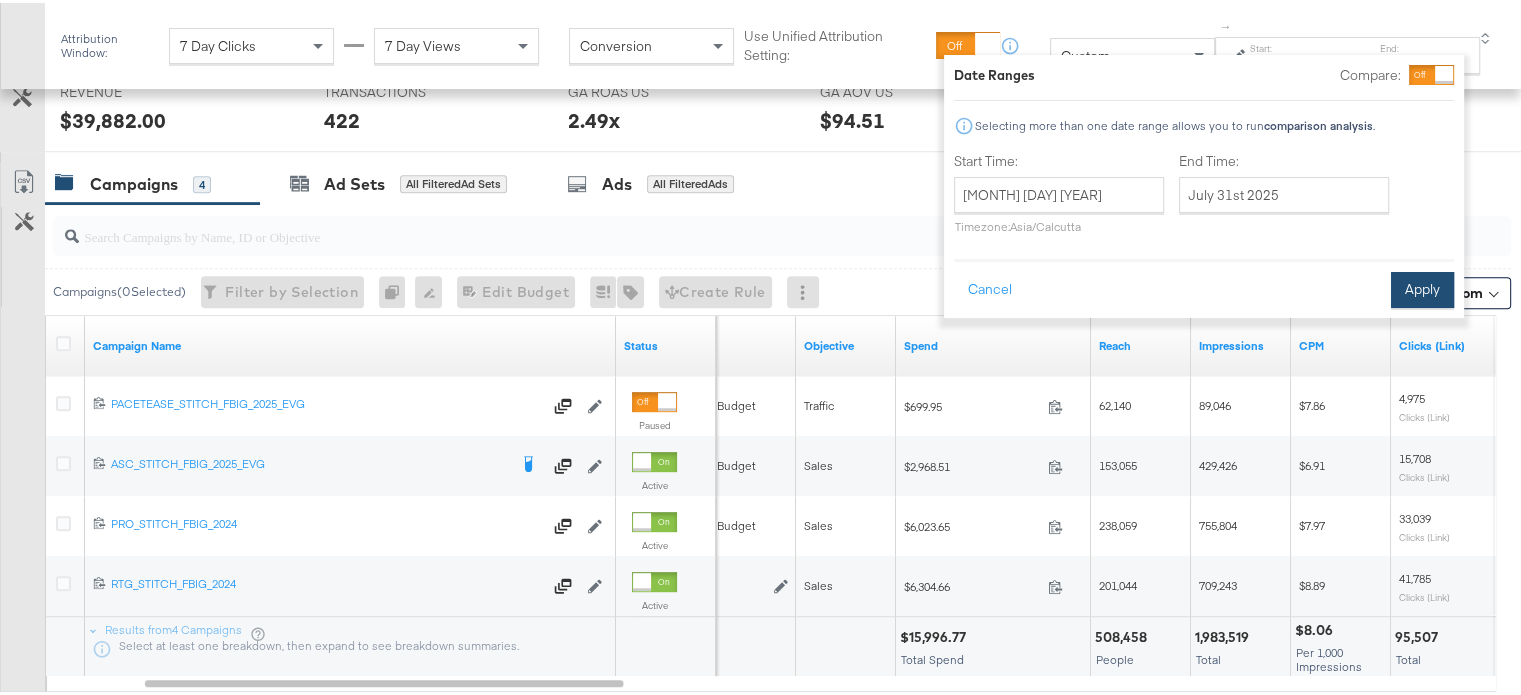 click on "Apply" at bounding box center [1422, 287] 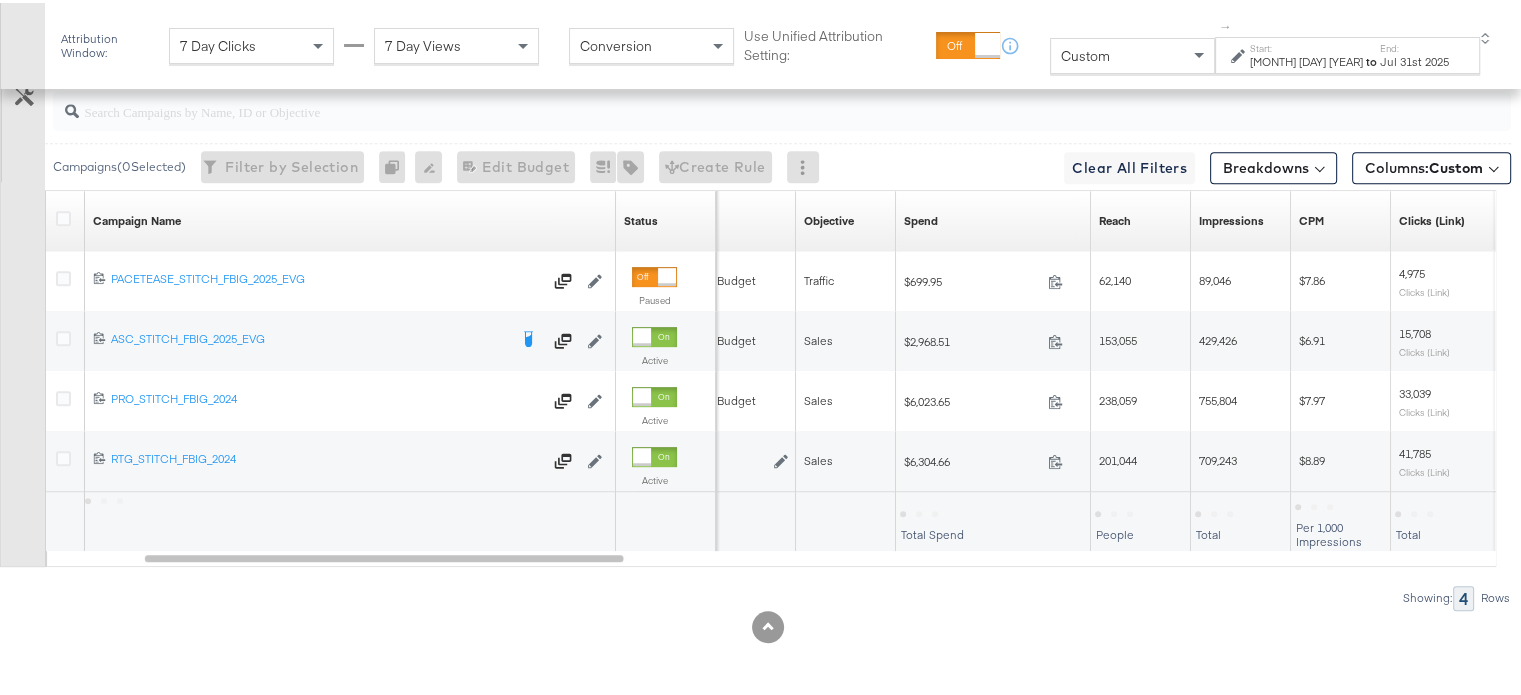 scroll, scrollTop: 830, scrollLeft: 0, axis: vertical 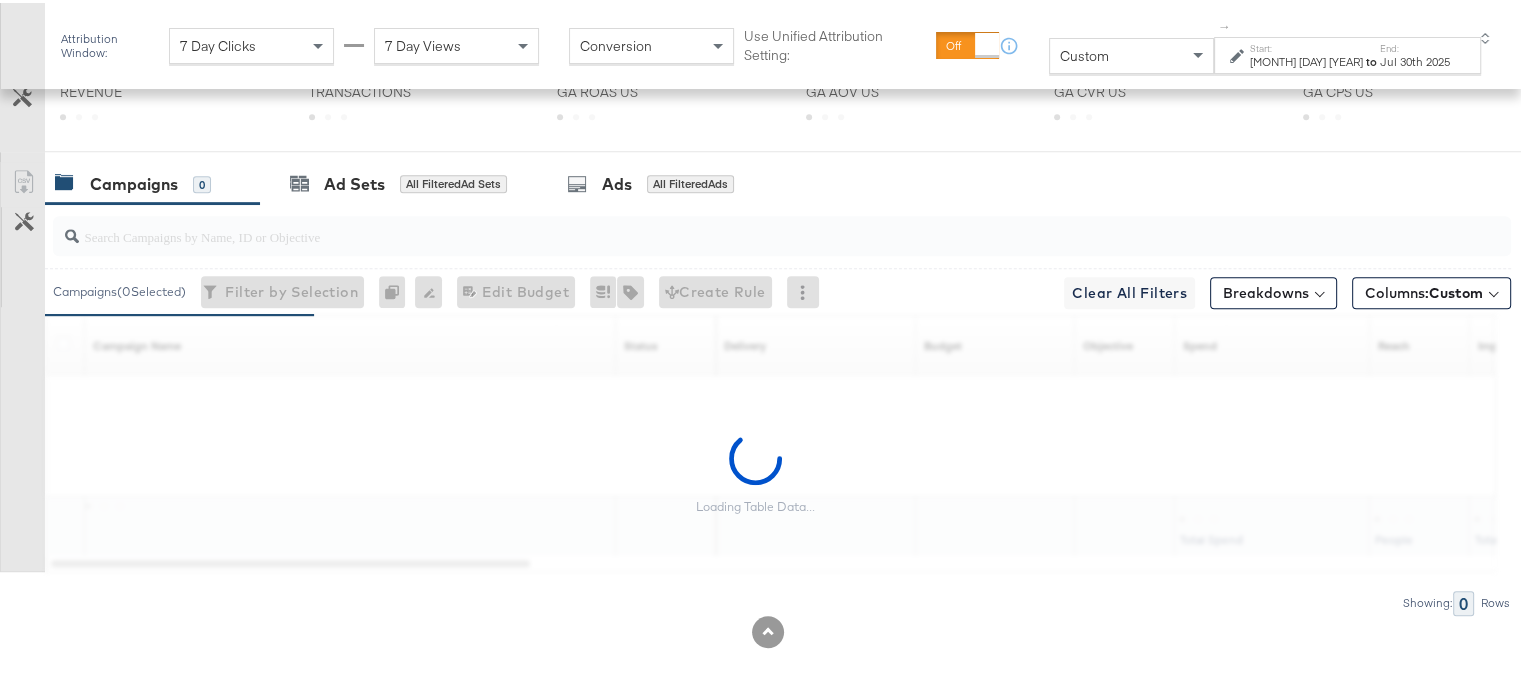 click on "[MONTH] [DAY] [YEAR]" at bounding box center (1306, 59) 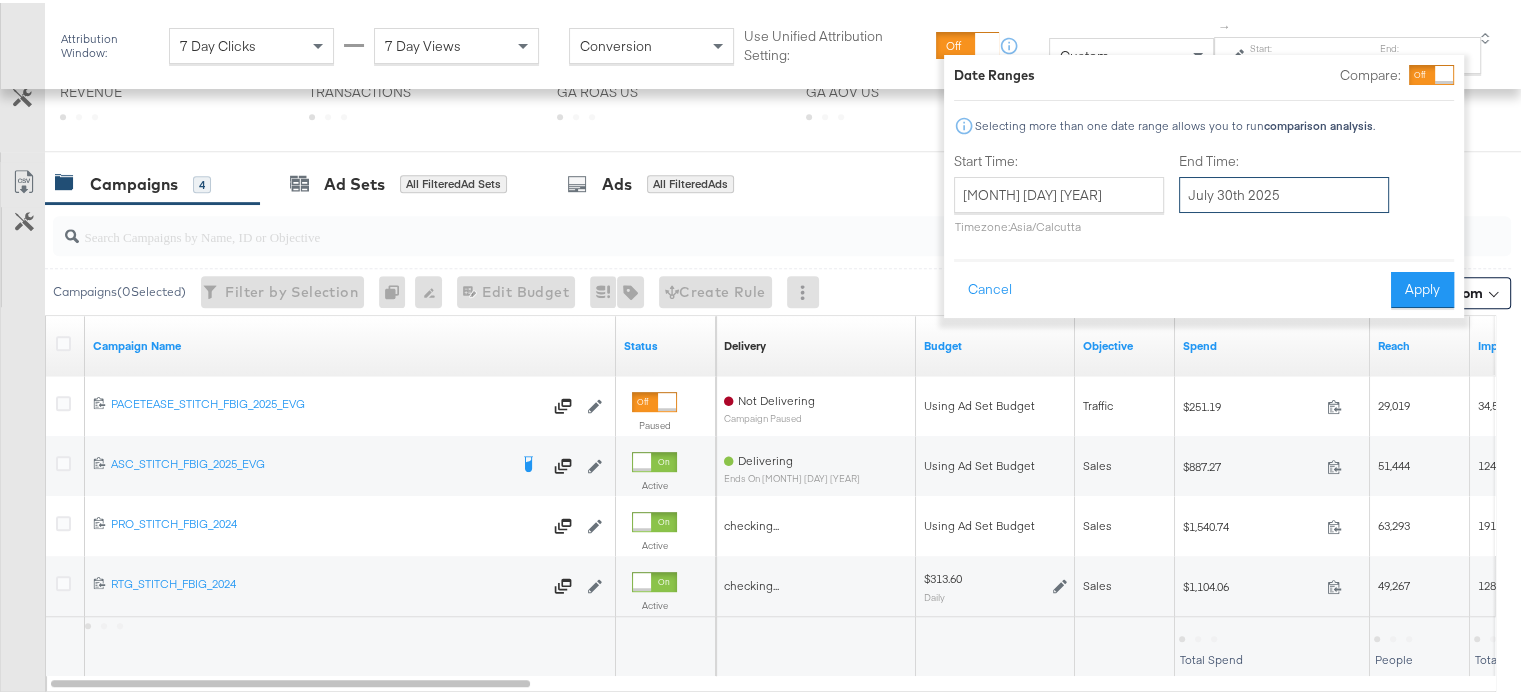 click on "July 30th 2025" at bounding box center [1284, 192] 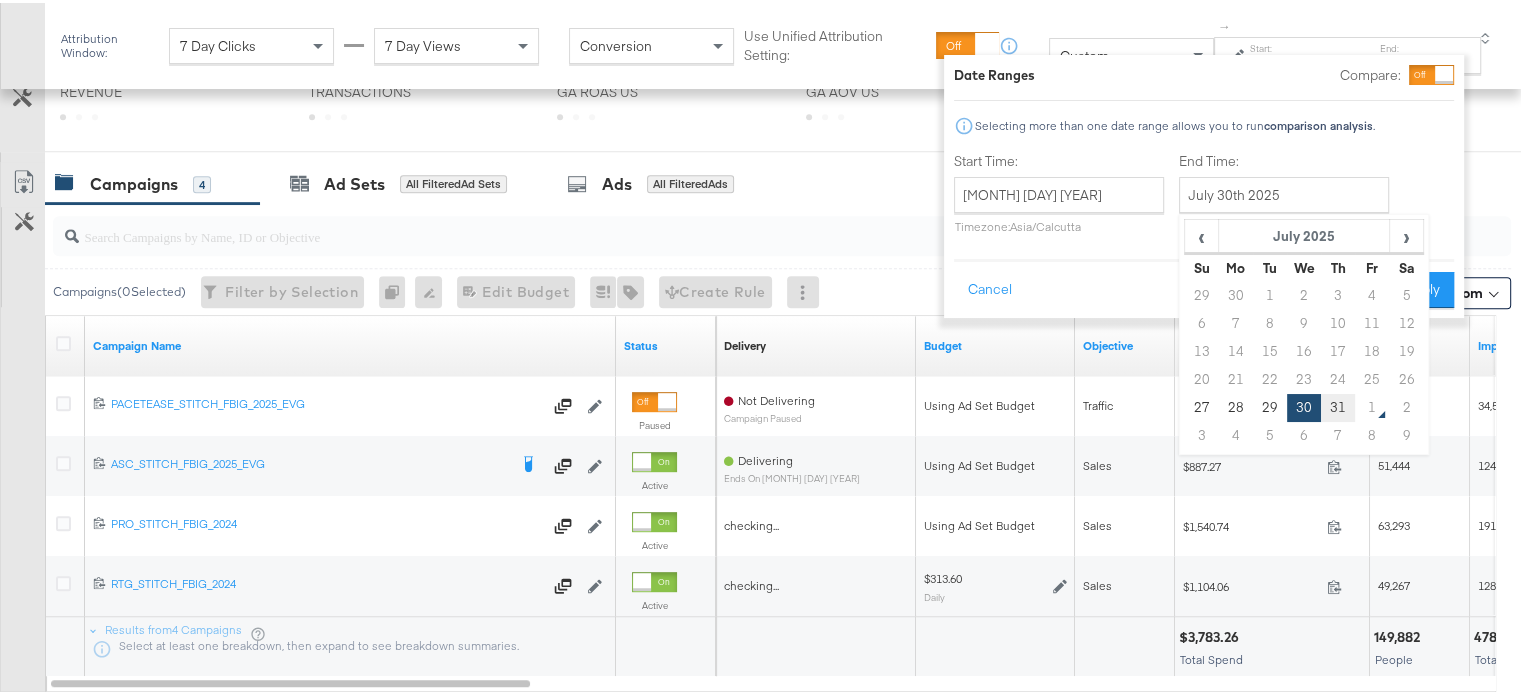 click on "31" at bounding box center (1338, 405) 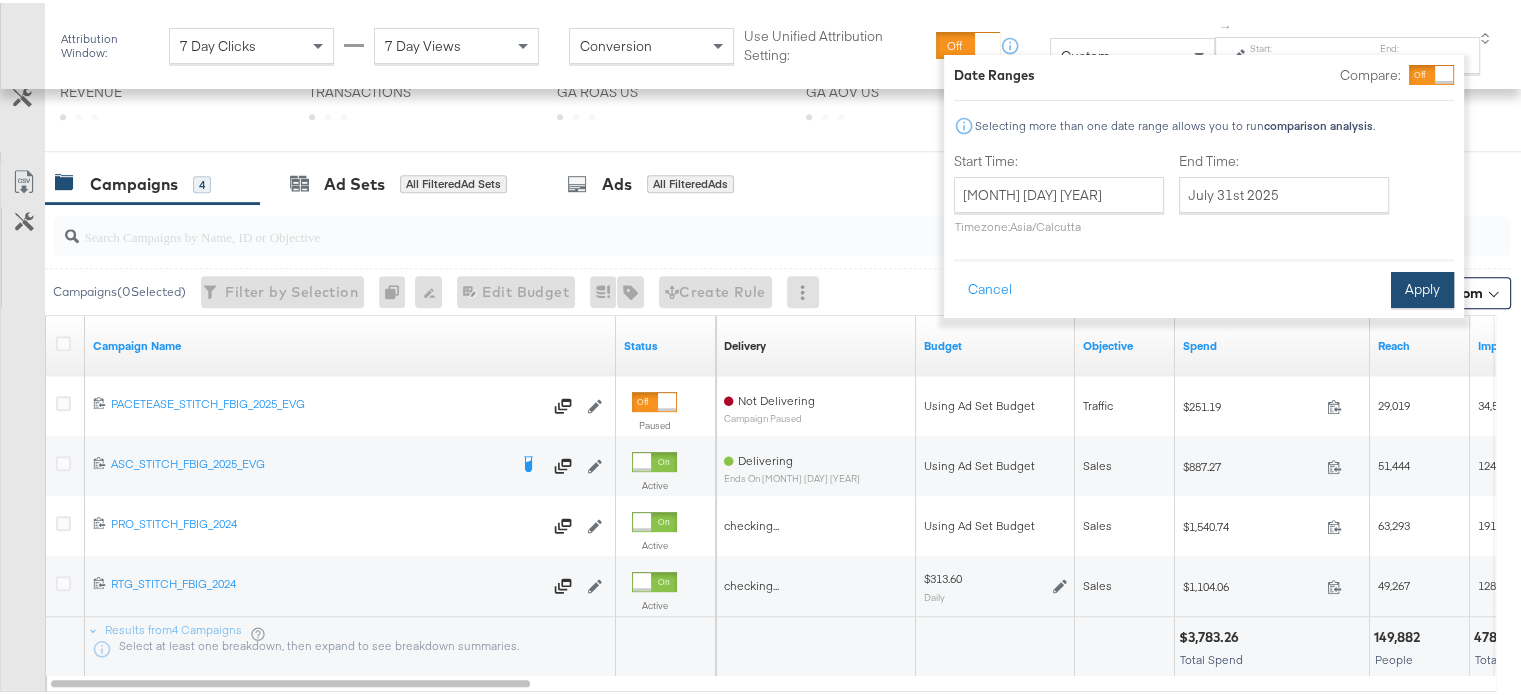 click on "Apply" at bounding box center (1422, 287) 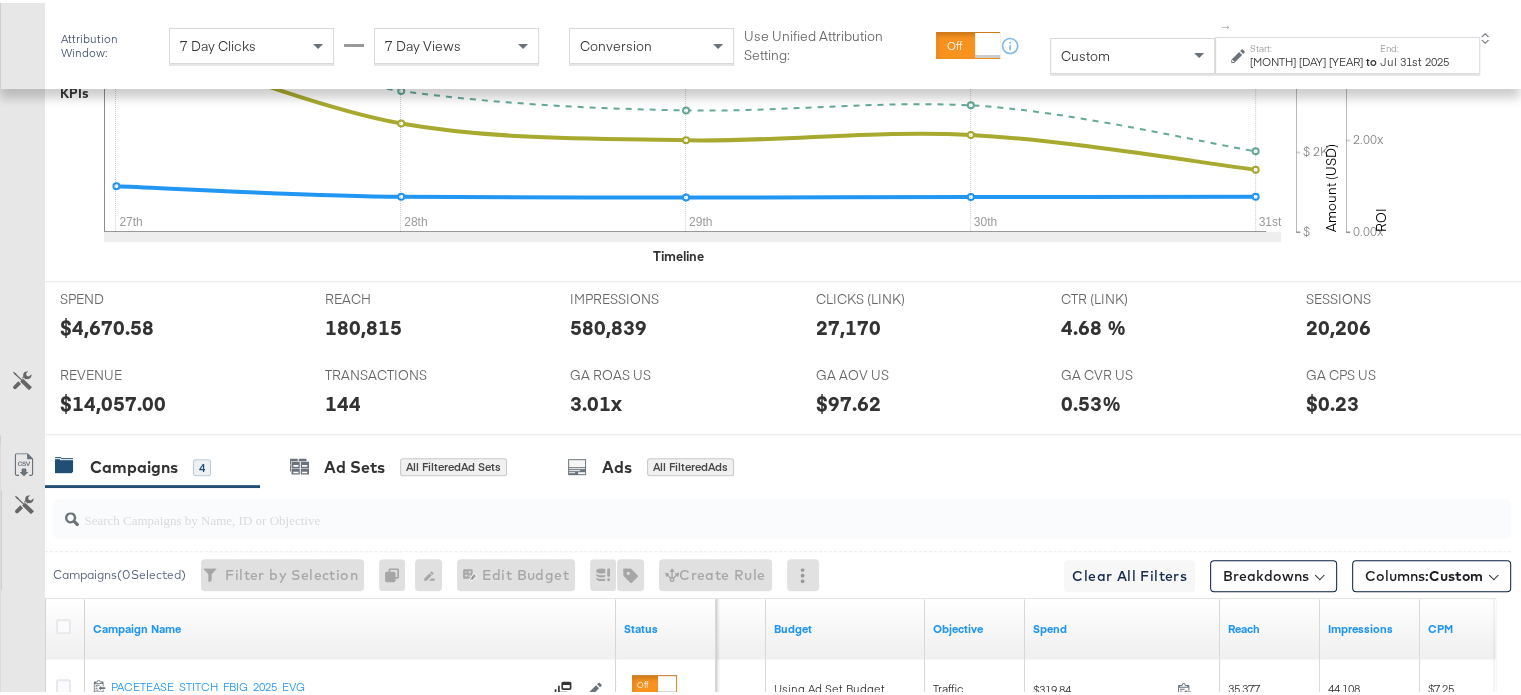 scroll, scrollTop: 721, scrollLeft: 0, axis: vertical 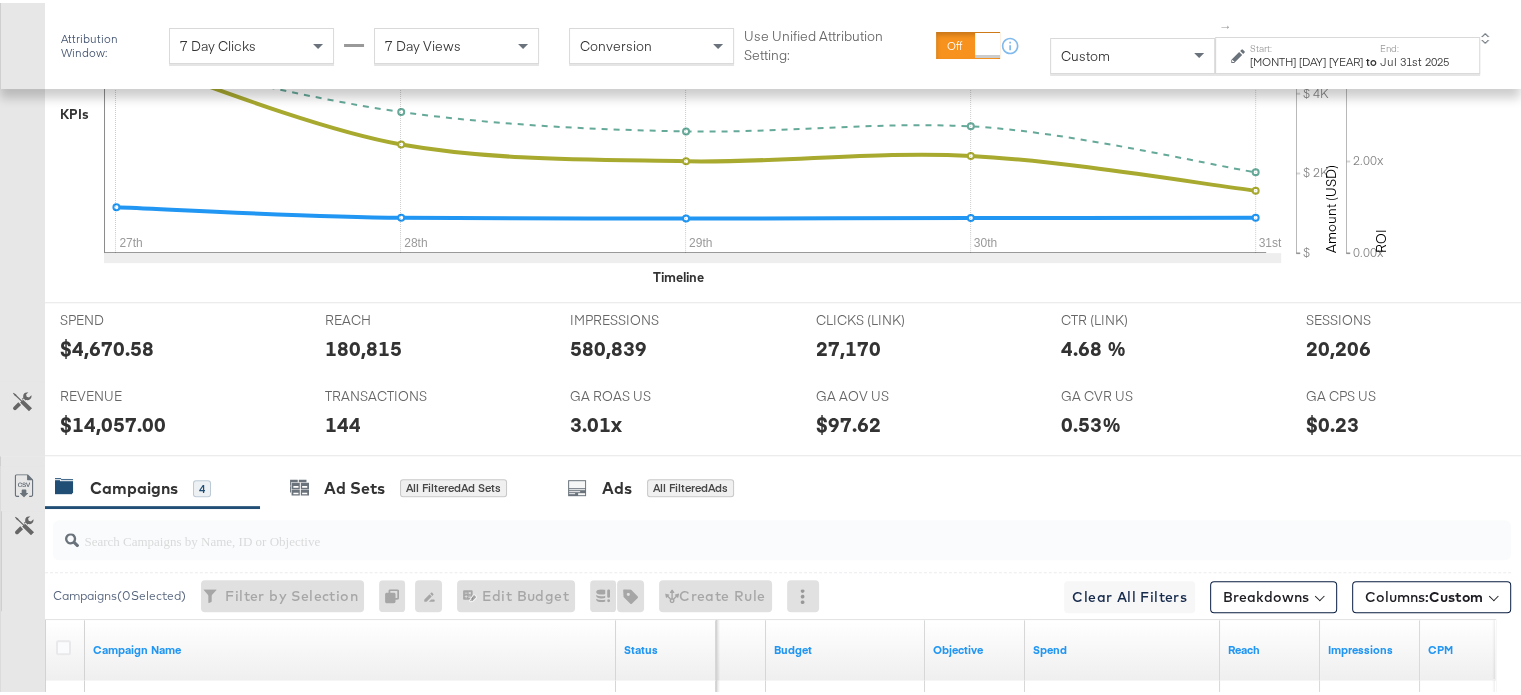 click on "to" at bounding box center (1371, 58) 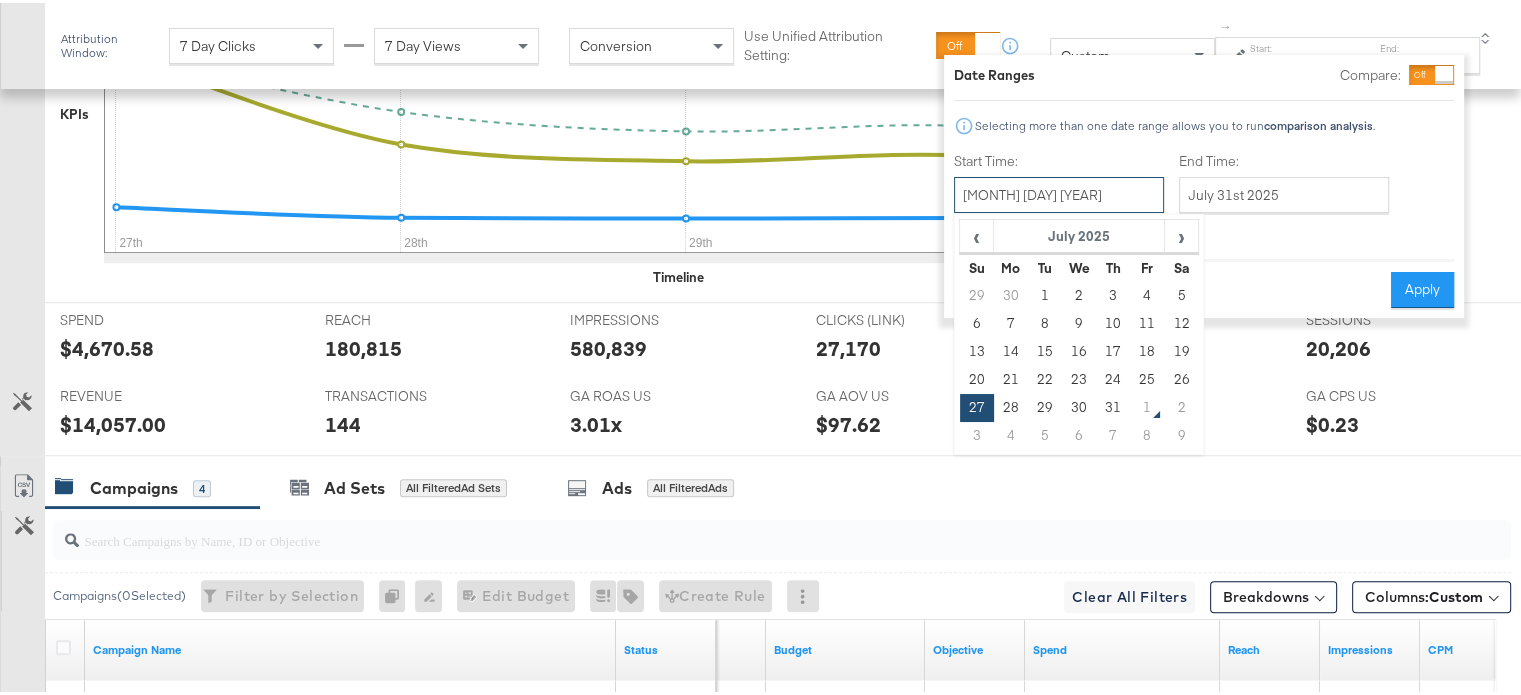 click on "July 27th 2025" at bounding box center [1059, 192] 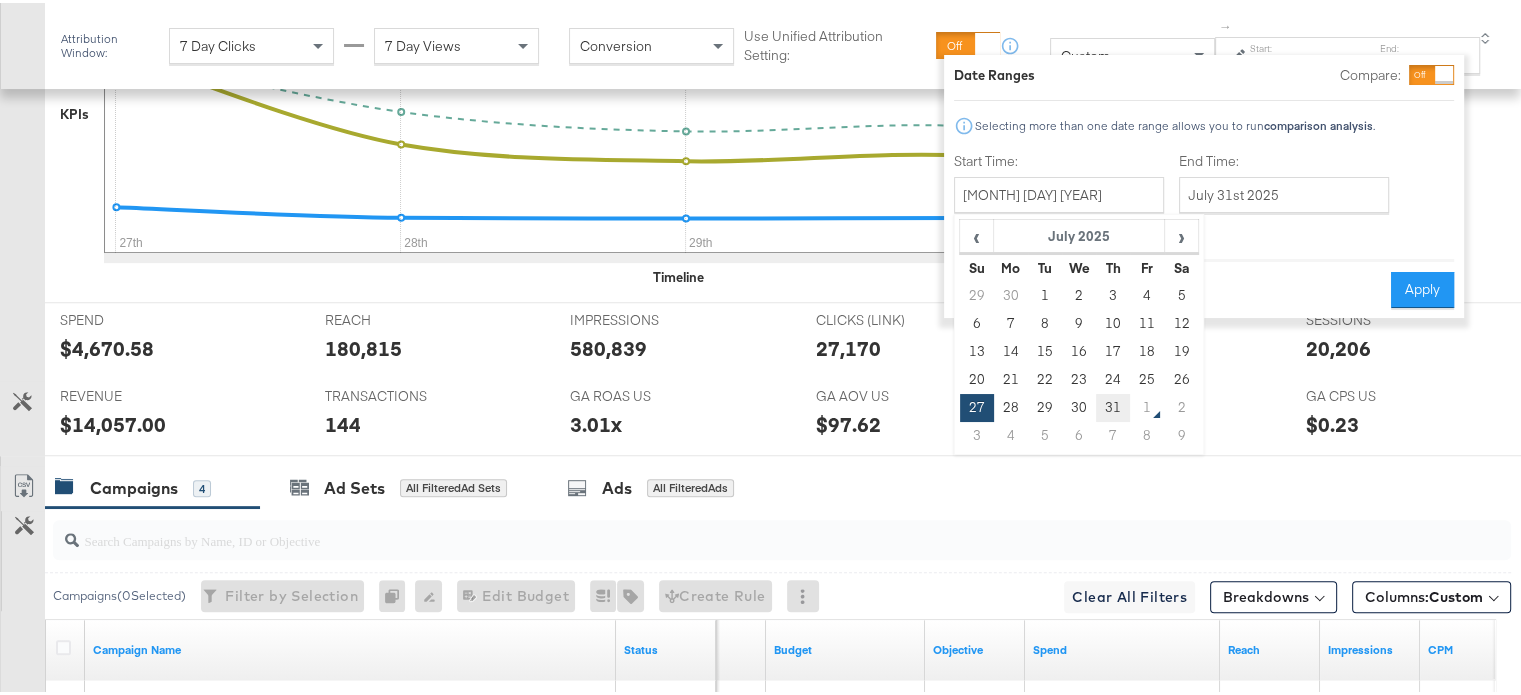 click on "31" at bounding box center [1113, 405] 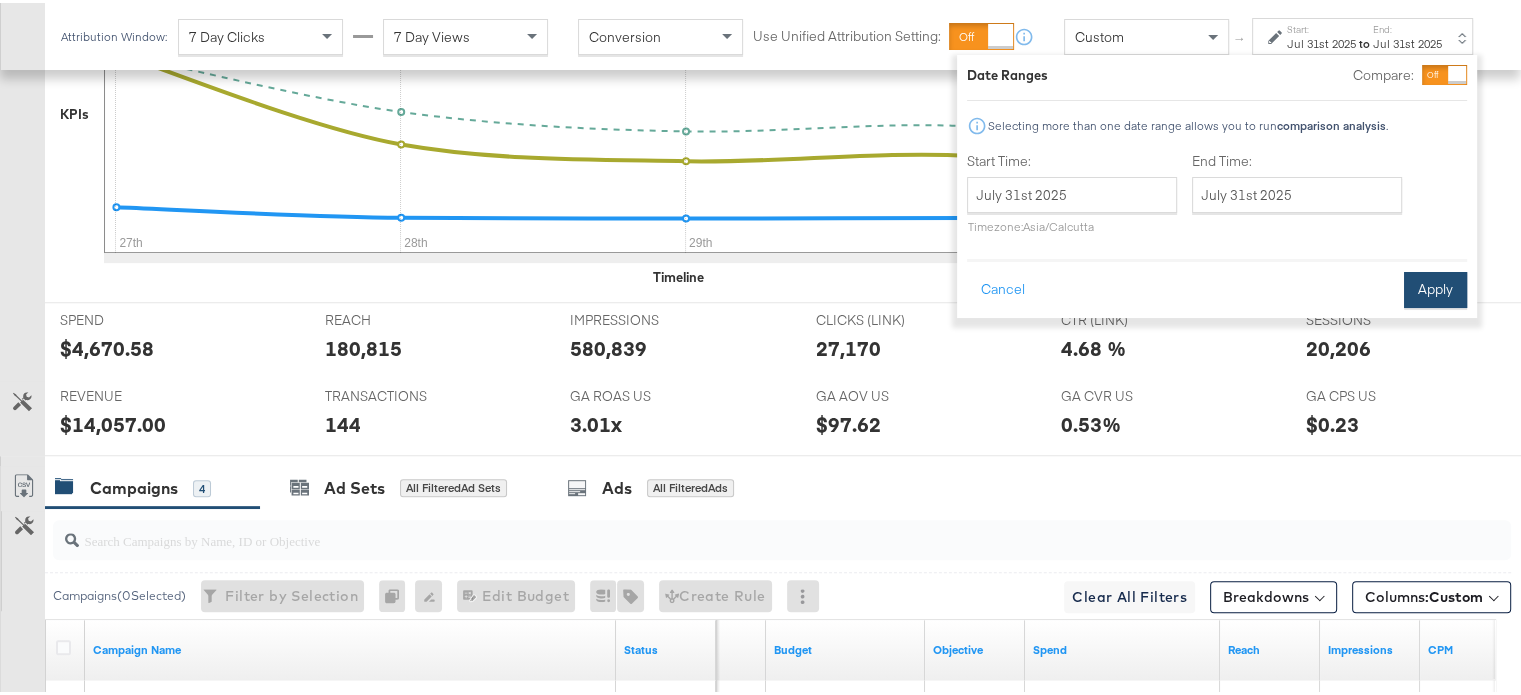 click on "Apply" at bounding box center (1435, 287) 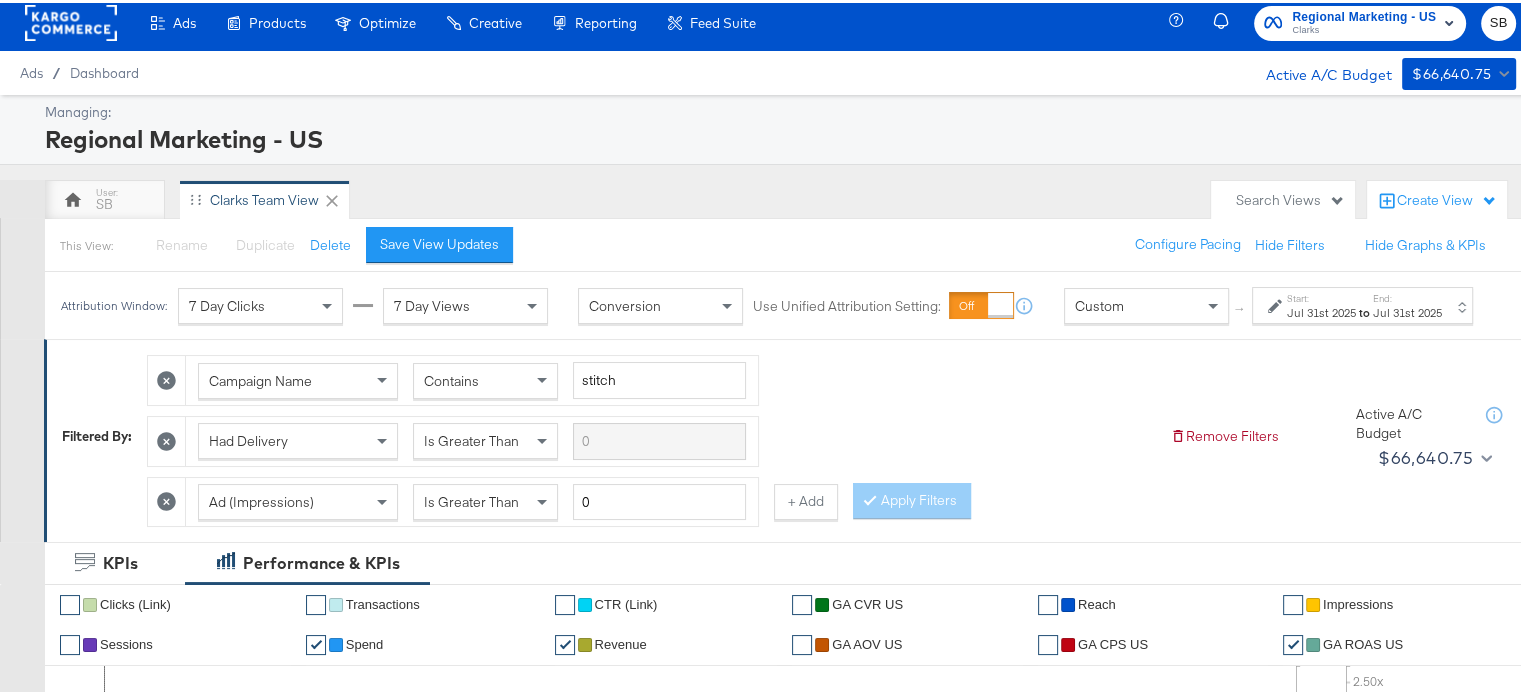 scroll, scrollTop: 0, scrollLeft: 0, axis: both 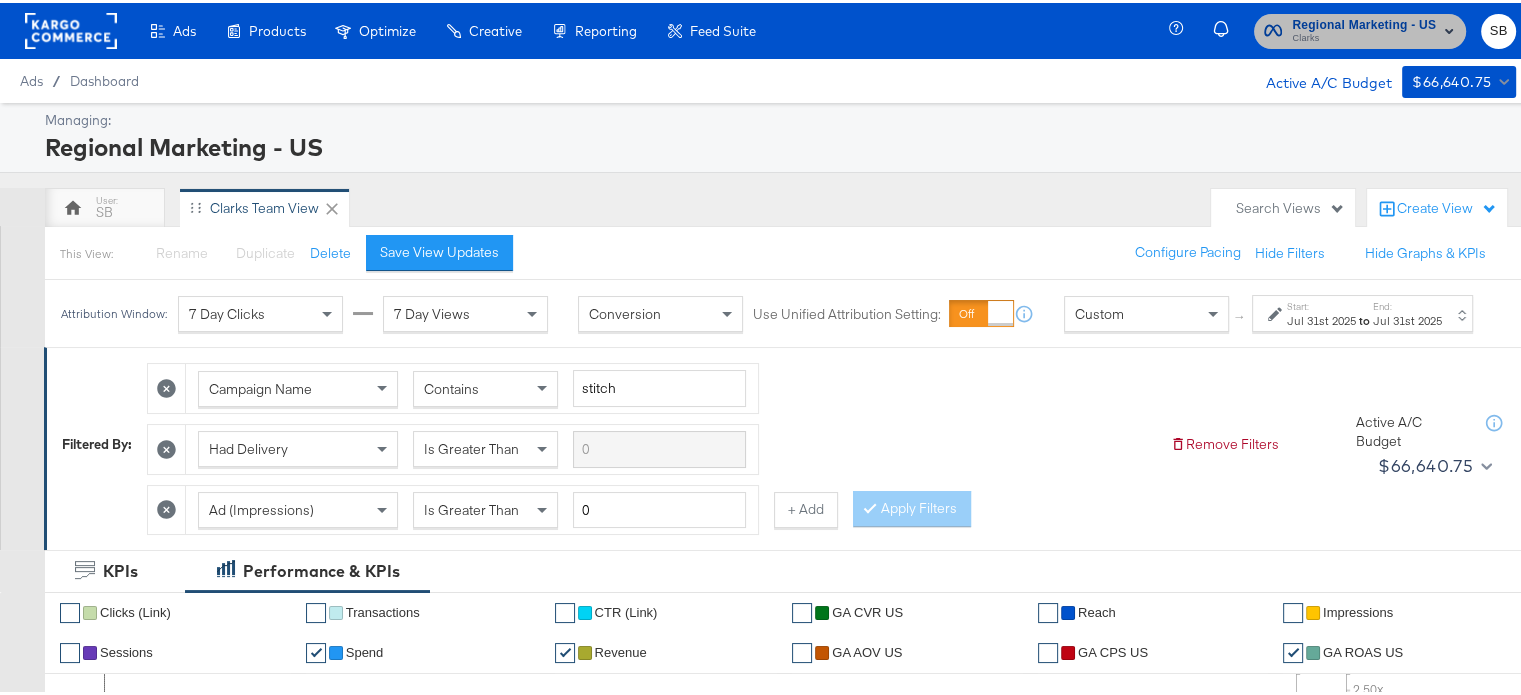 click on "Clarks" at bounding box center (1364, 36) 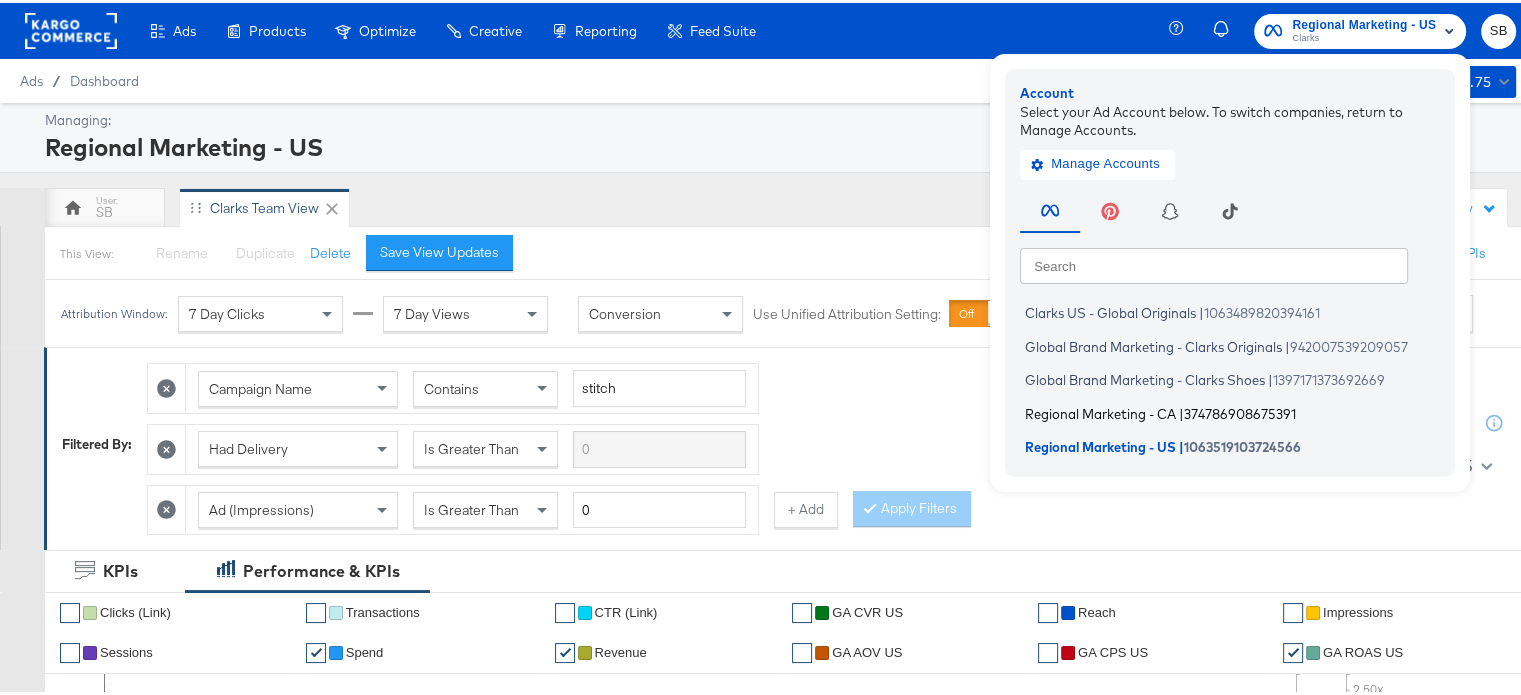 click on "Regional Marketing - CA" at bounding box center (1100, 410) 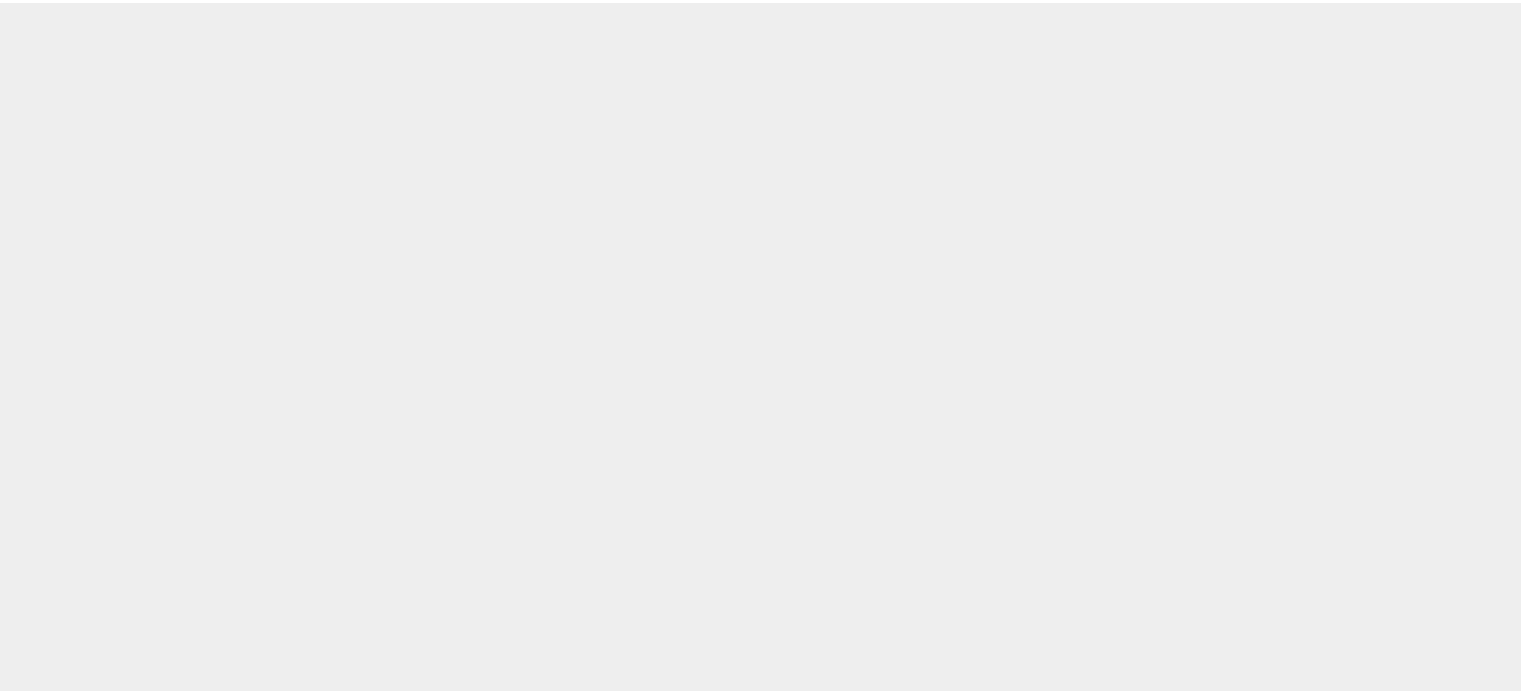 scroll, scrollTop: 0, scrollLeft: 0, axis: both 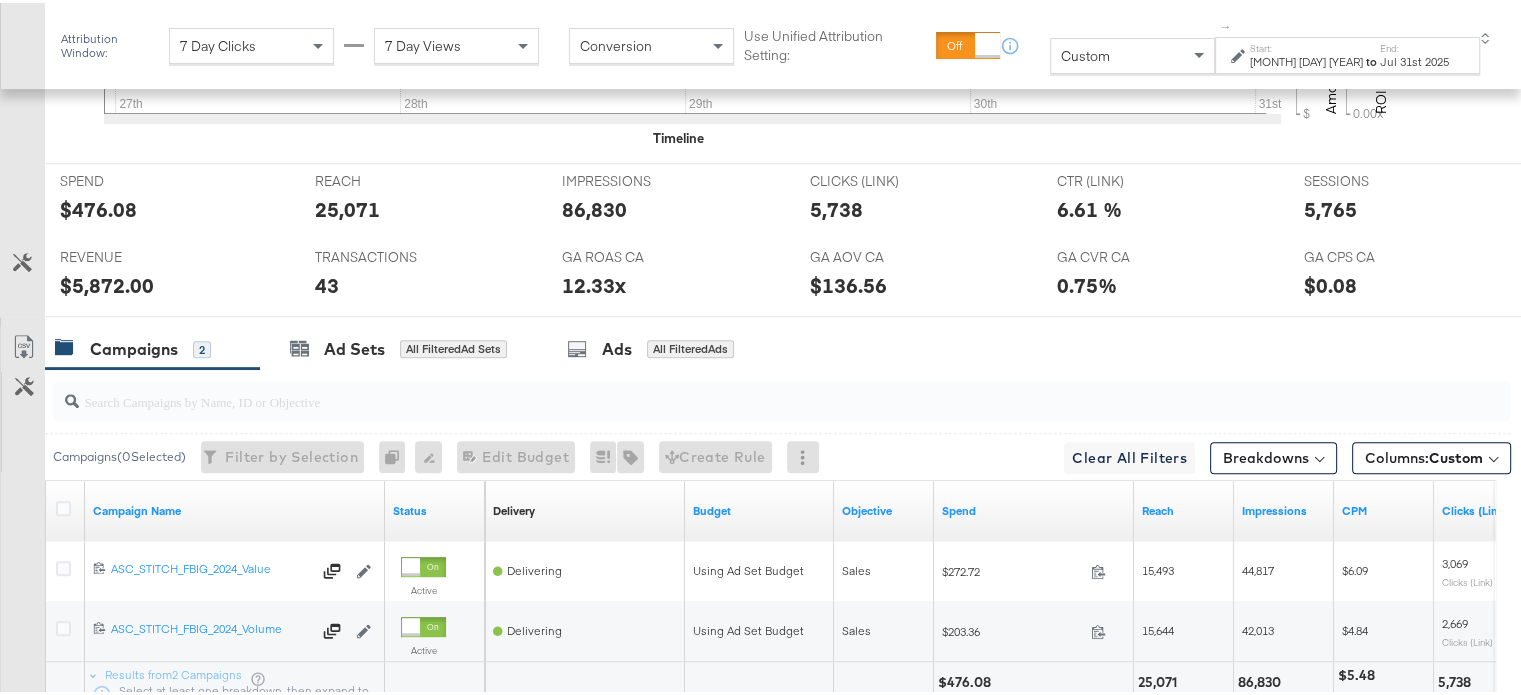 click on "[MONTH] [DAY] [YEAR]" at bounding box center [1306, 59] 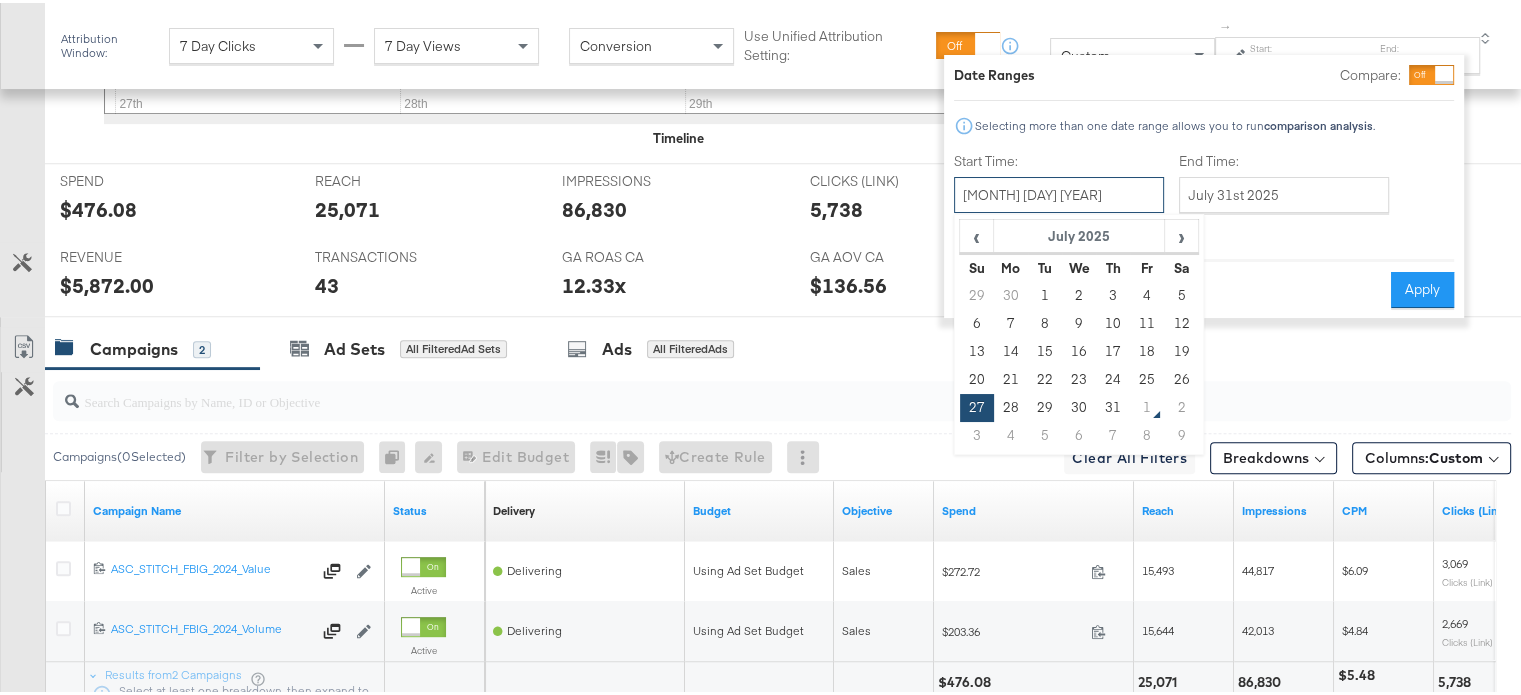 click on "[MONTH] [DAY] [YEAR]" at bounding box center [1059, 192] 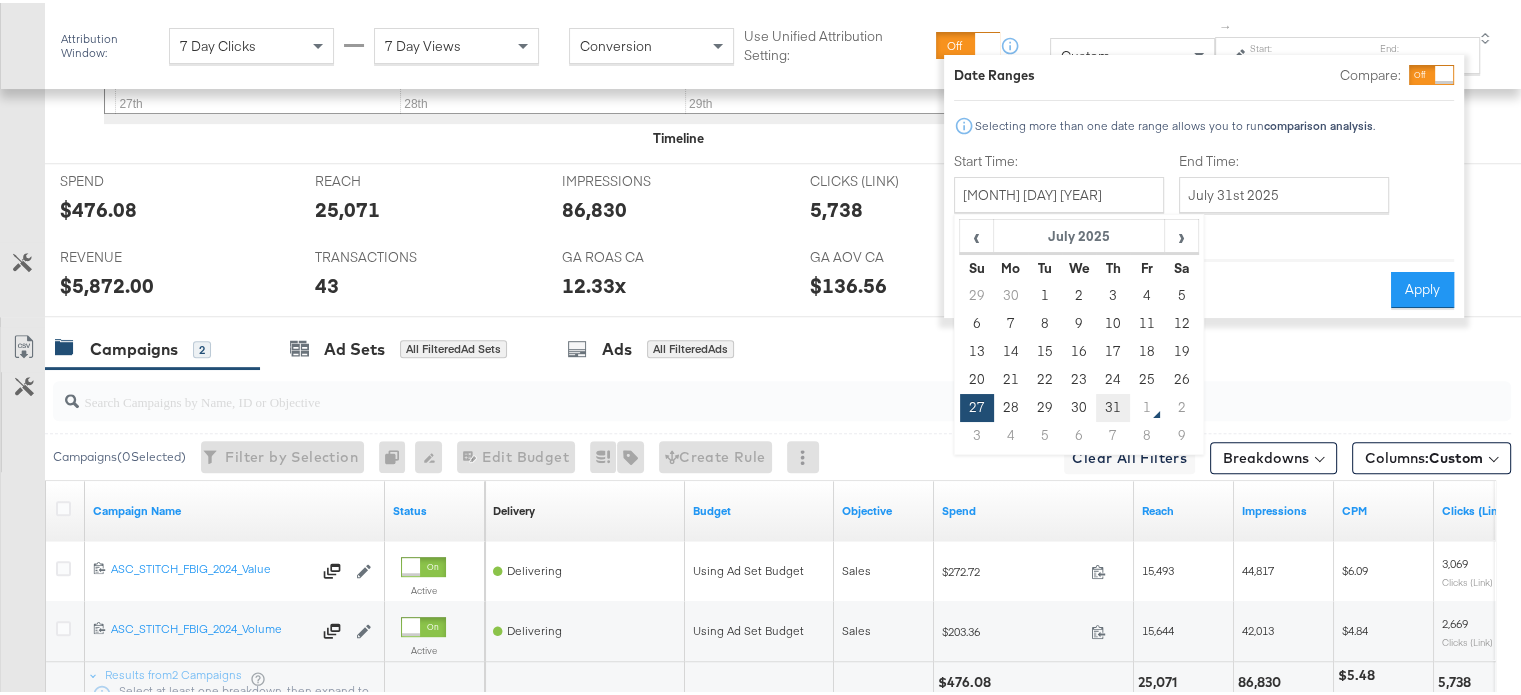 click on "31" at bounding box center (1113, 405) 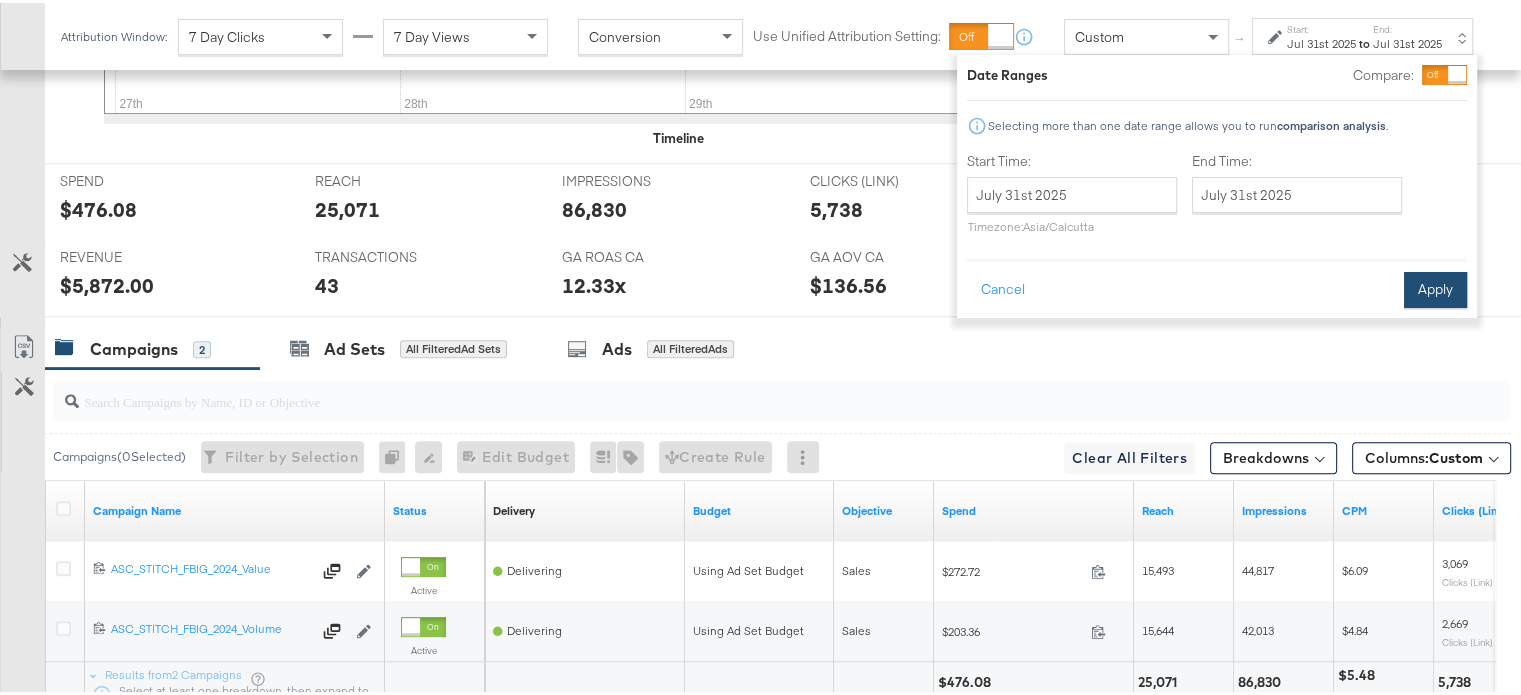 click on "Apply" at bounding box center [1435, 287] 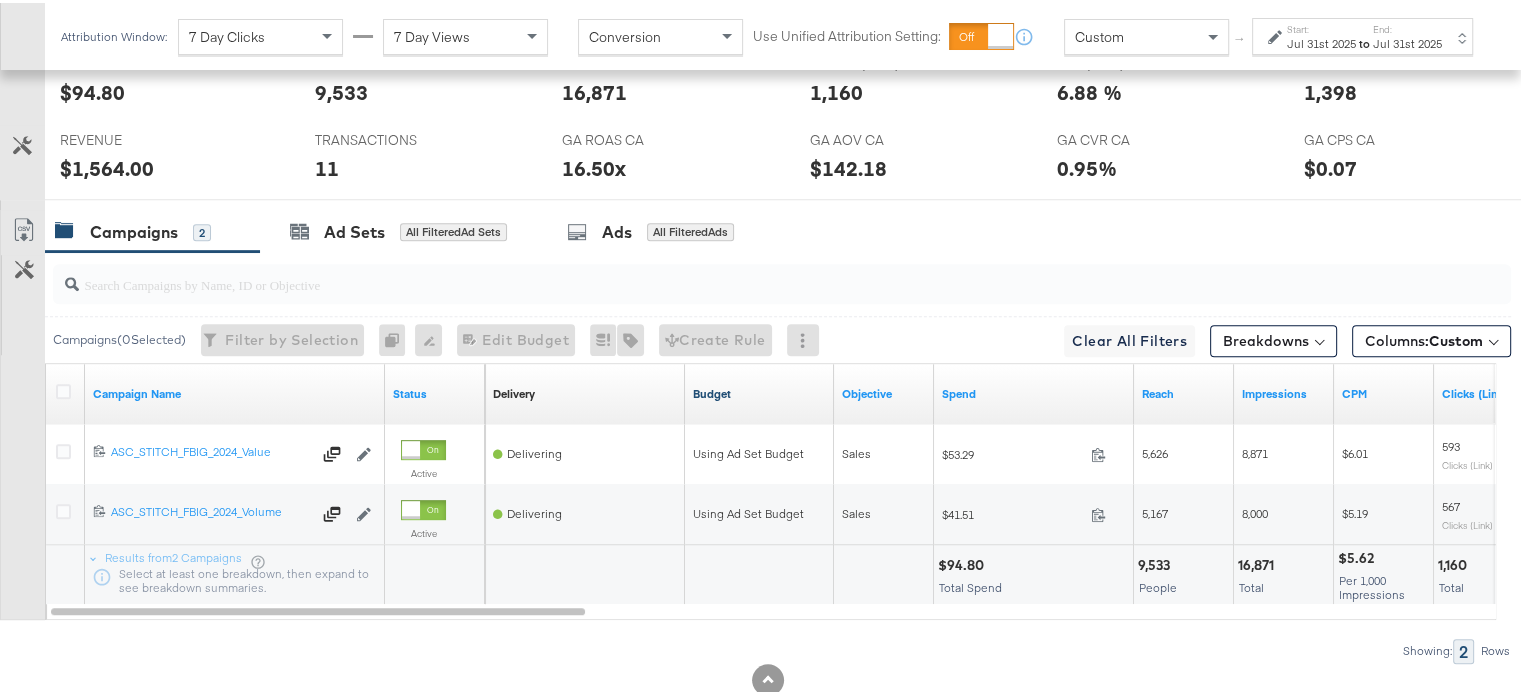 scroll, scrollTop: 978, scrollLeft: 0, axis: vertical 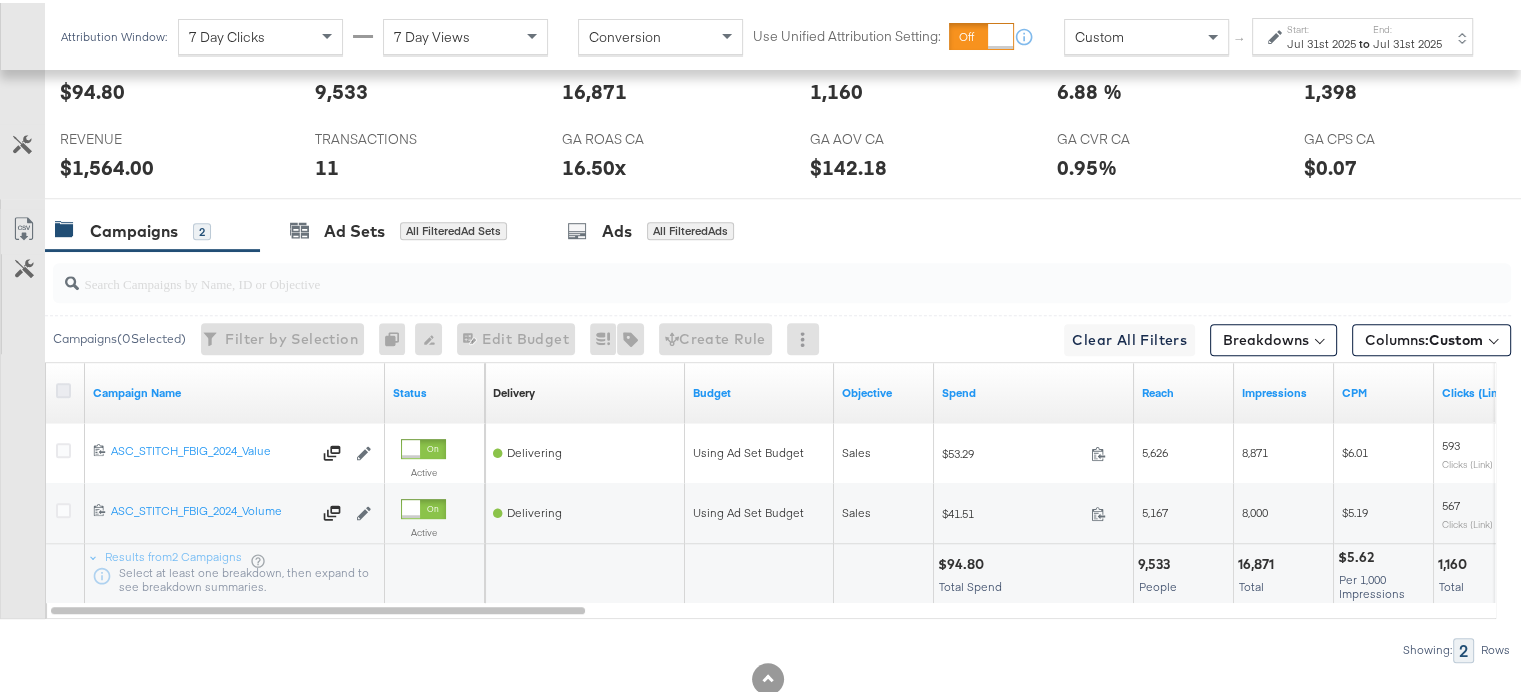 click at bounding box center [63, 387] 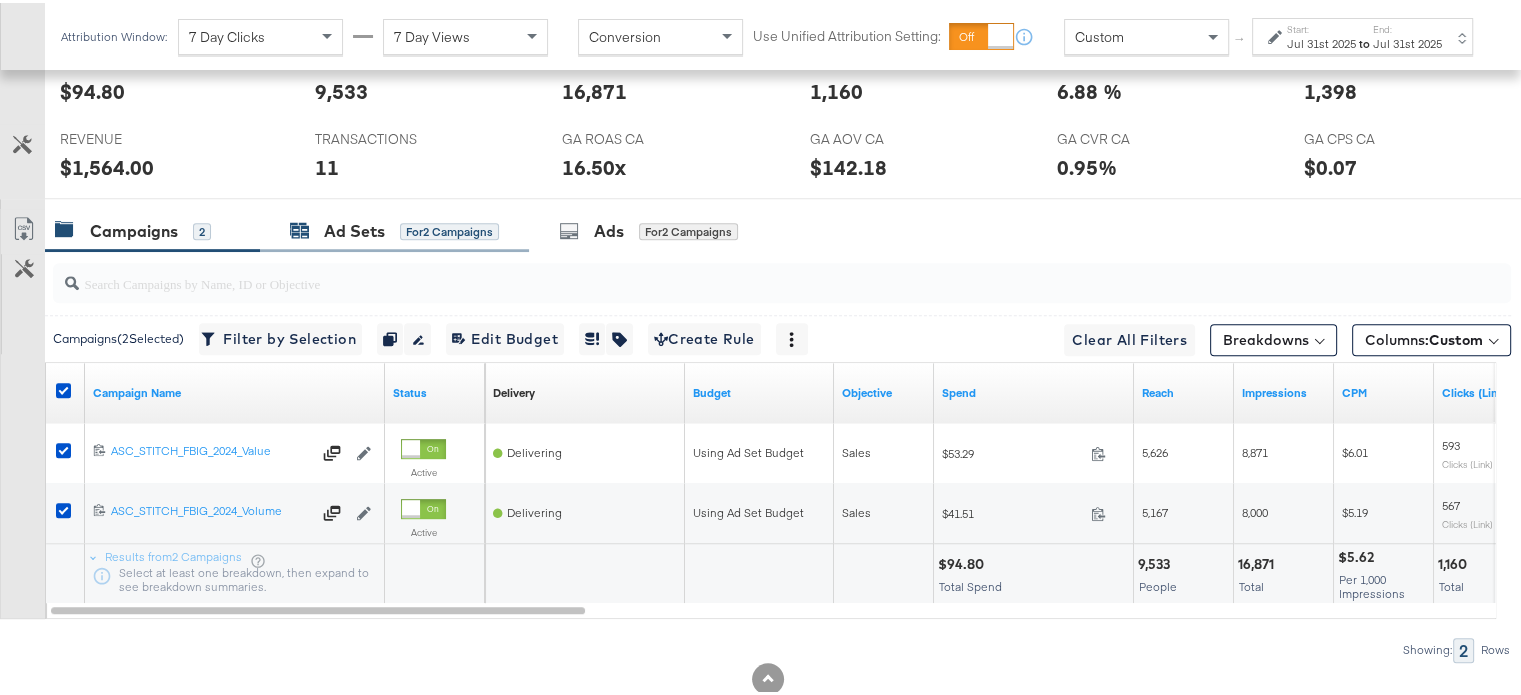 click on "Ad Sets for  2   Campaigns" at bounding box center (394, 228) 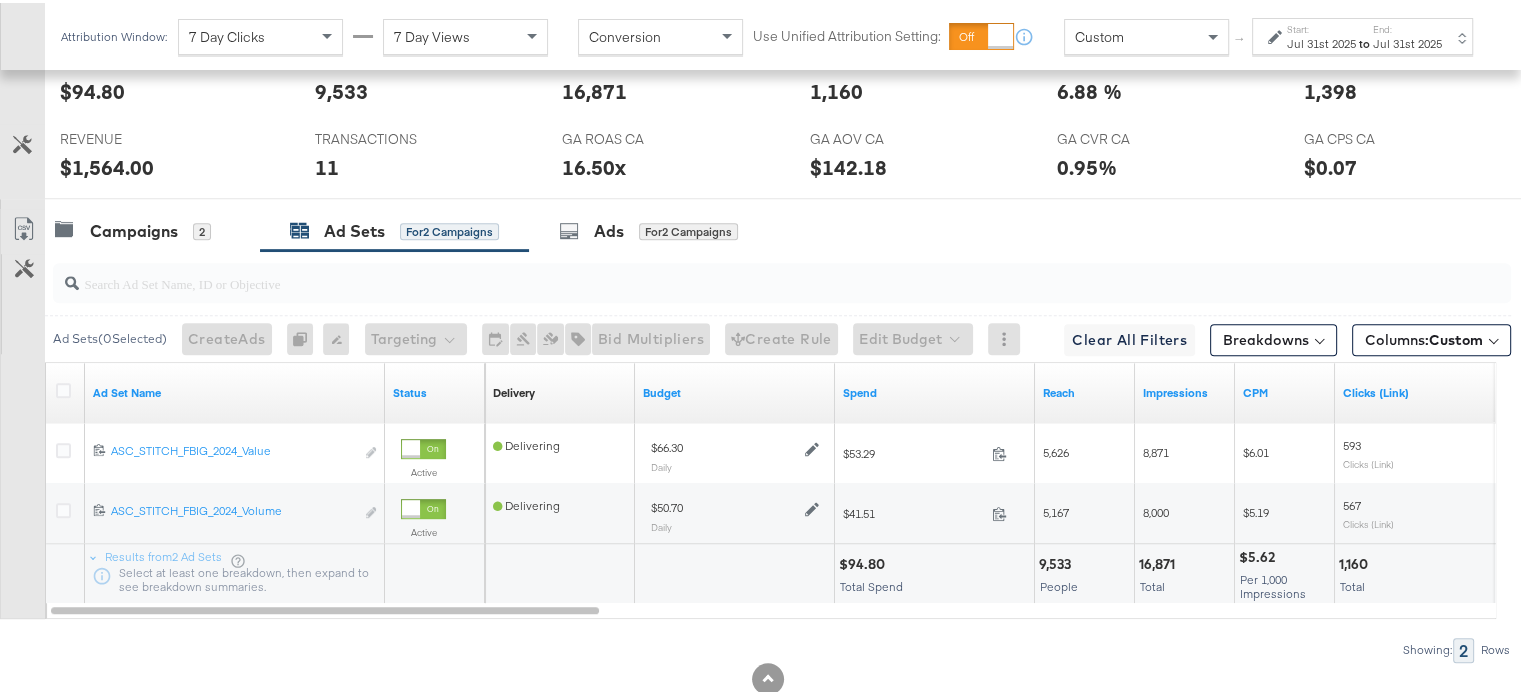 click on "Jul 31st 2025" at bounding box center [1321, 41] 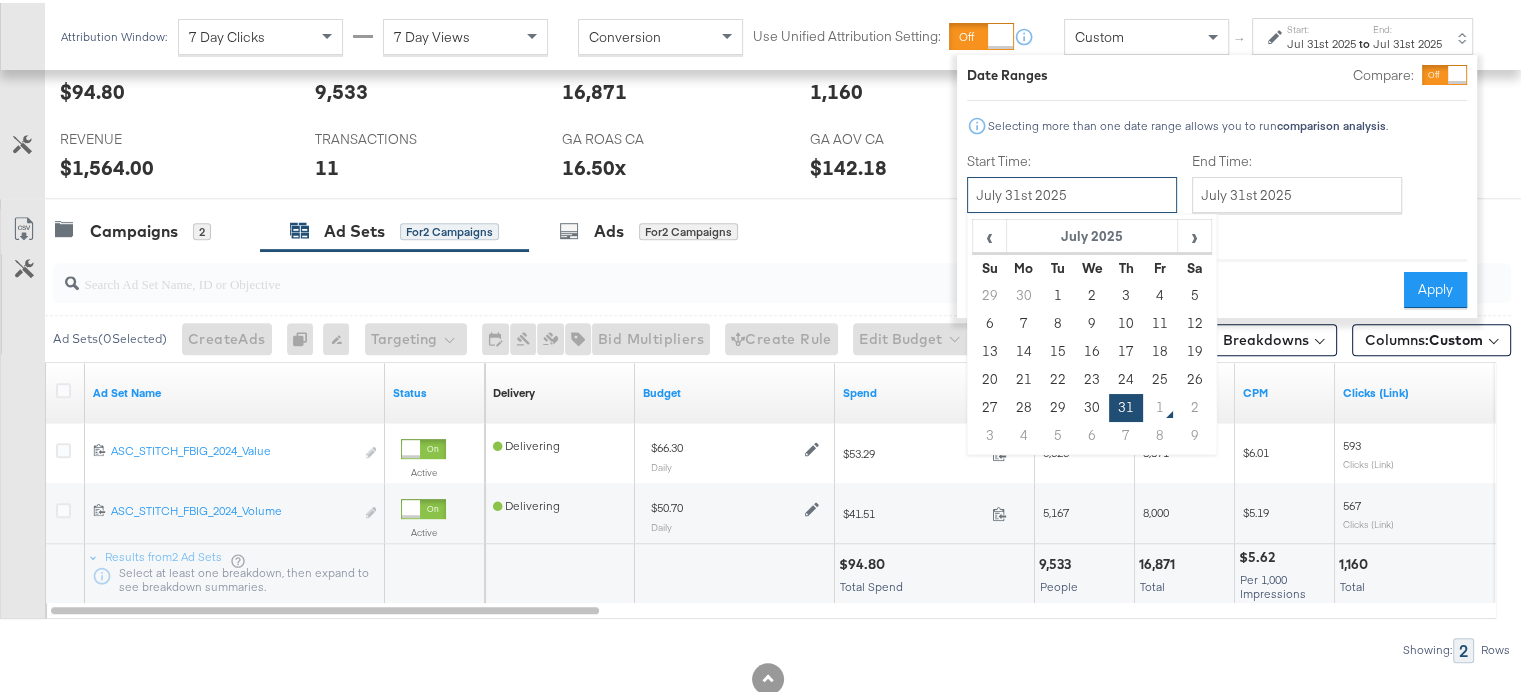 click on "July 31st 2025" at bounding box center [1072, 192] 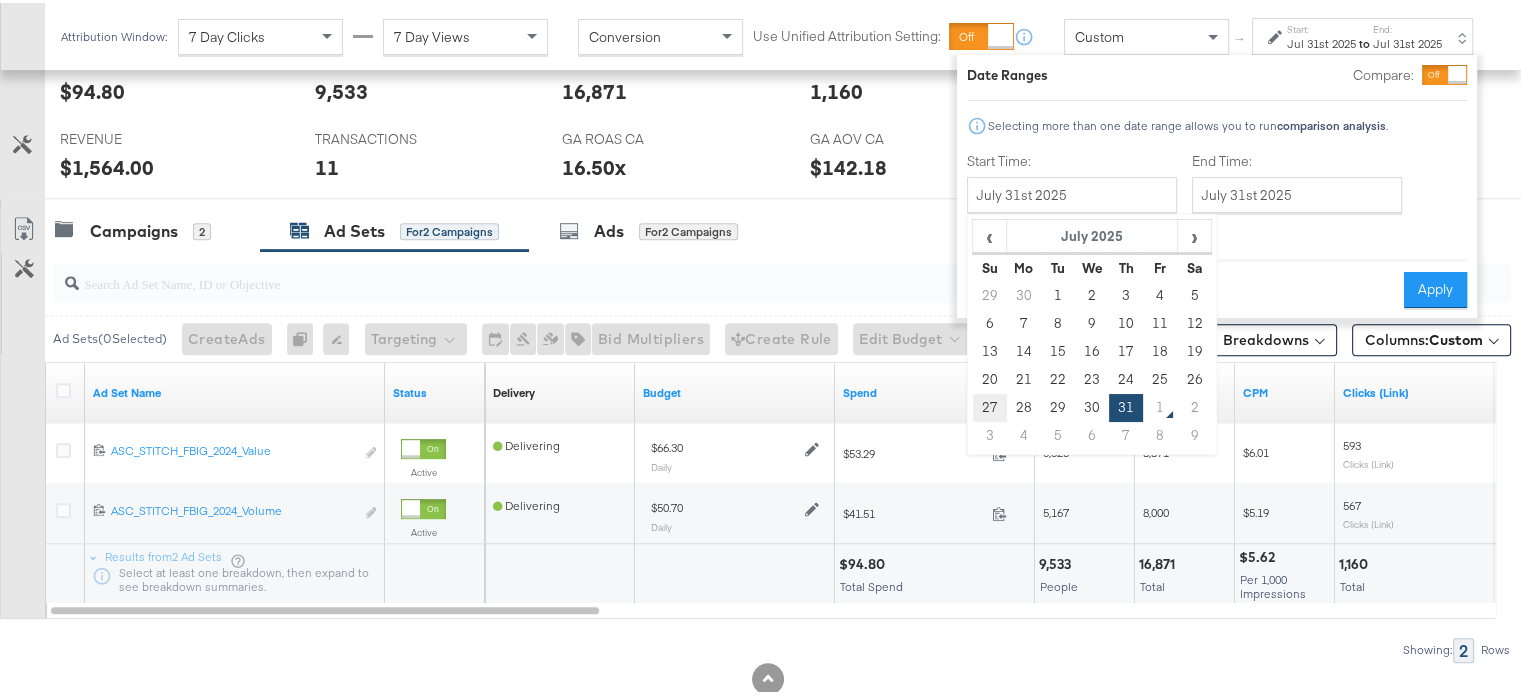 click on "27" at bounding box center (990, 405) 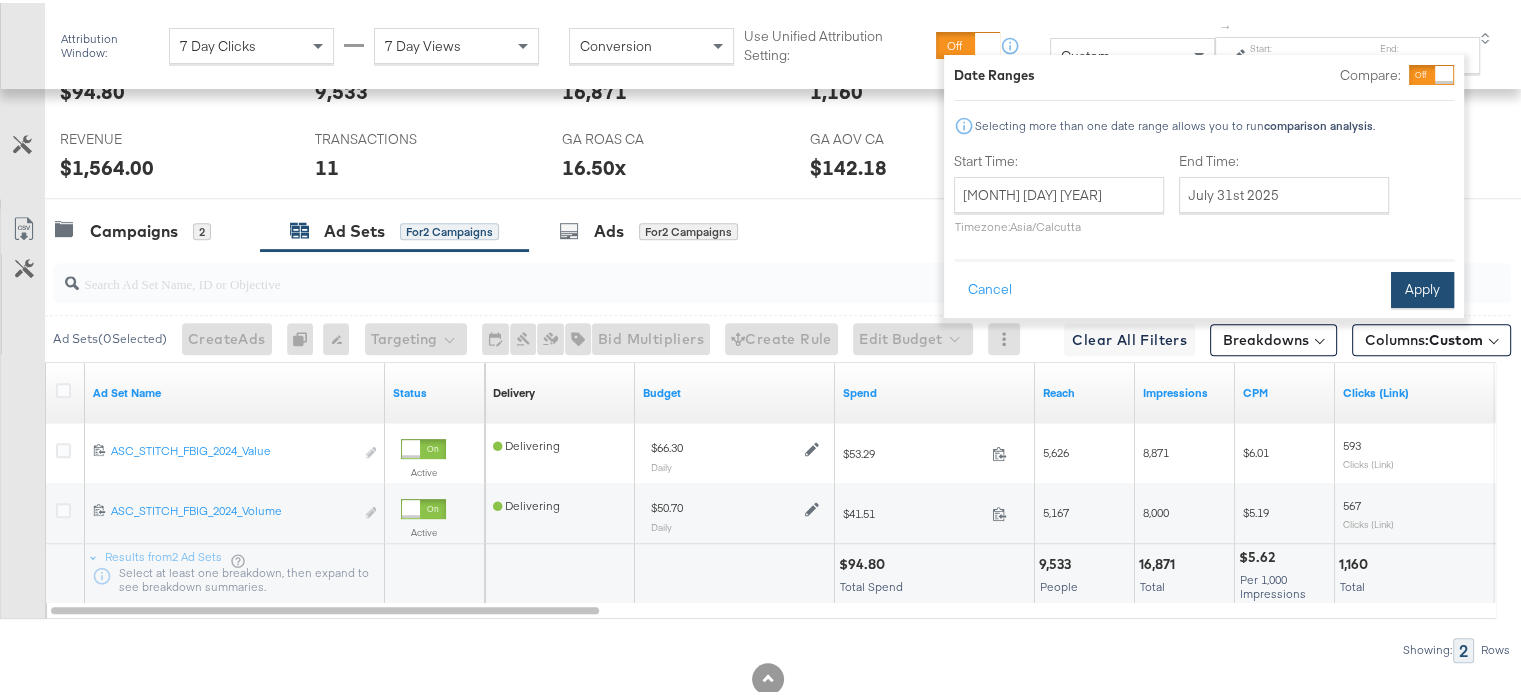click on "Apply" at bounding box center (1422, 287) 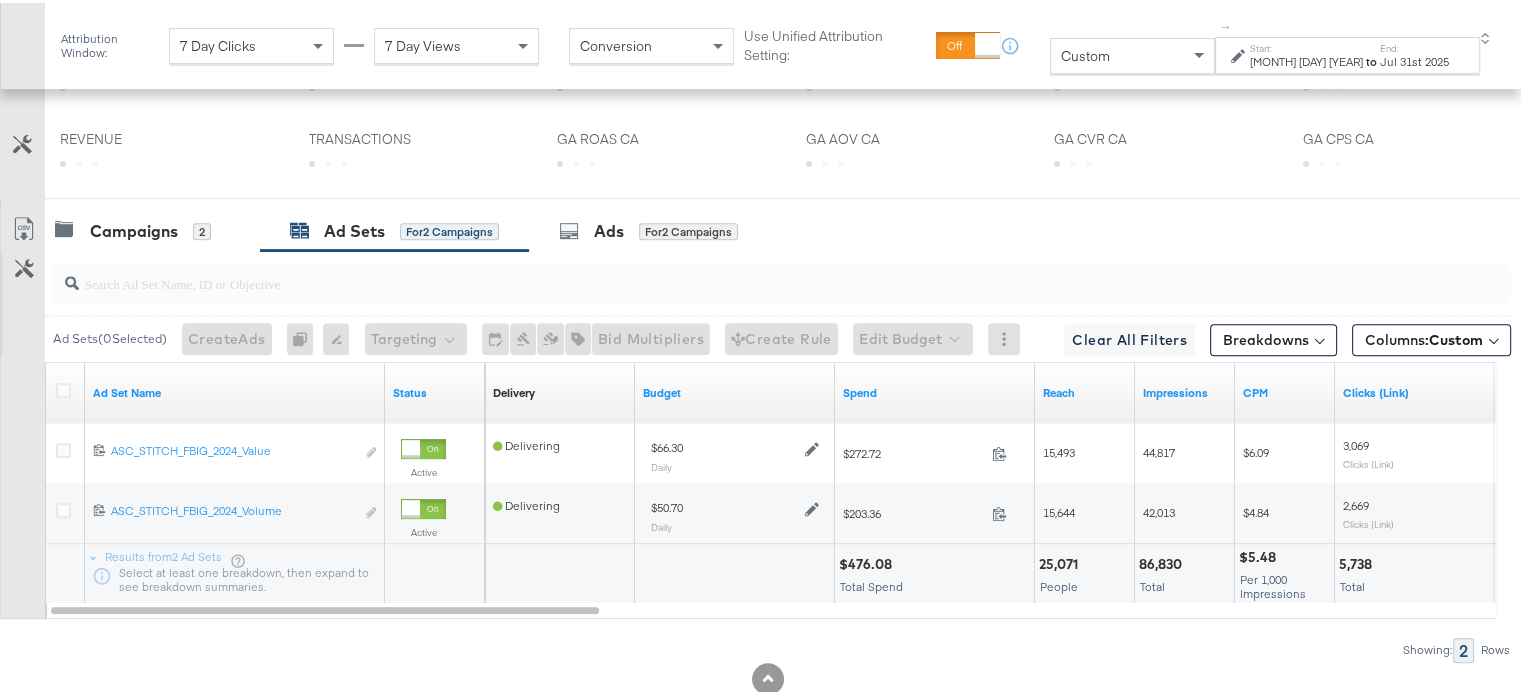 scroll, scrollTop: 978, scrollLeft: 0, axis: vertical 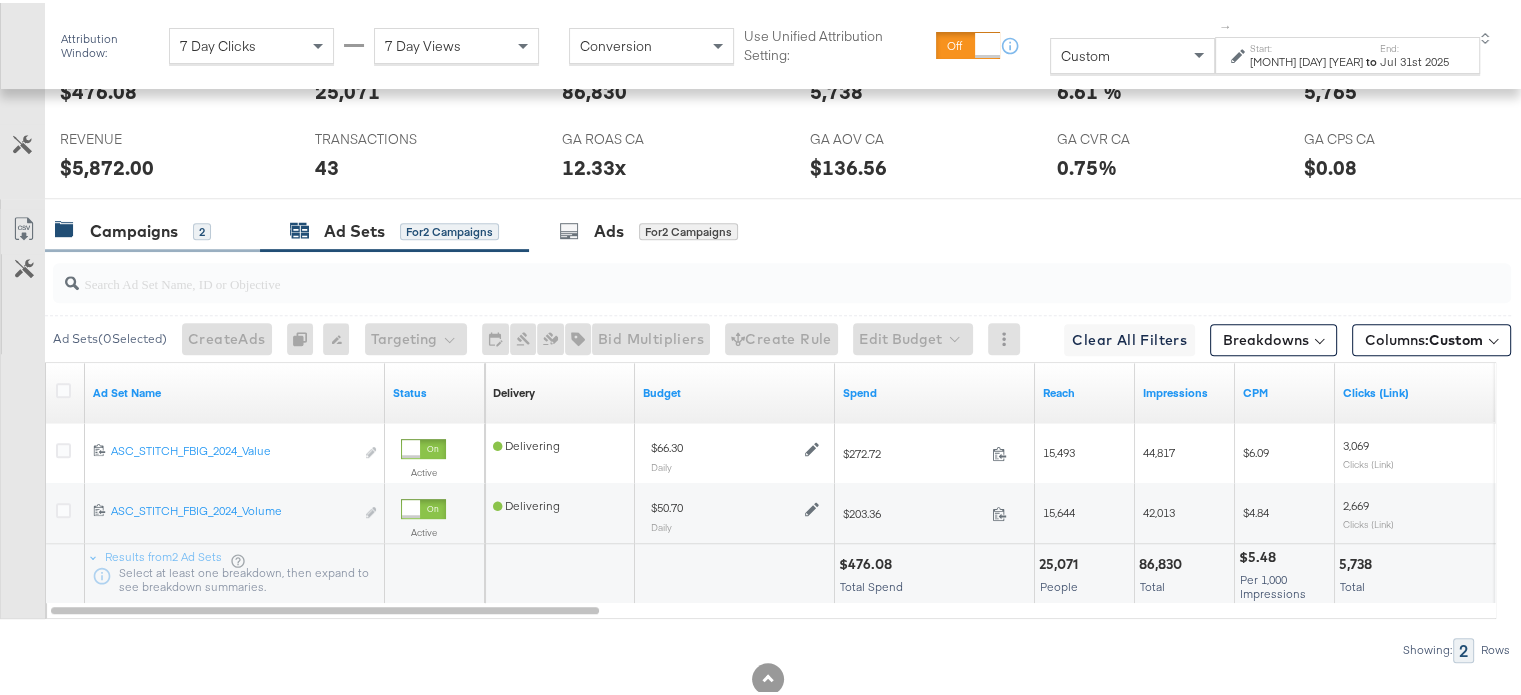click on "Campaigns" at bounding box center (134, 228) 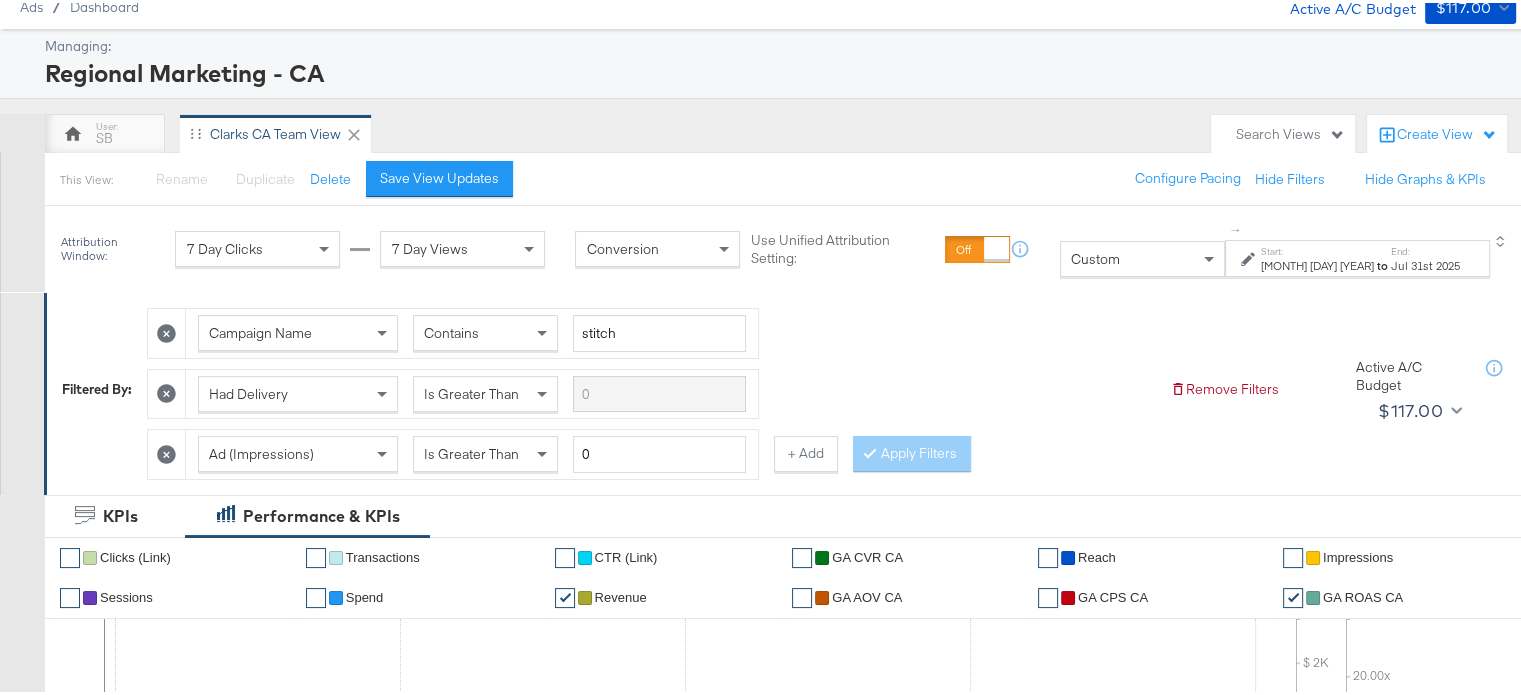 scroll, scrollTop: 0, scrollLeft: 0, axis: both 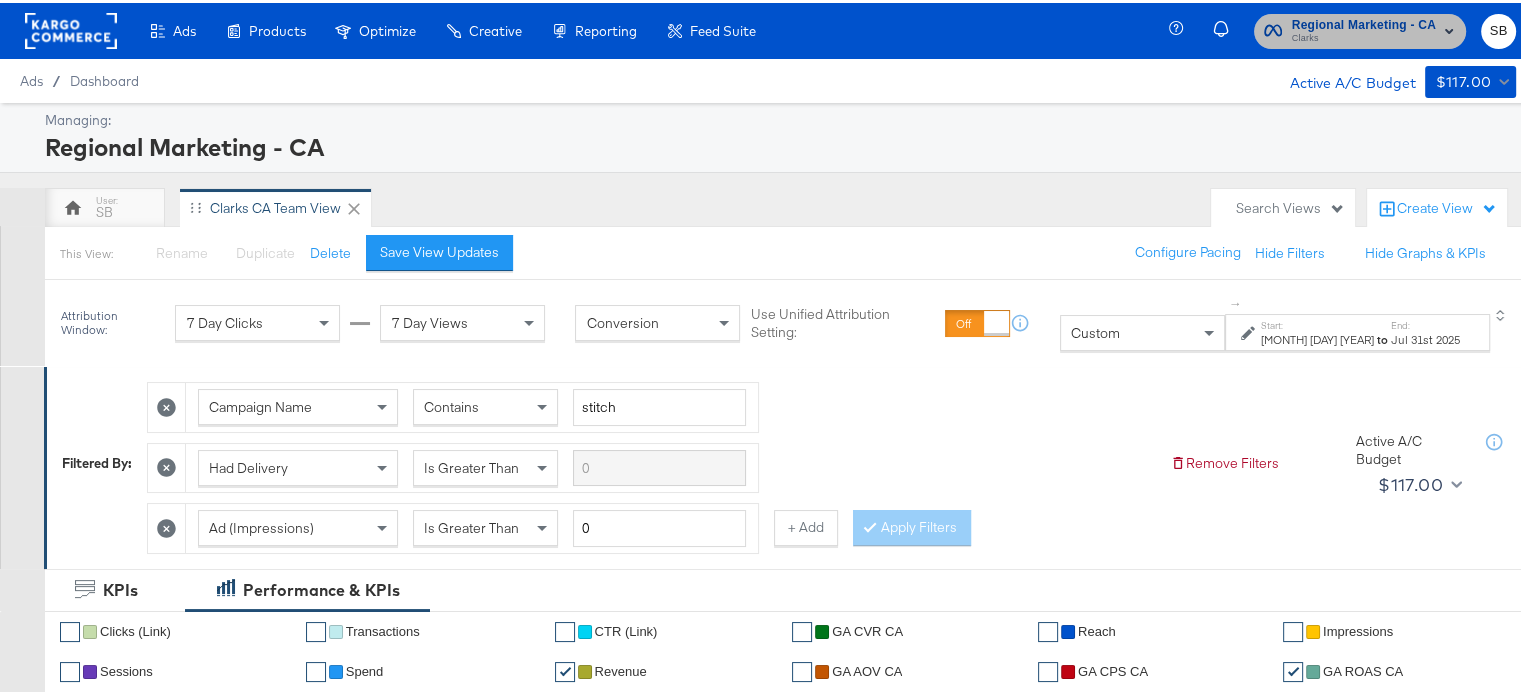 click on "Clarks" at bounding box center [1364, 36] 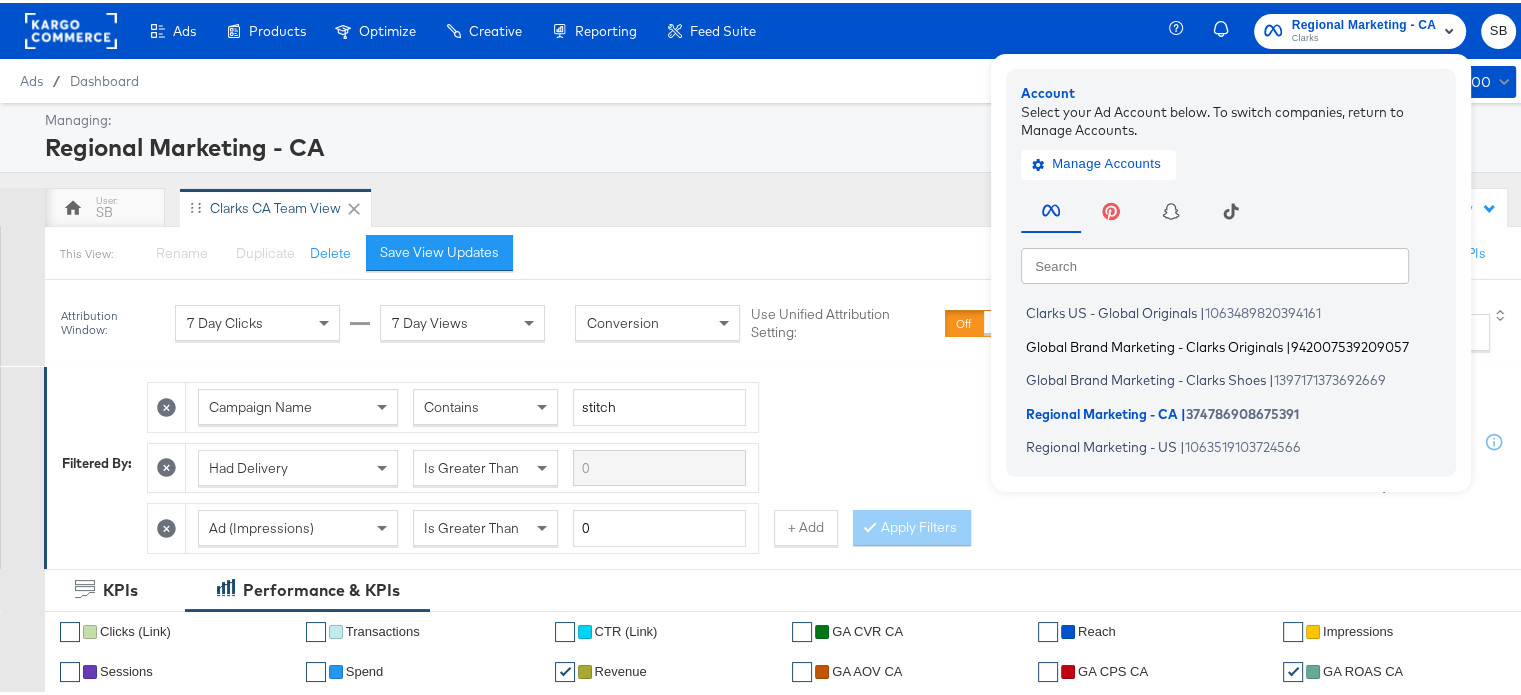 click on "Global Brand Marketing - Clarks Originals" at bounding box center [1154, 343] 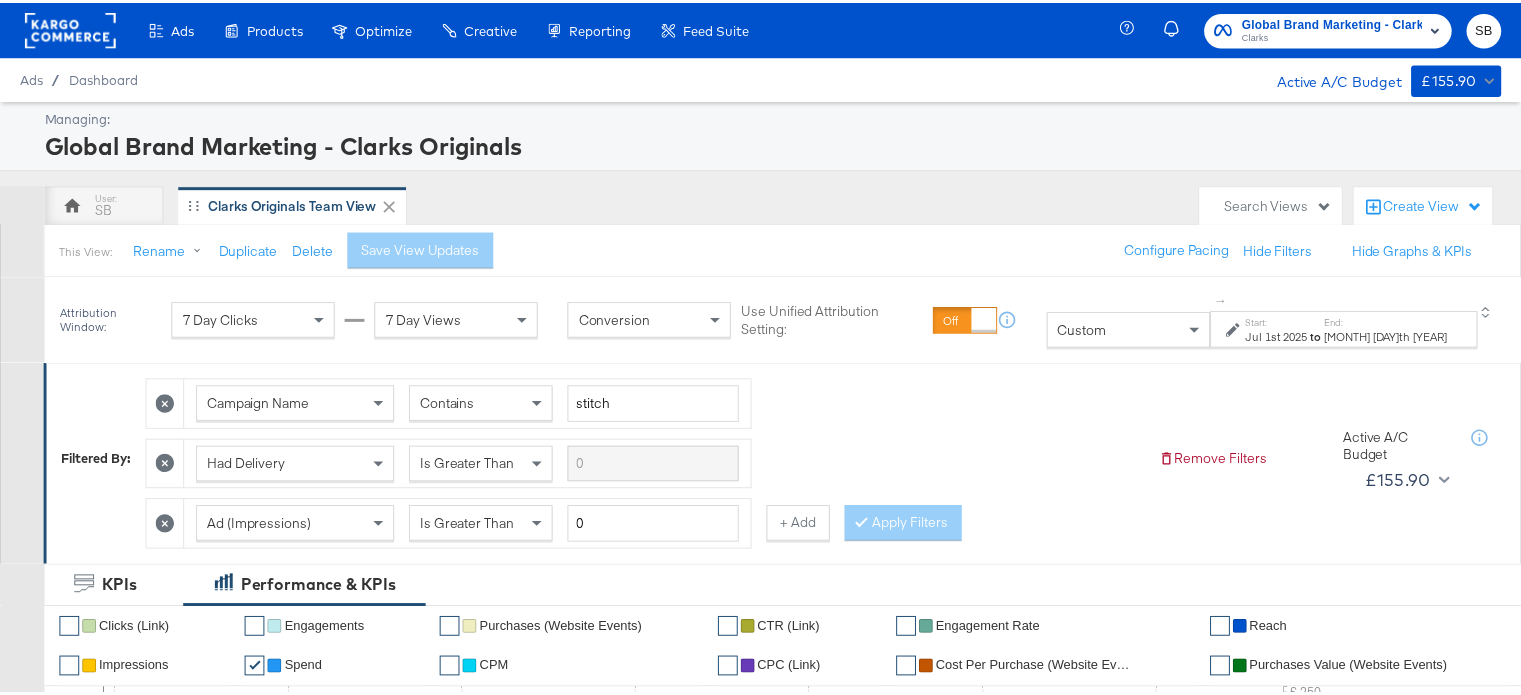 scroll, scrollTop: 0, scrollLeft: 0, axis: both 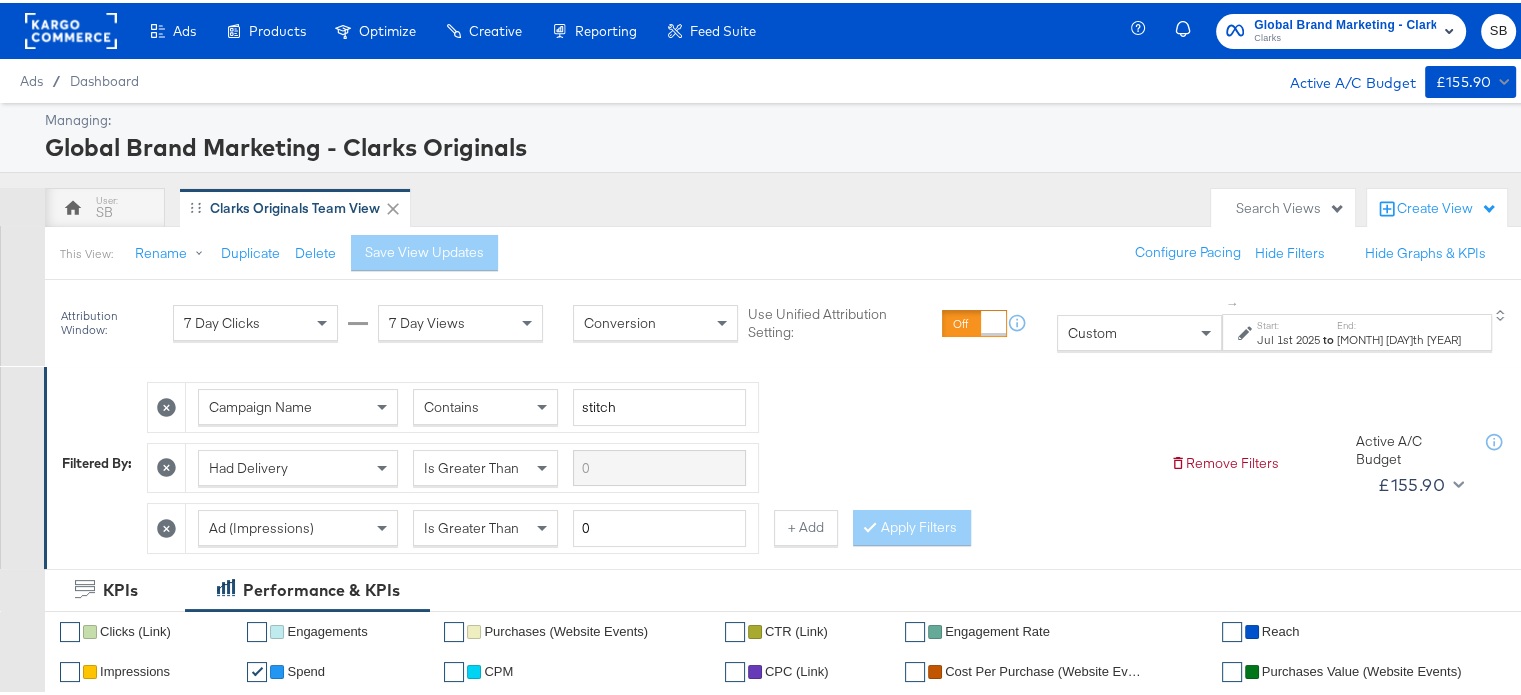 click on "Jul 1st 2025" at bounding box center [1288, 337] 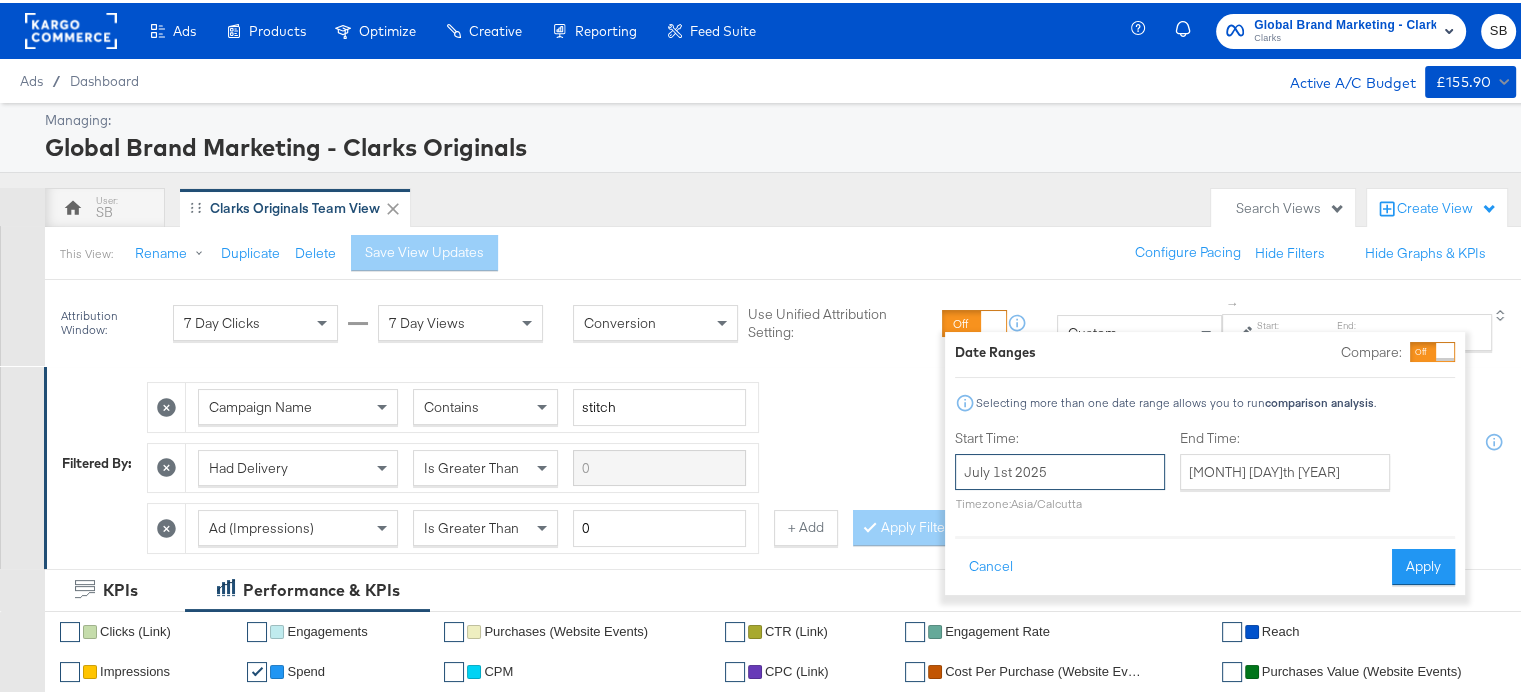 click on "July 1st 2025" at bounding box center (1060, 469) 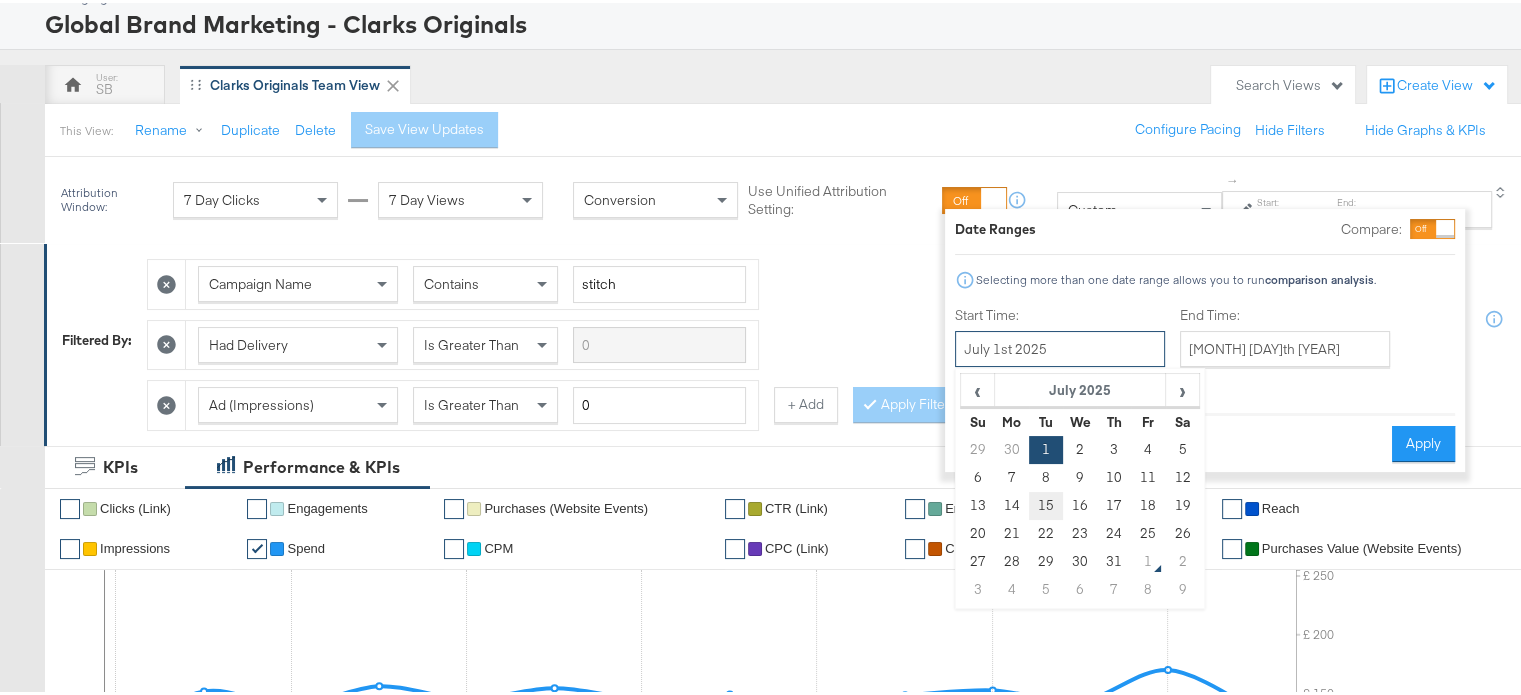 scroll, scrollTop: 124, scrollLeft: 0, axis: vertical 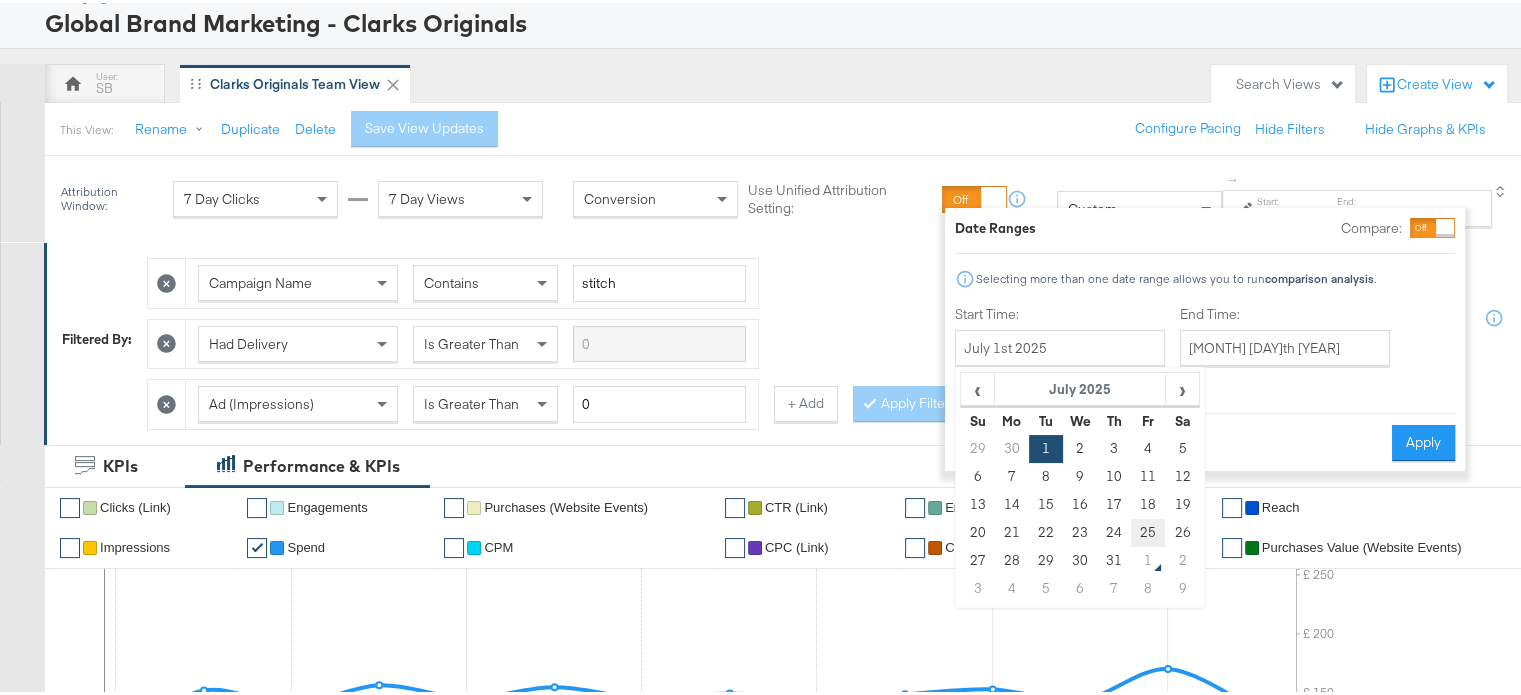 click on "25" at bounding box center (1148, 530) 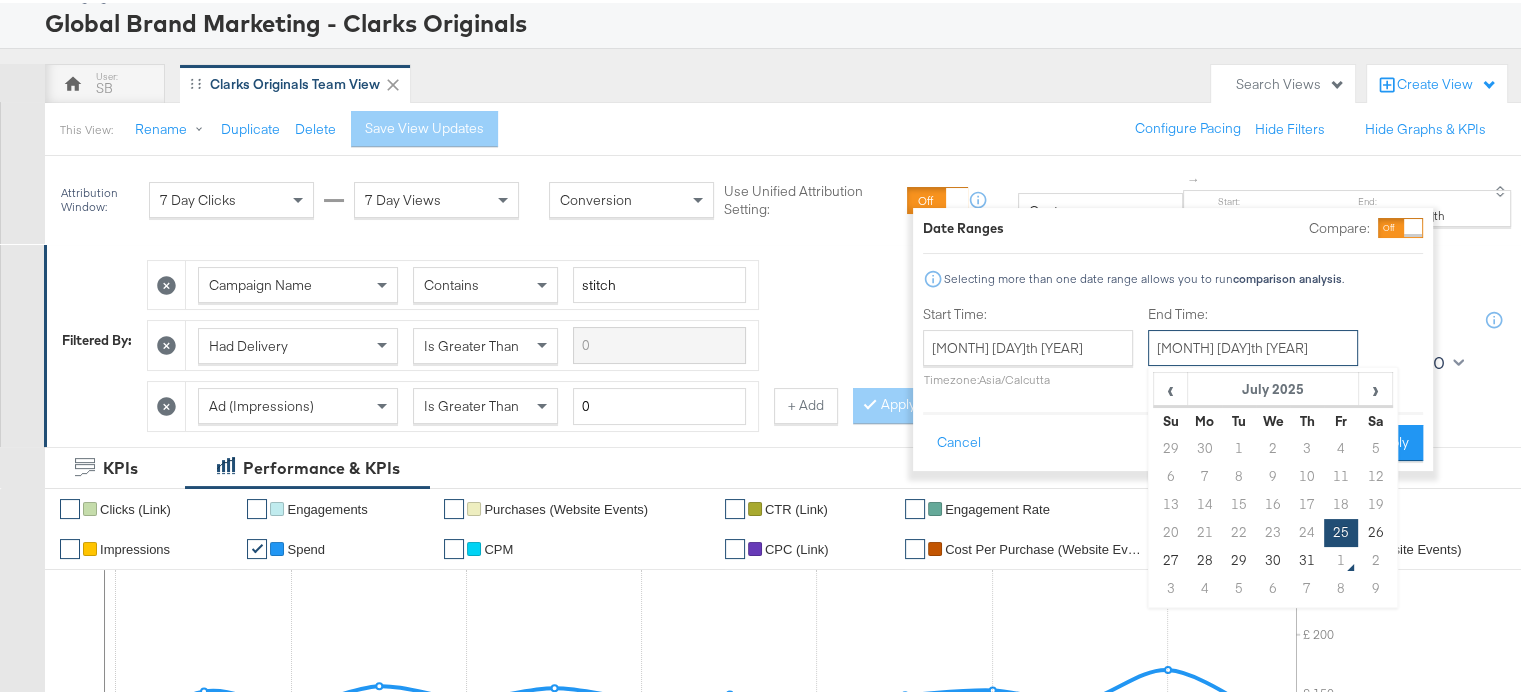 click on "[MONTH] [DAY]th [YEAR]" at bounding box center [1253, 345] 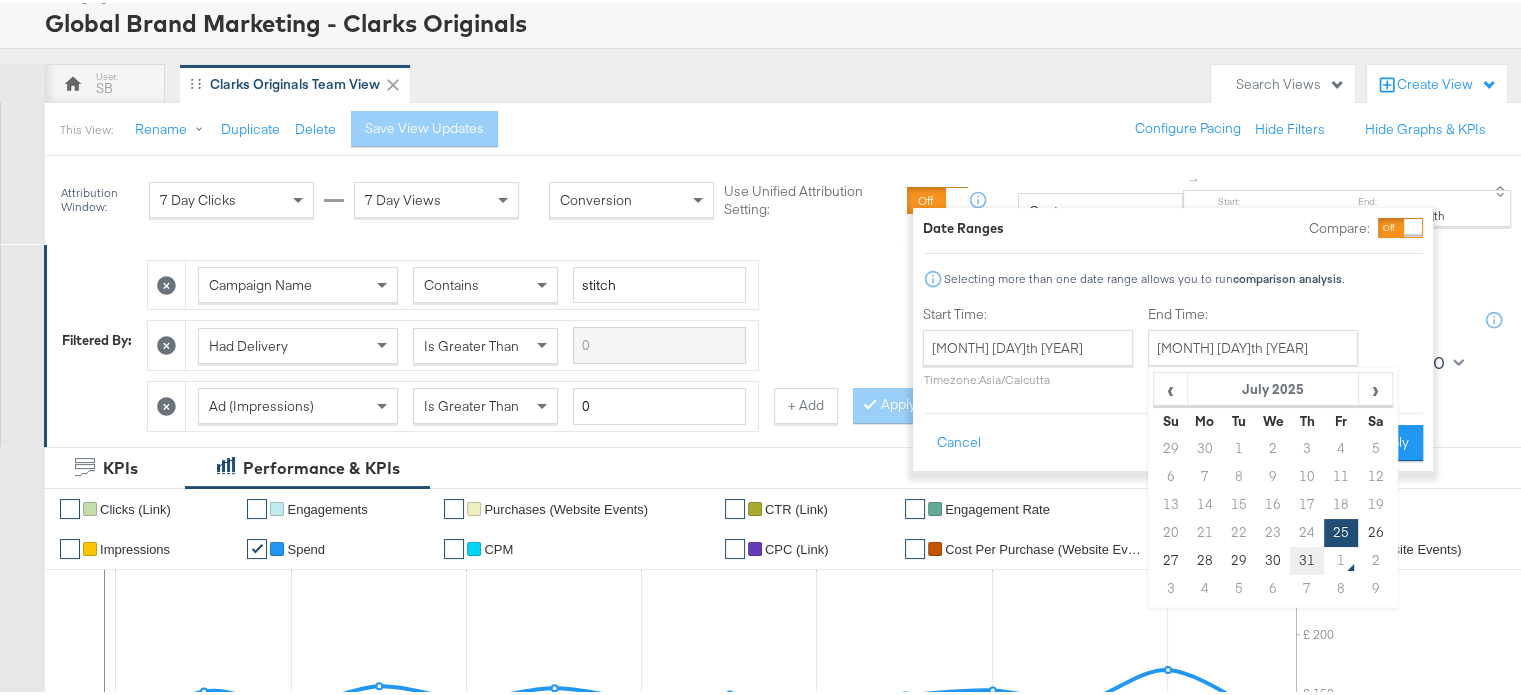 click on "31" at bounding box center (1307, 558) 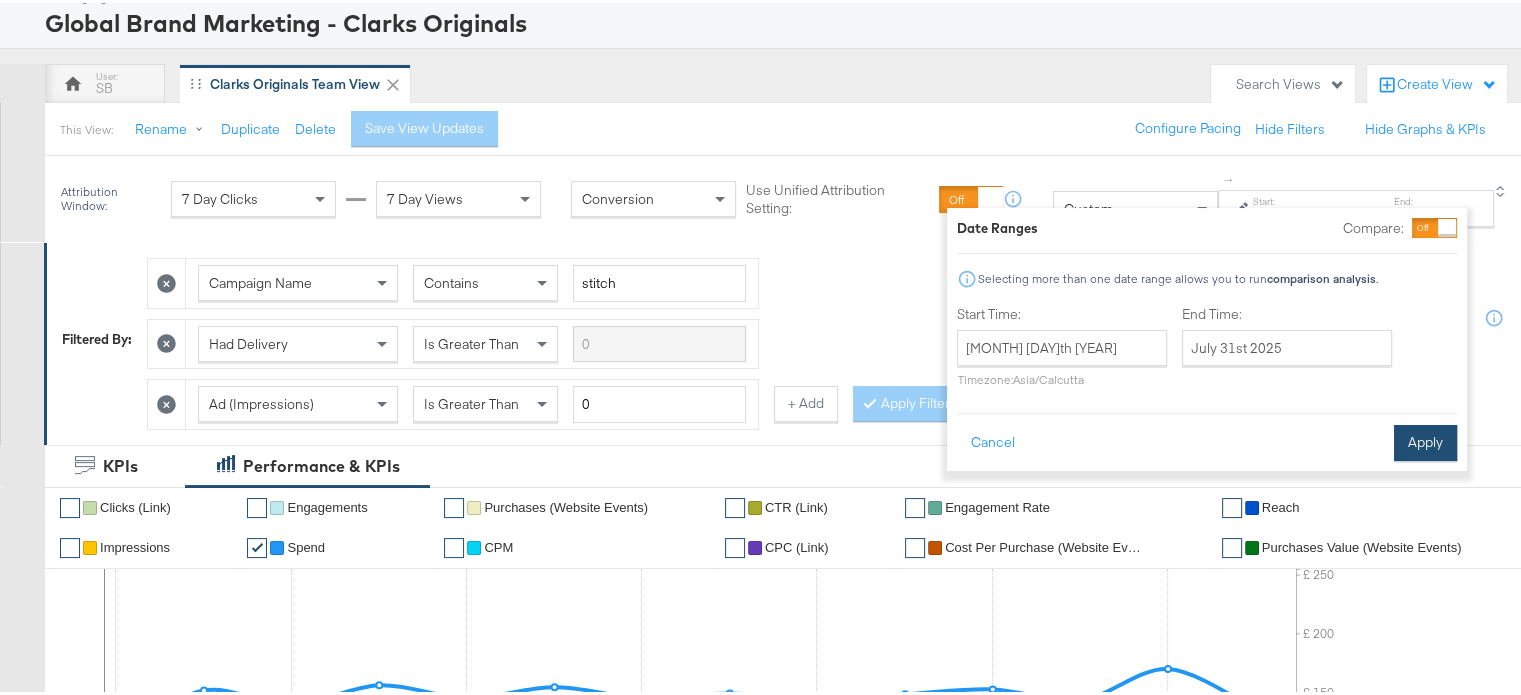 click on "Apply" at bounding box center (1425, 440) 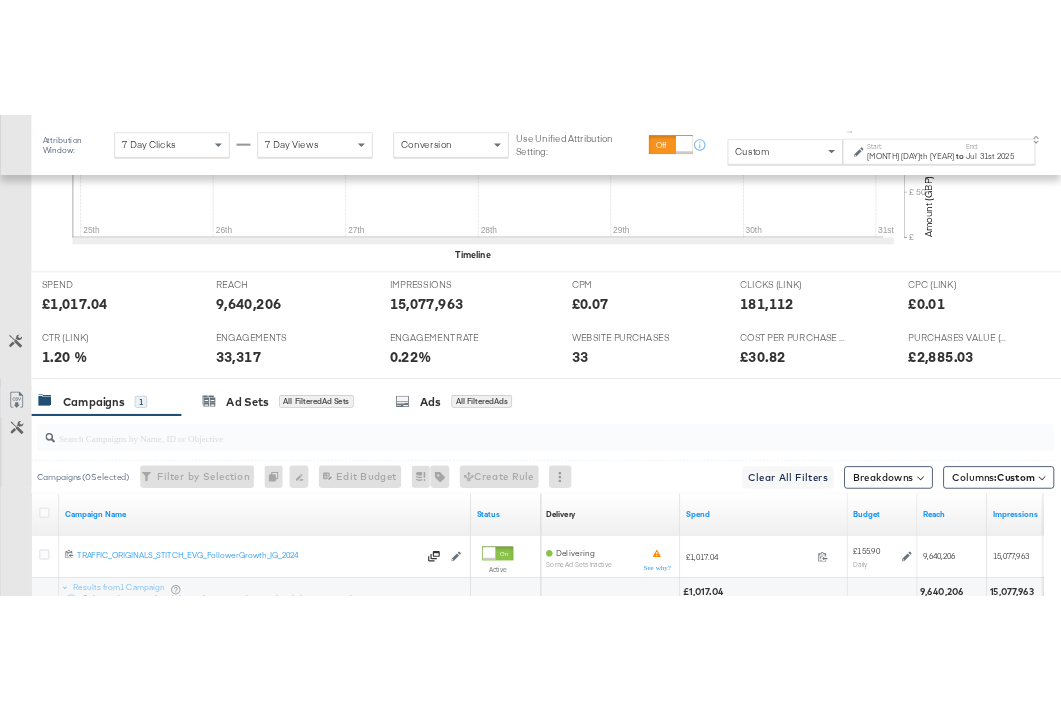 scroll, scrollTop: 965, scrollLeft: 0, axis: vertical 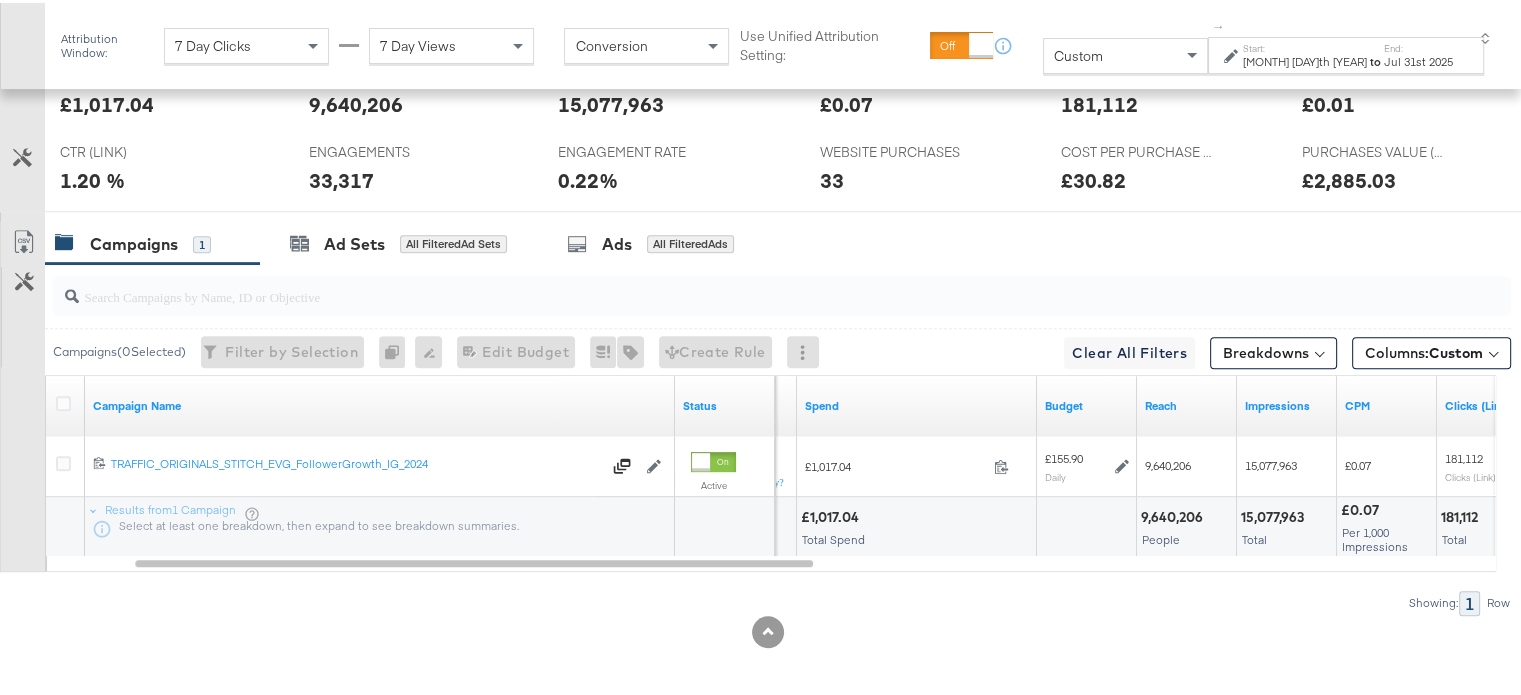 click on "9,640,206" at bounding box center [1175, 514] 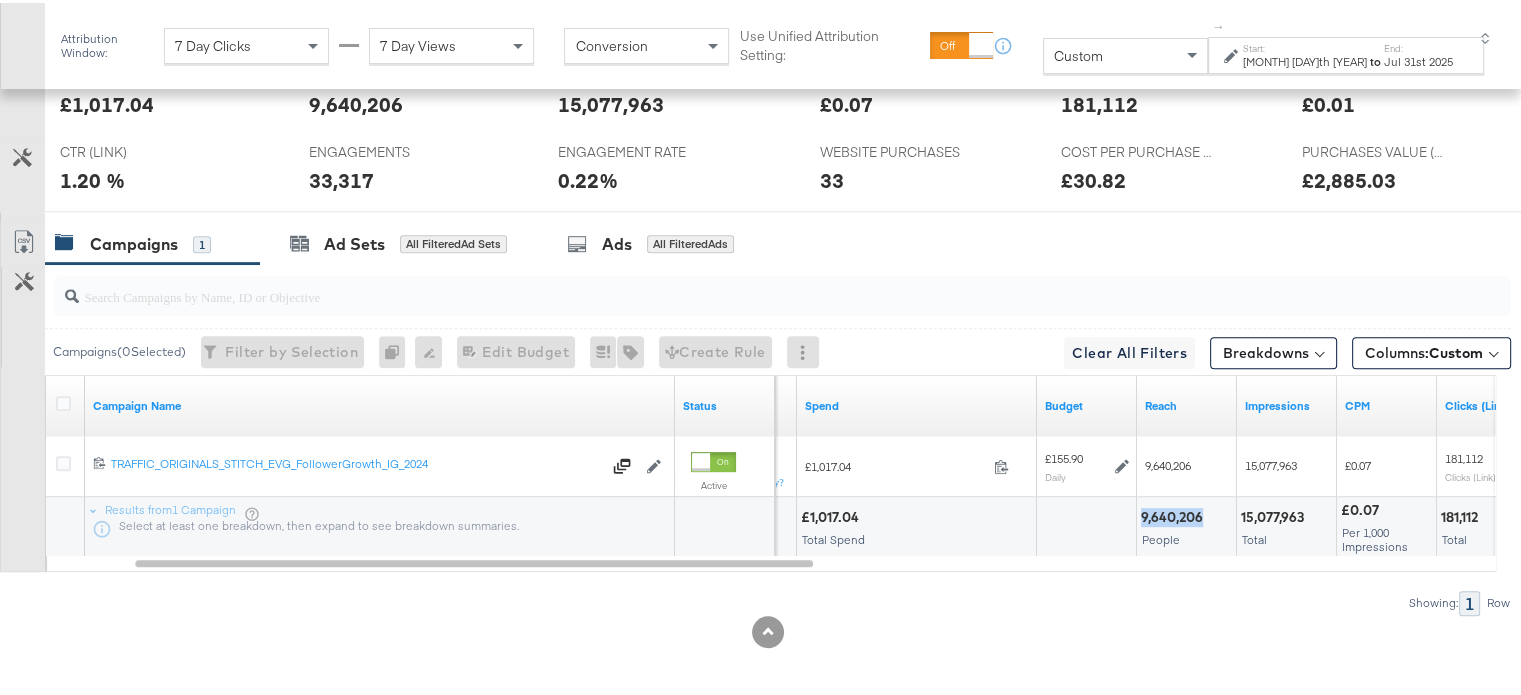 click on "9,640,206" at bounding box center [1175, 514] 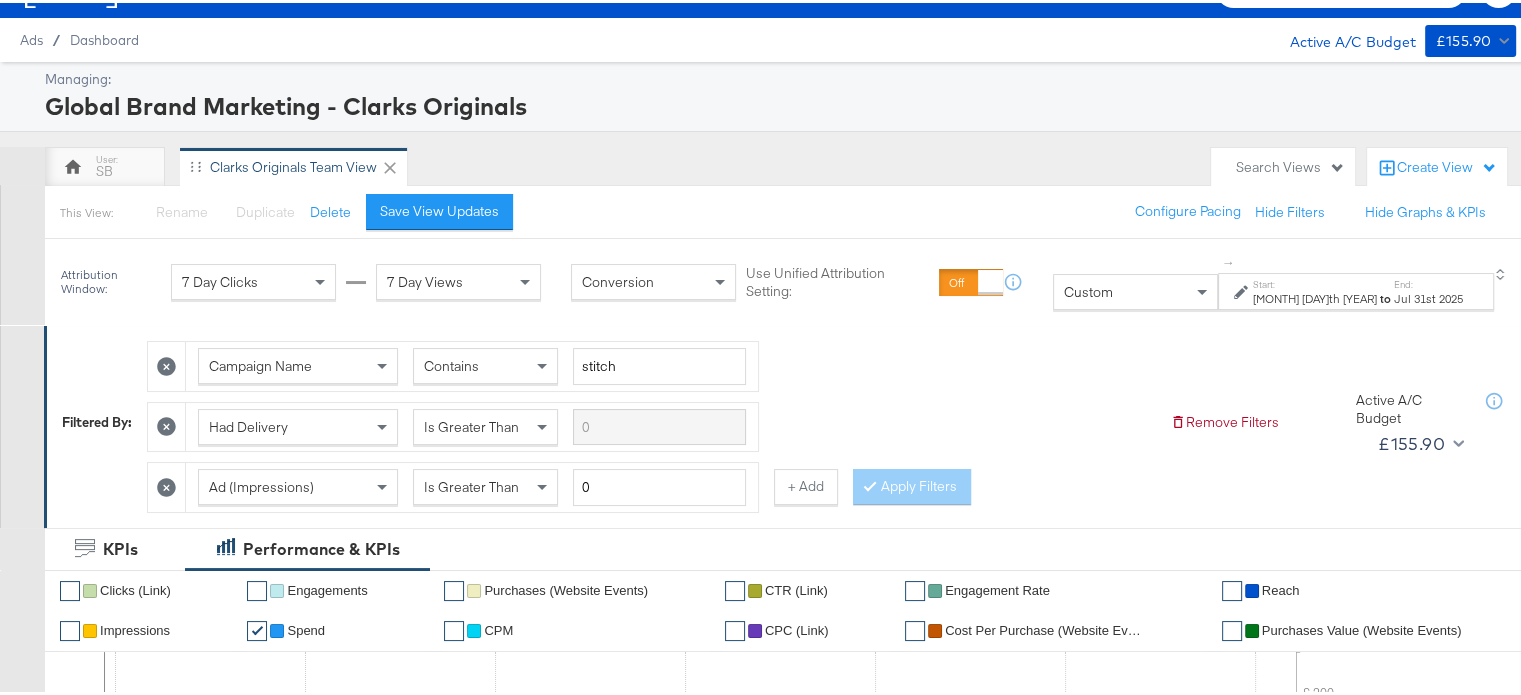 scroll, scrollTop: 0, scrollLeft: 0, axis: both 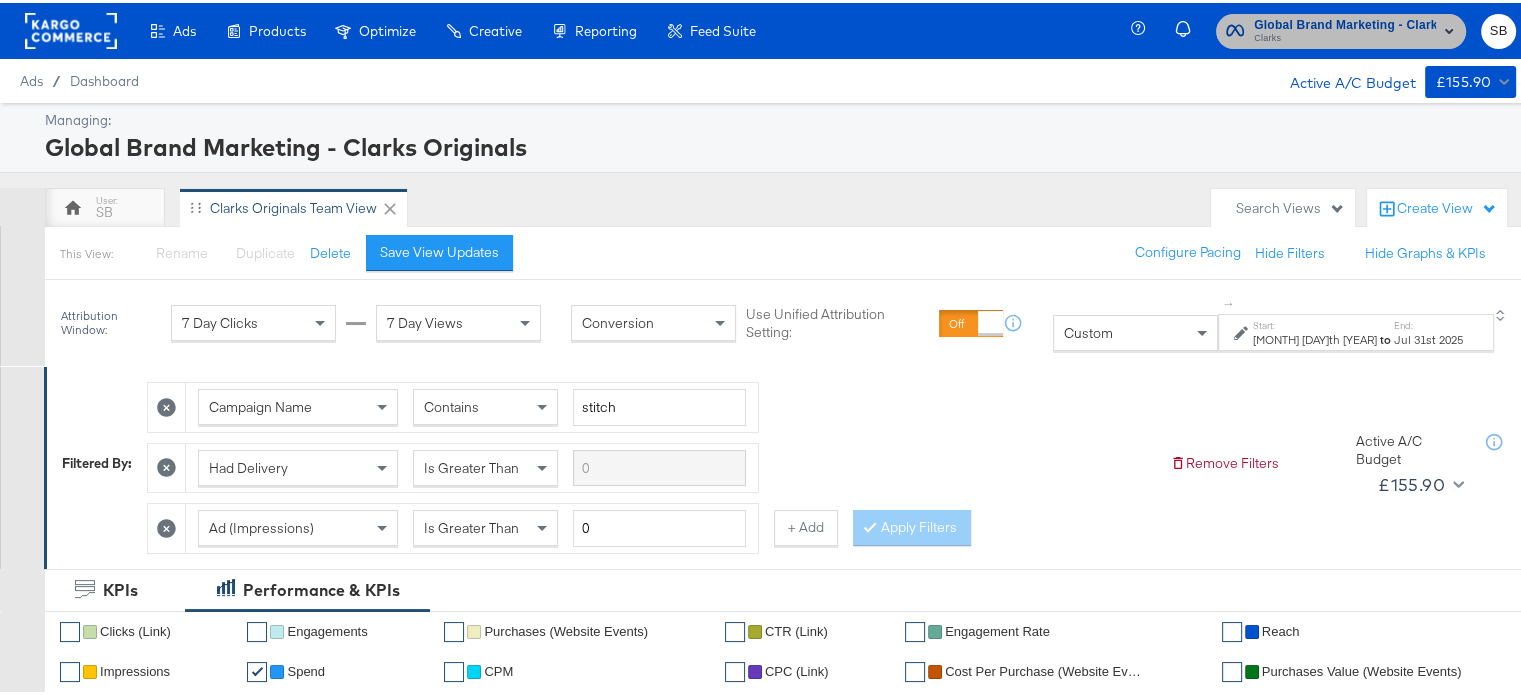 click on "Global Brand Marketing - Clarks Originals Clarks" at bounding box center [1341, 28] 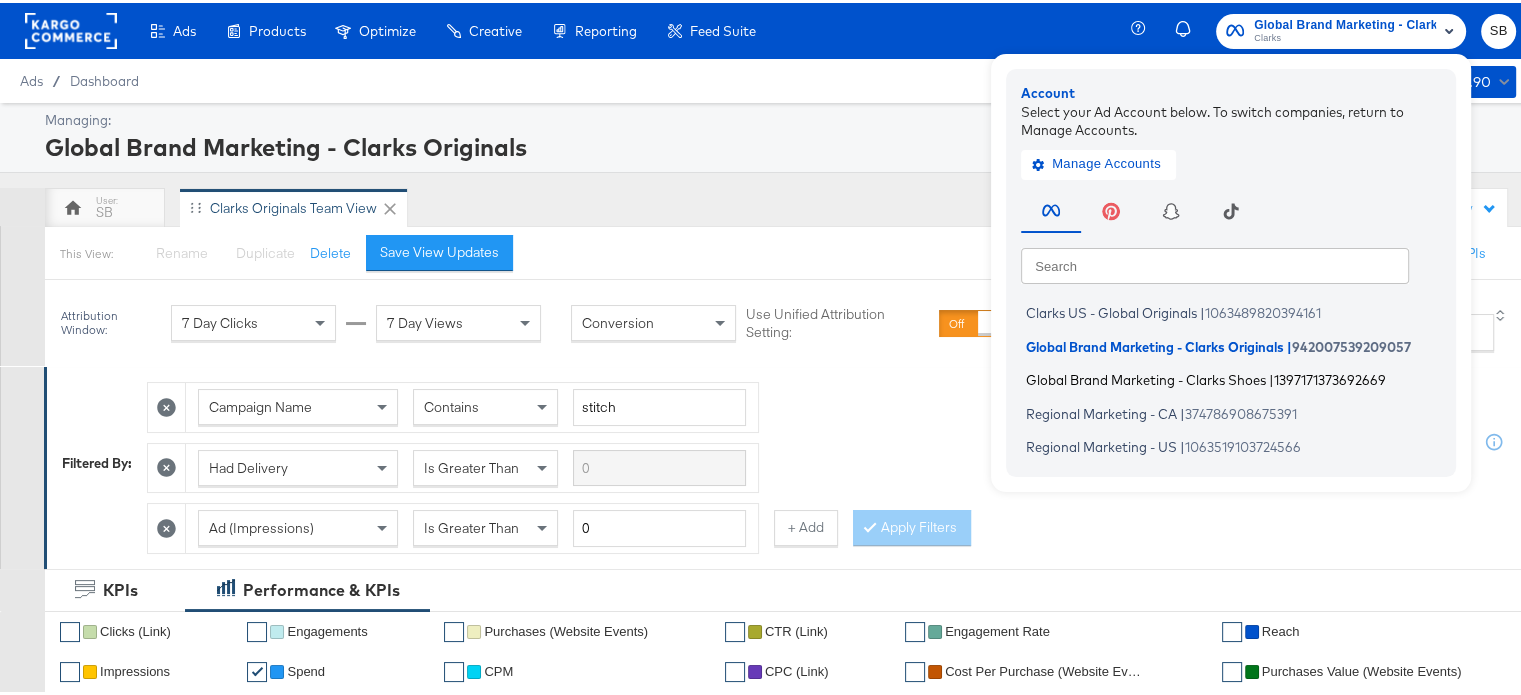 click on "Global Brand Marketing - Clarks Shoes" at bounding box center (1146, 377) 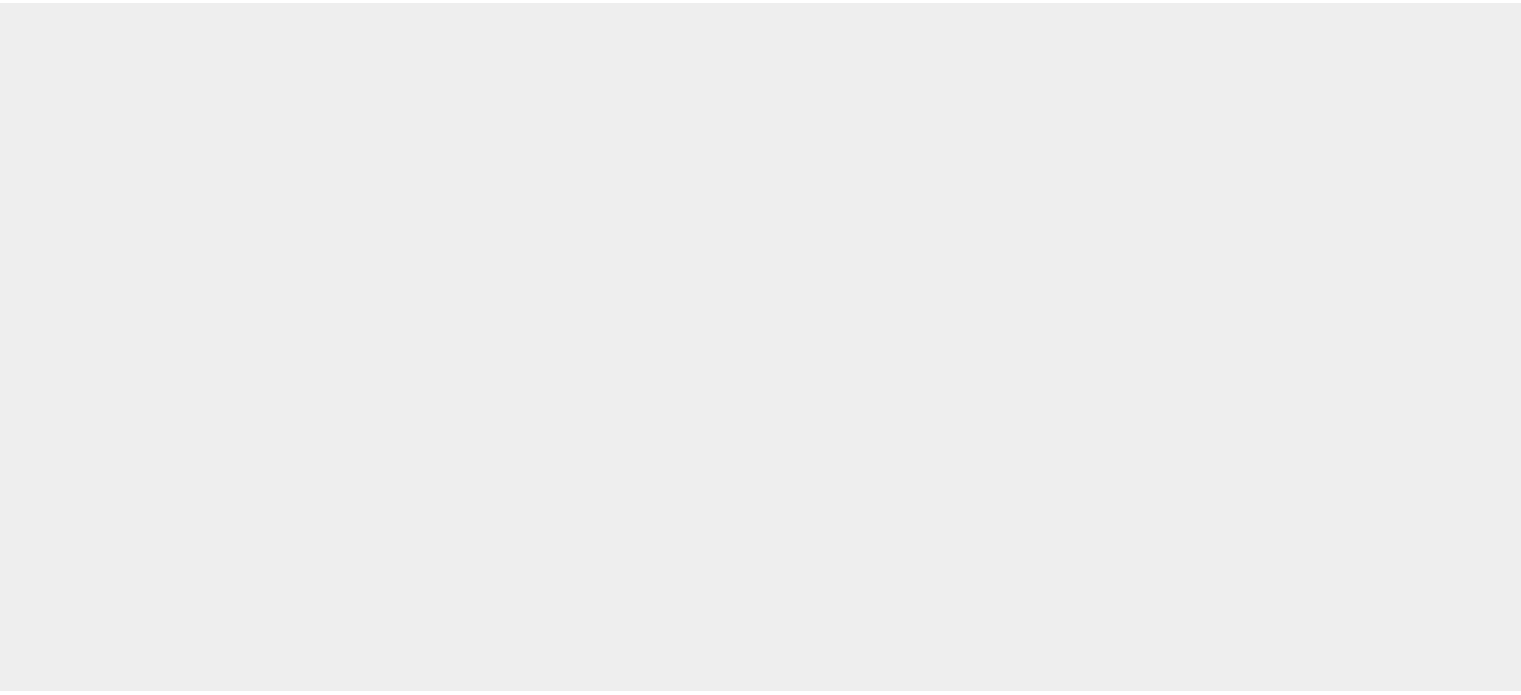 scroll, scrollTop: 0, scrollLeft: 0, axis: both 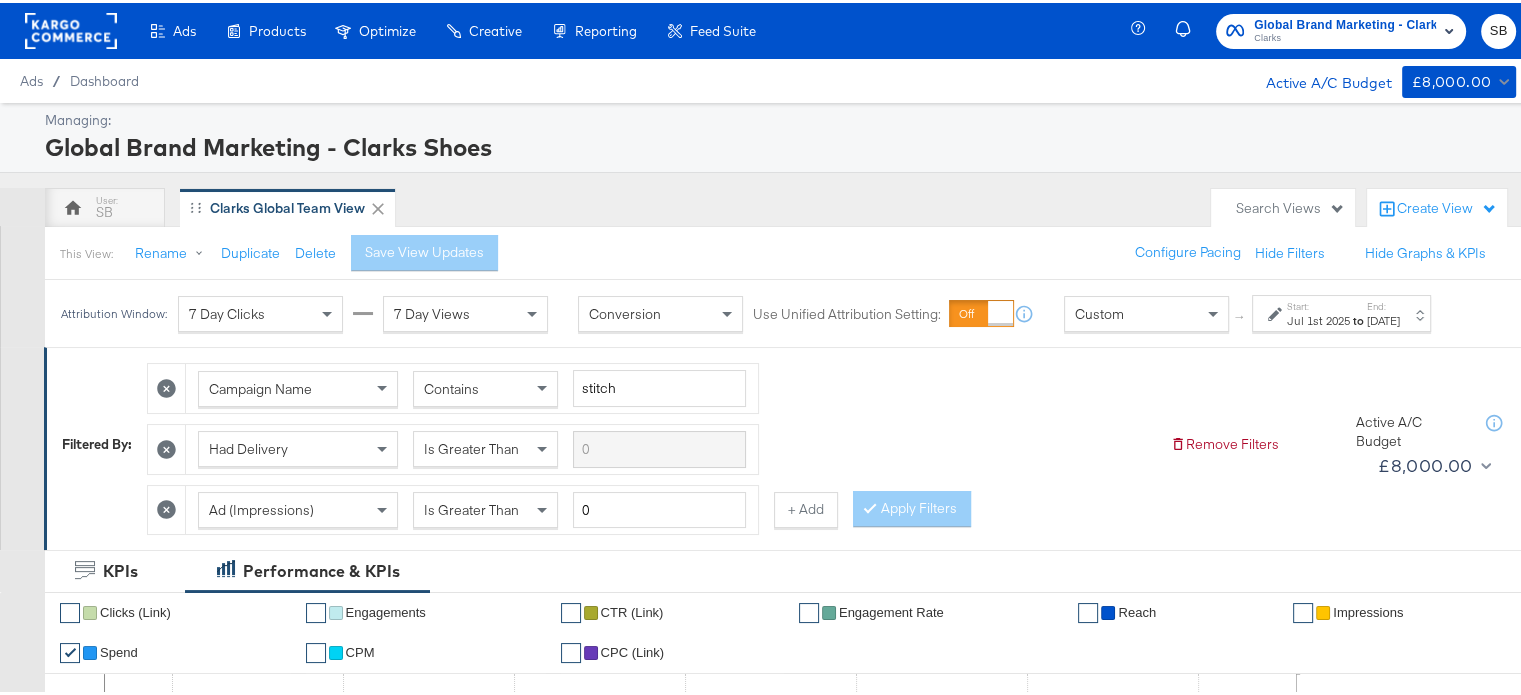 click on "Jul 1st 2025" at bounding box center (1318, 318) 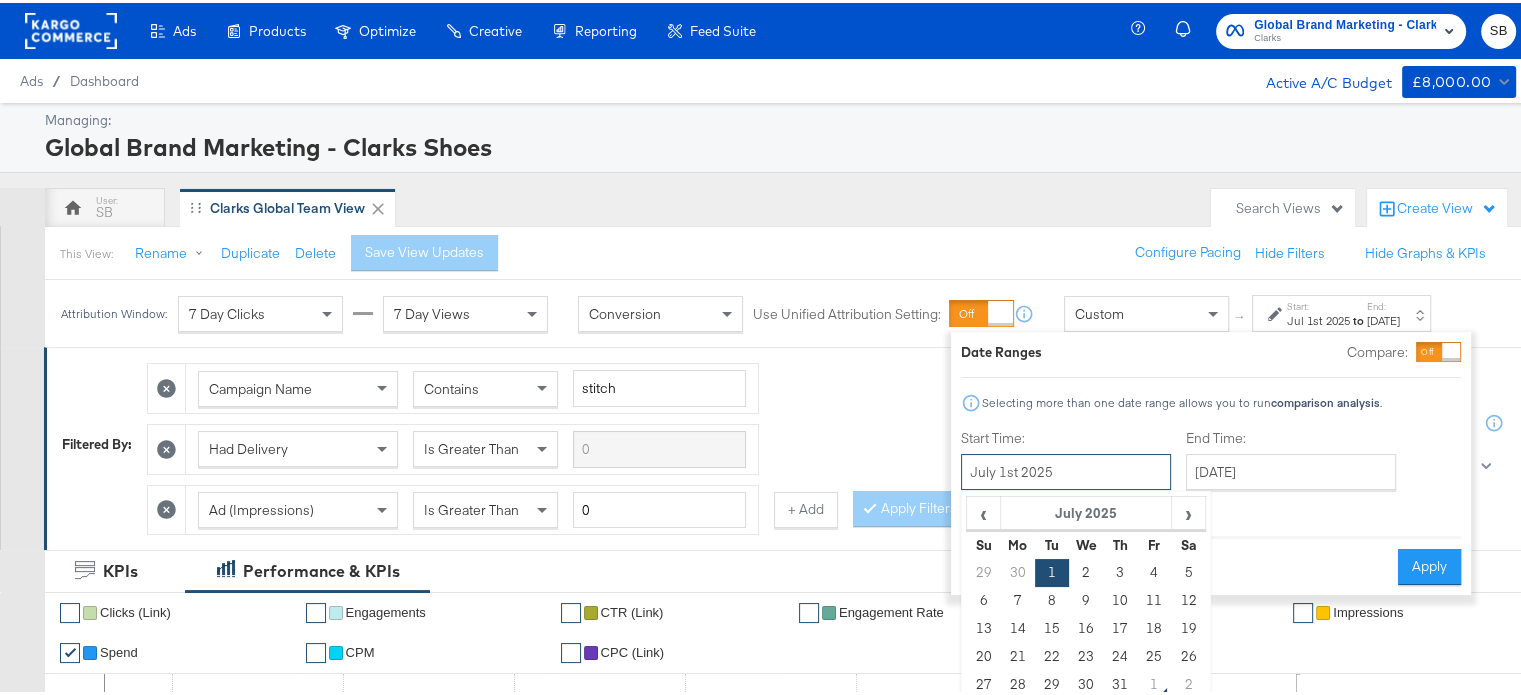 click on "July 1st 2025" at bounding box center [1066, 469] 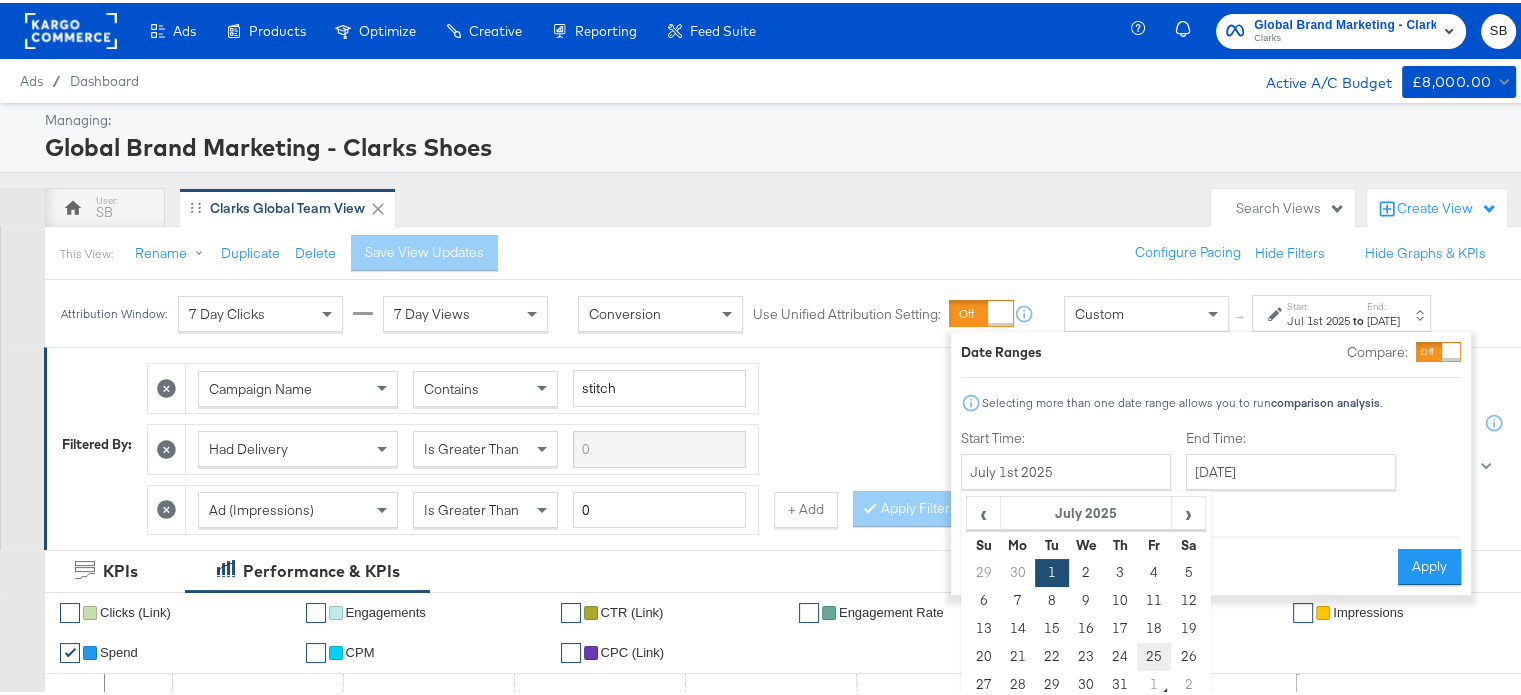 click on "25" at bounding box center [1154, 654] 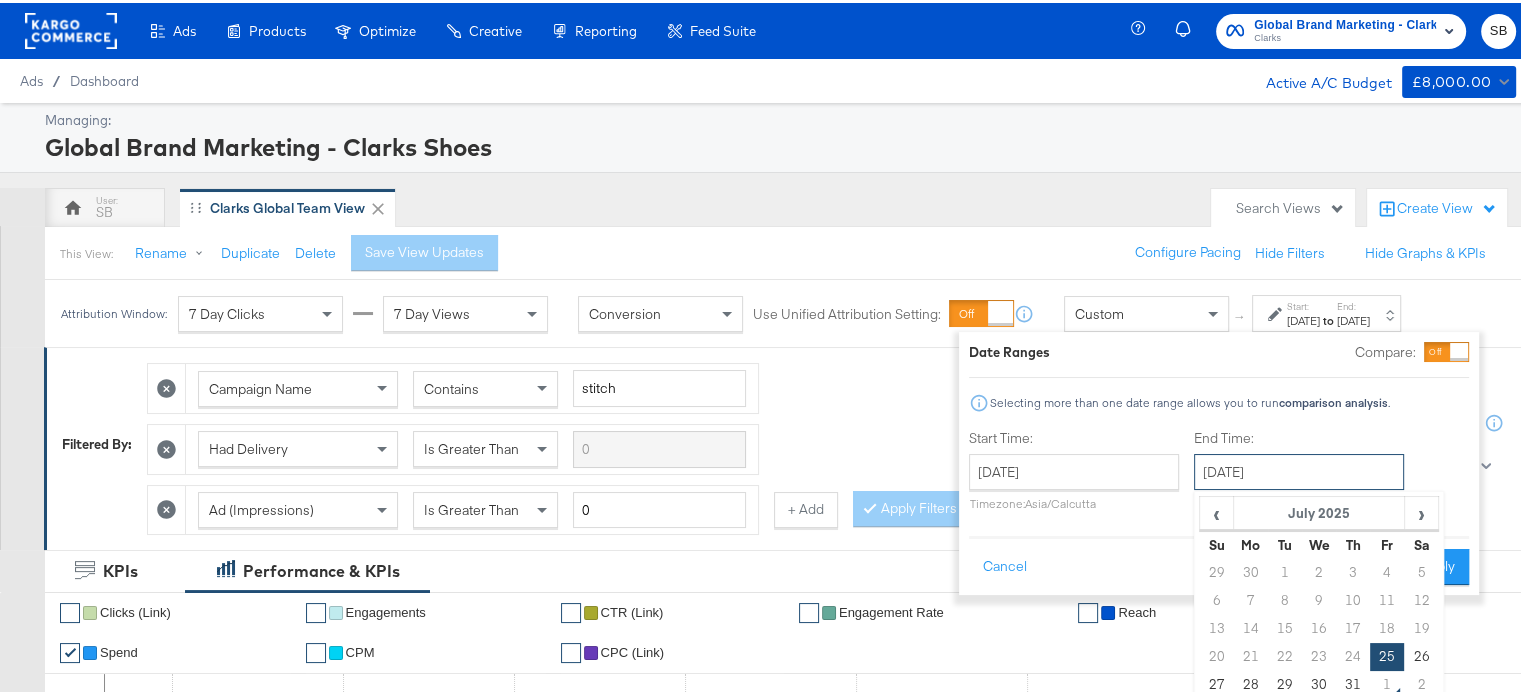 click on "July 25th 2025" at bounding box center (1299, 469) 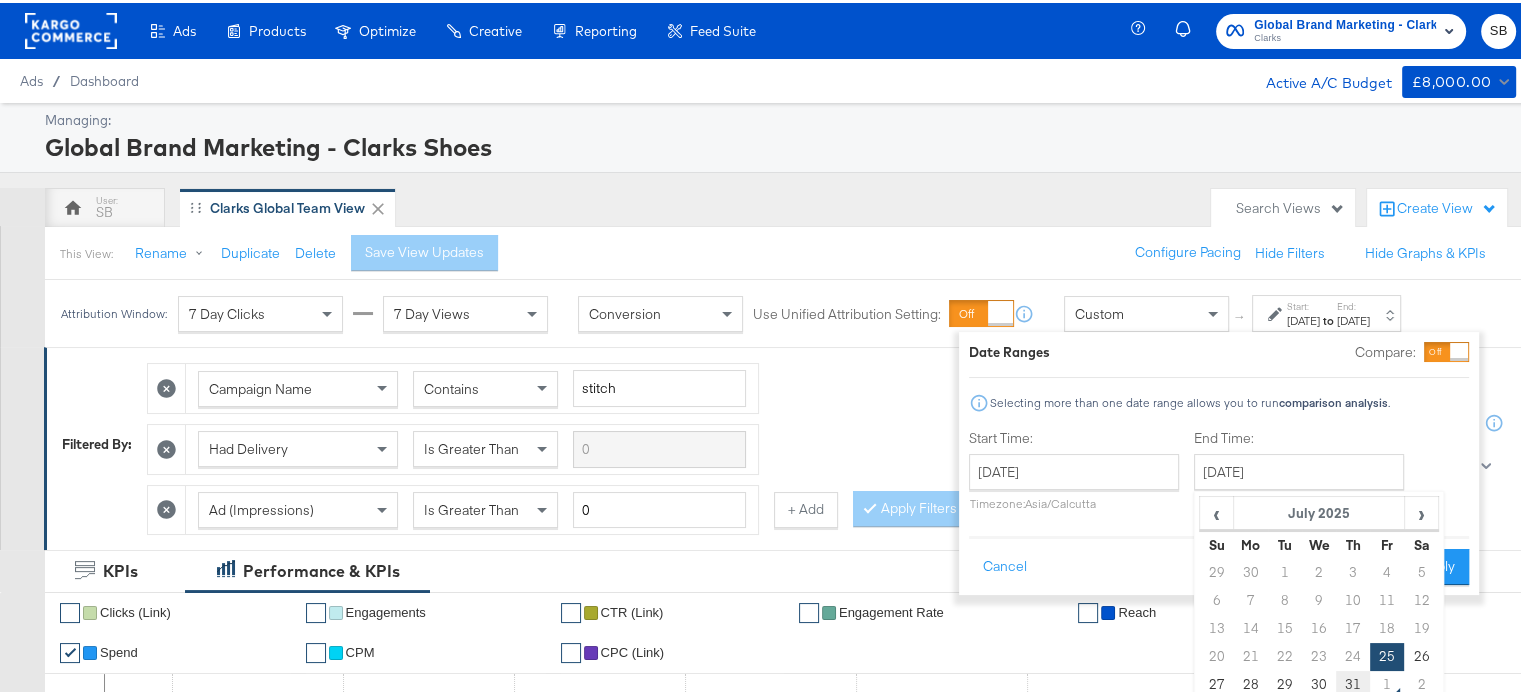click on "31" at bounding box center (1353, 682) 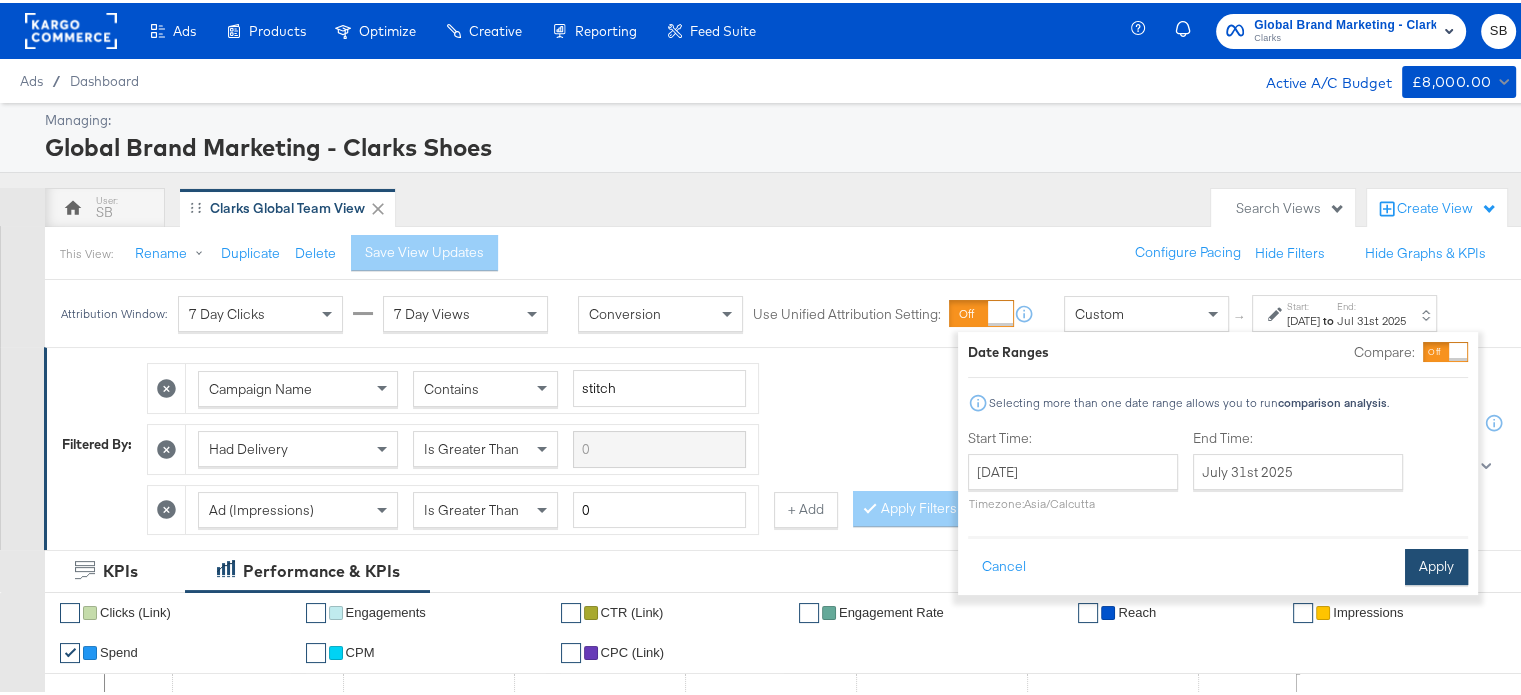 click on "Apply" at bounding box center [1436, 564] 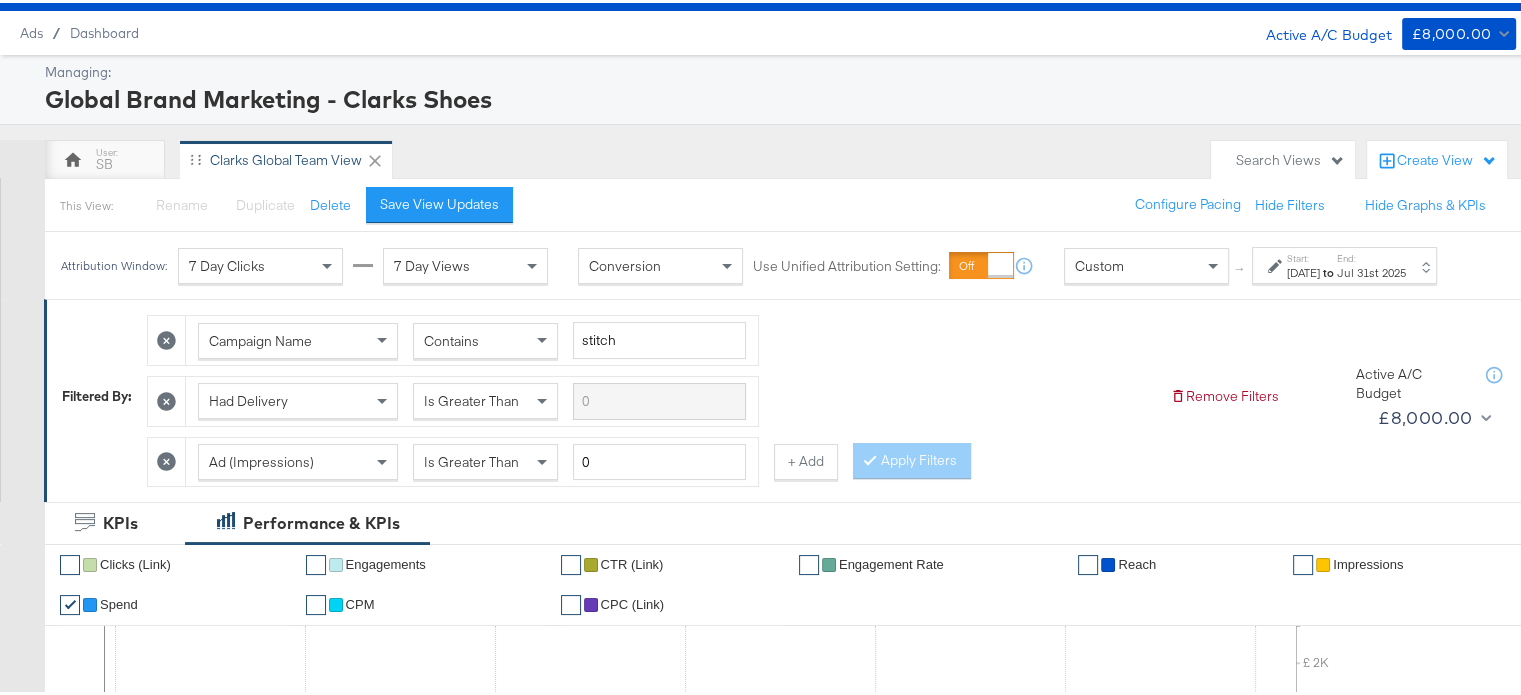 scroll, scrollTop: 45, scrollLeft: 0, axis: vertical 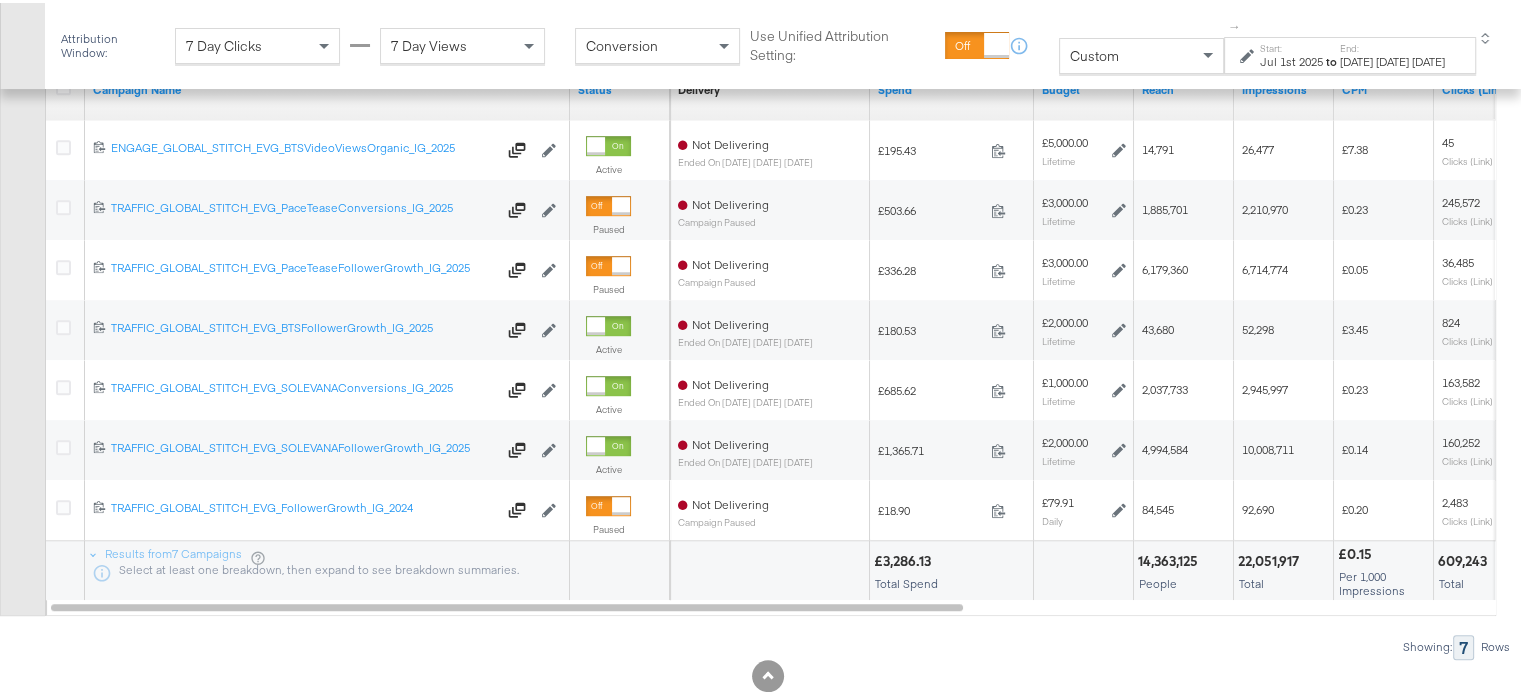 click on "Showing:   7    Rows" at bounding box center [755, 644] 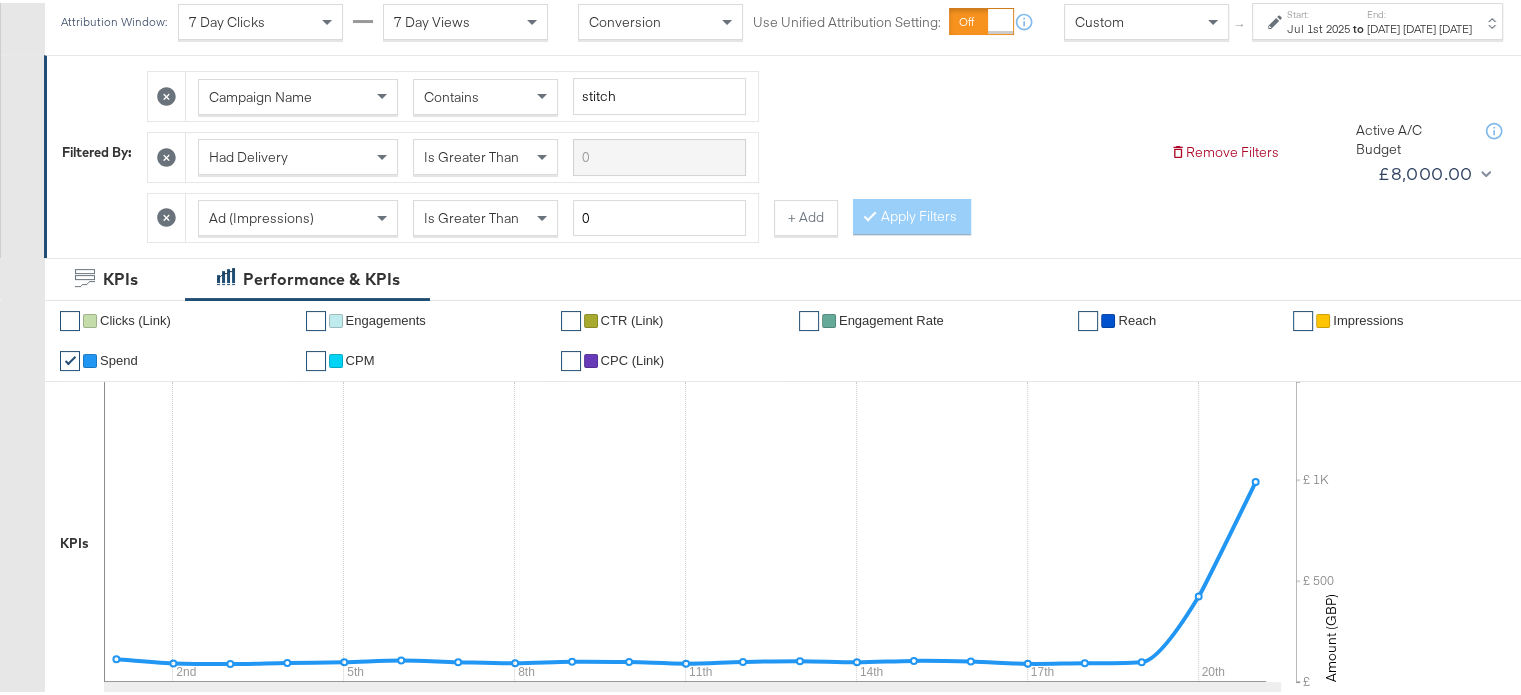 scroll, scrollTop: 0, scrollLeft: 0, axis: both 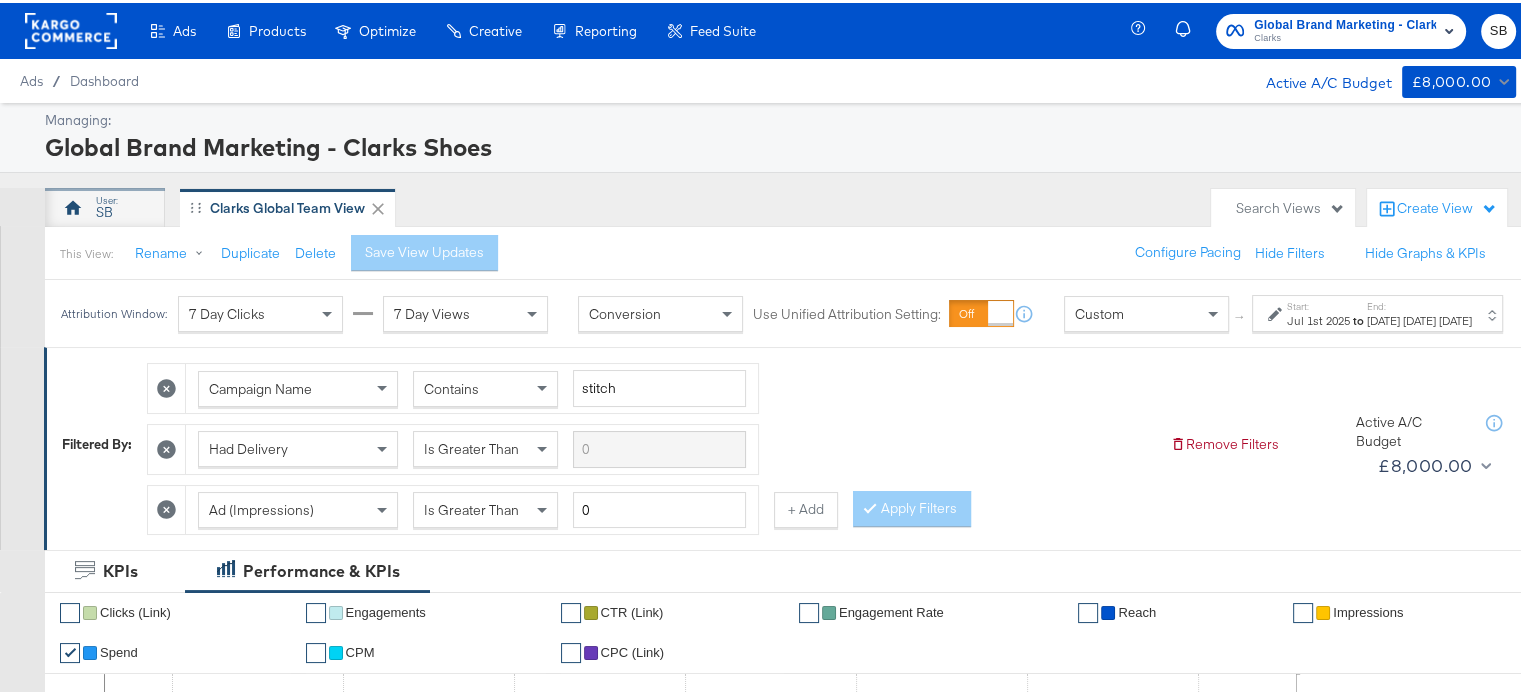 click on "SB" at bounding box center (105, 205) 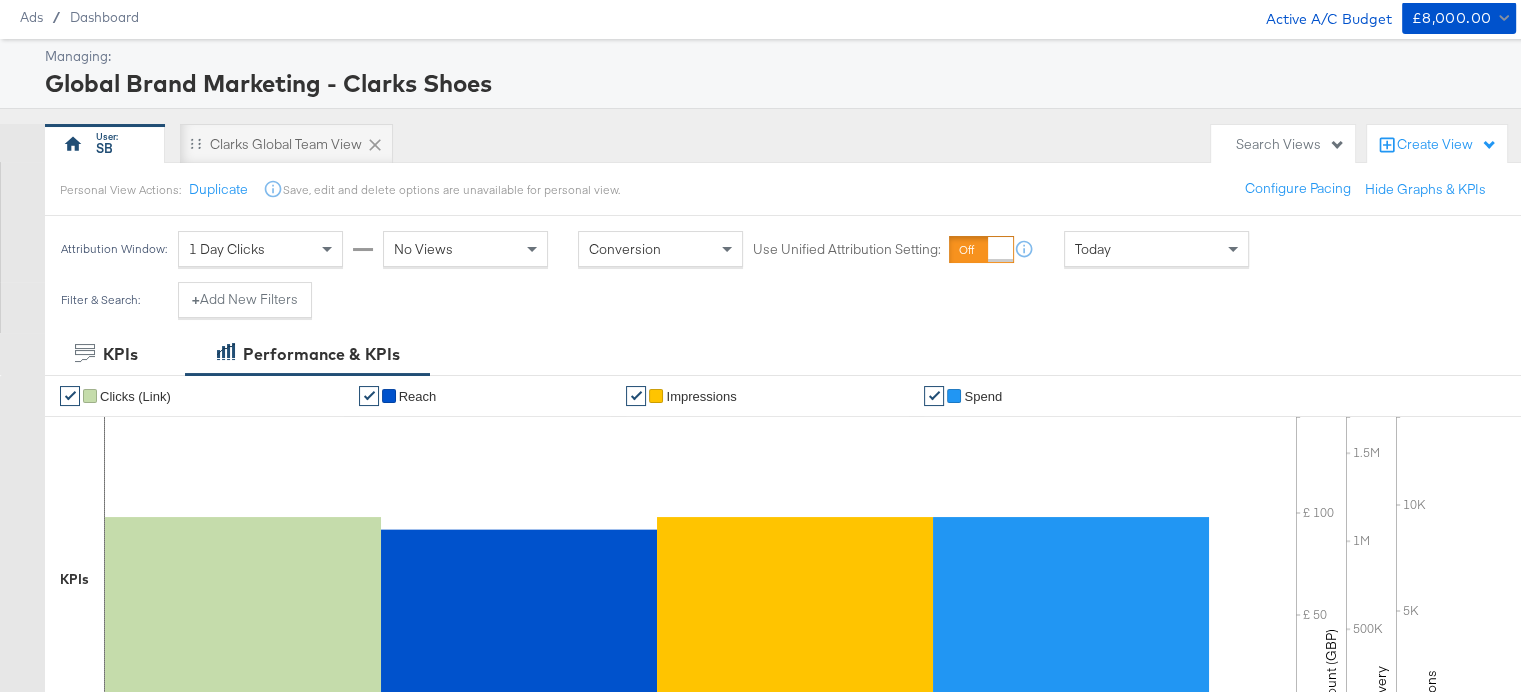 scroll, scrollTop: 36, scrollLeft: 0, axis: vertical 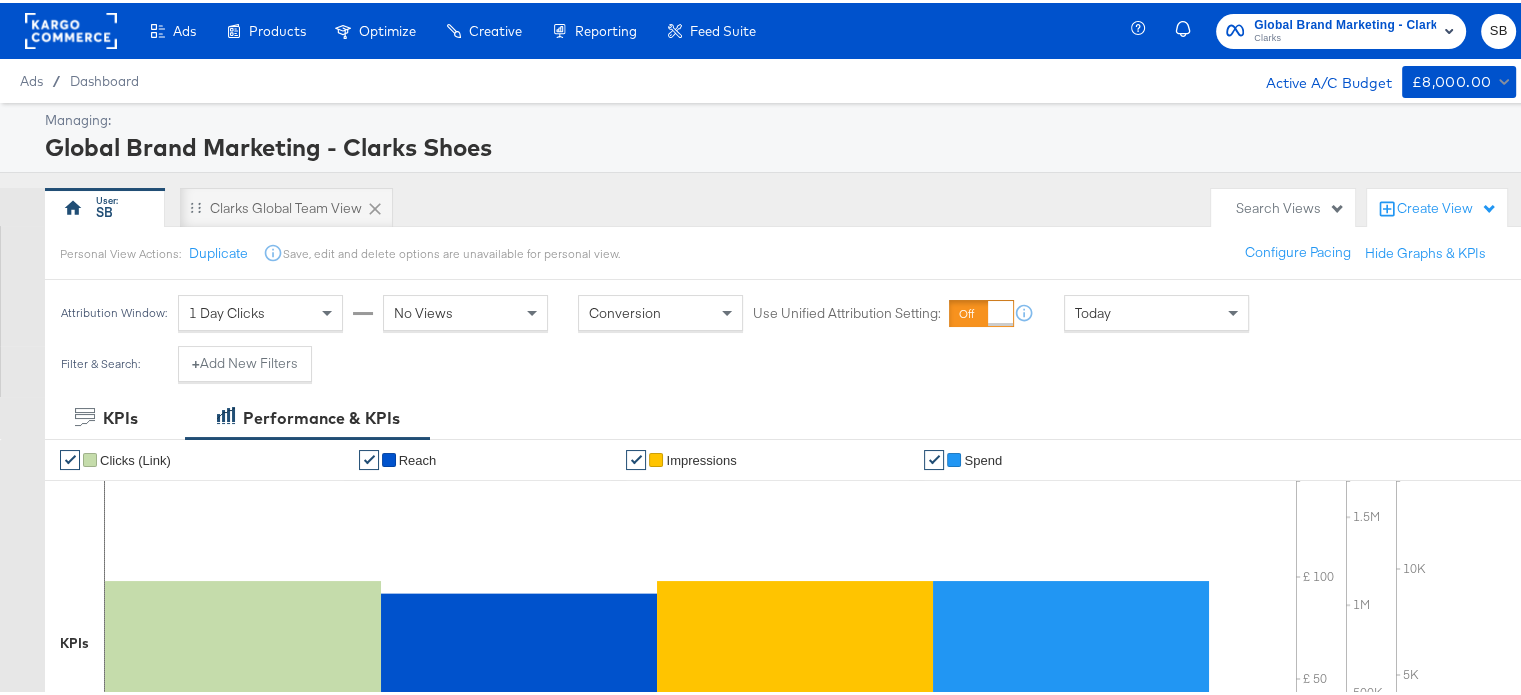click 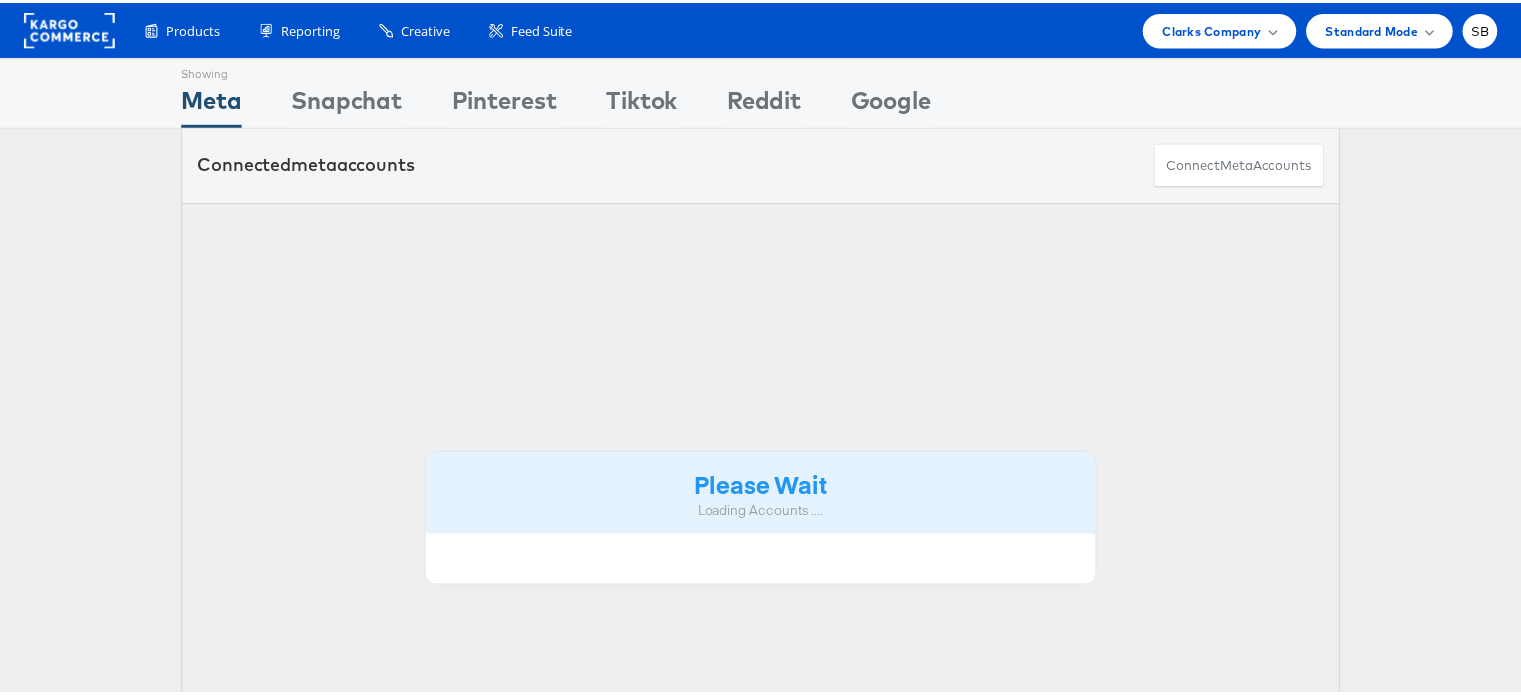scroll, scrollTop: 0, scrollLeft: 0, axis: both 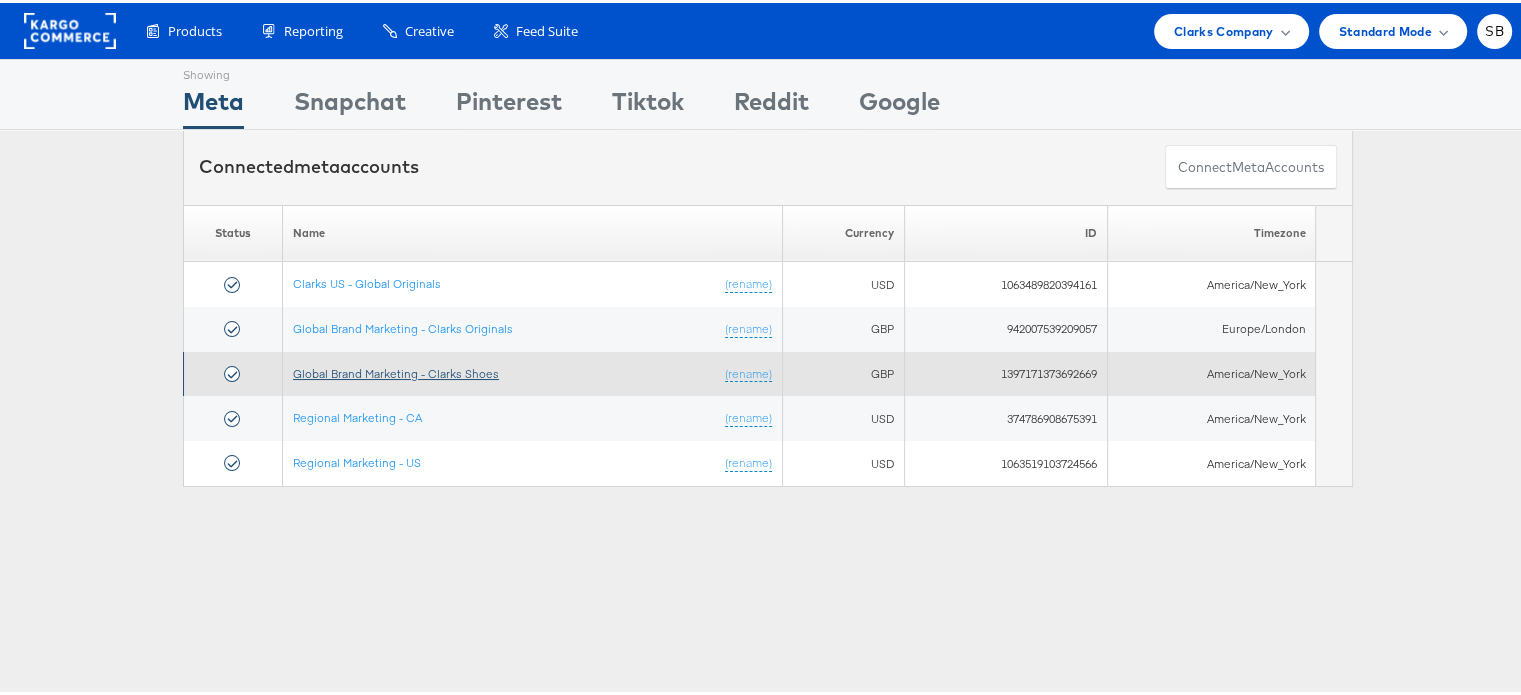 click on "Global Brand Marketing - Clarks Shoes" at bounding box center (396, 370) 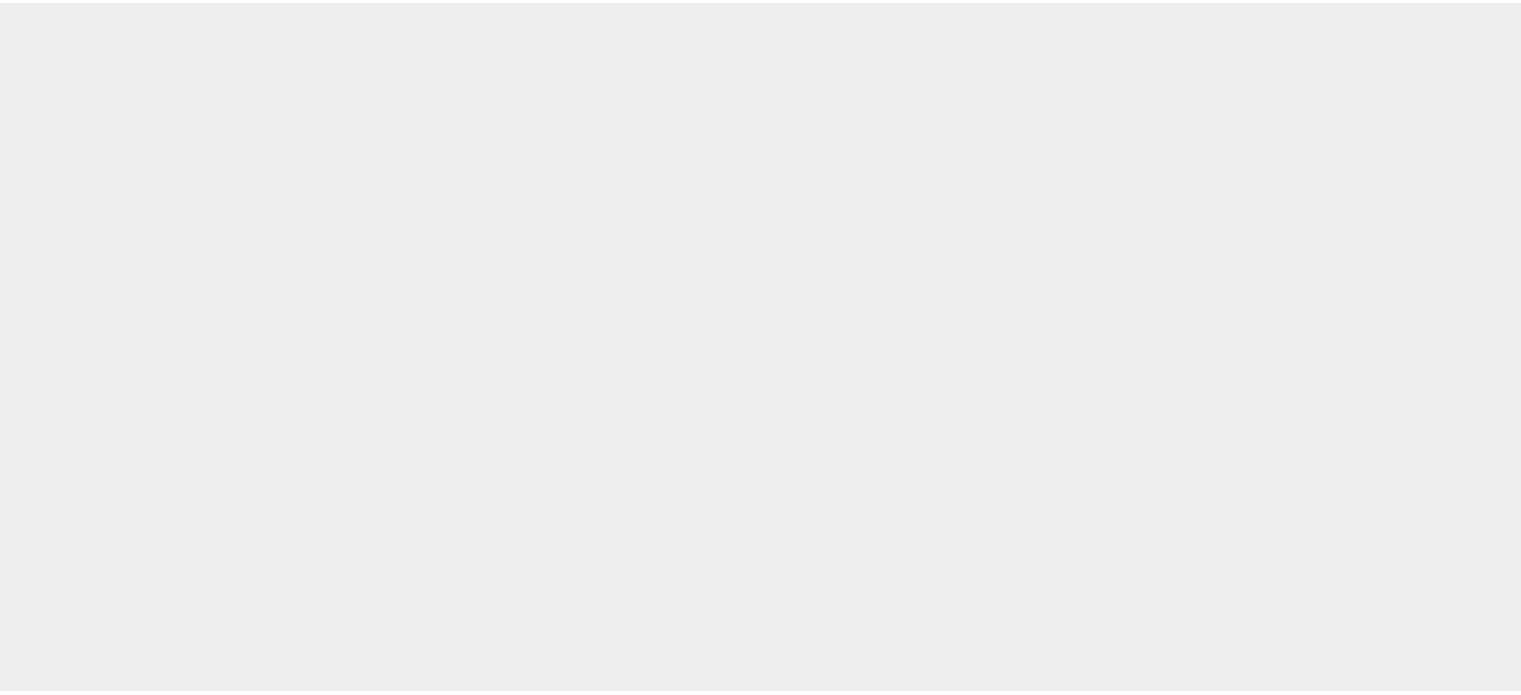 scroll, scrollTop: 0, scrollLeft: 0, axis: both 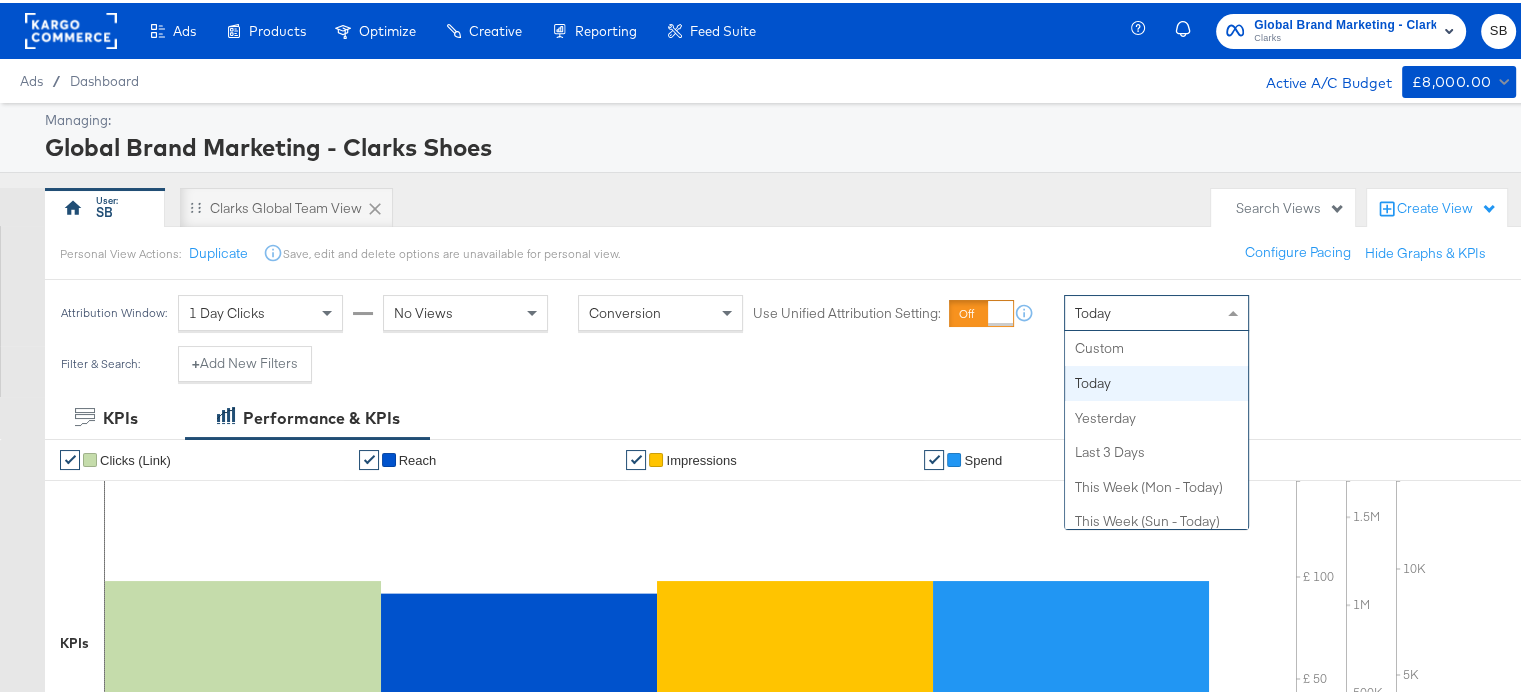 click on "Today" at bounding box center [1156, 310] 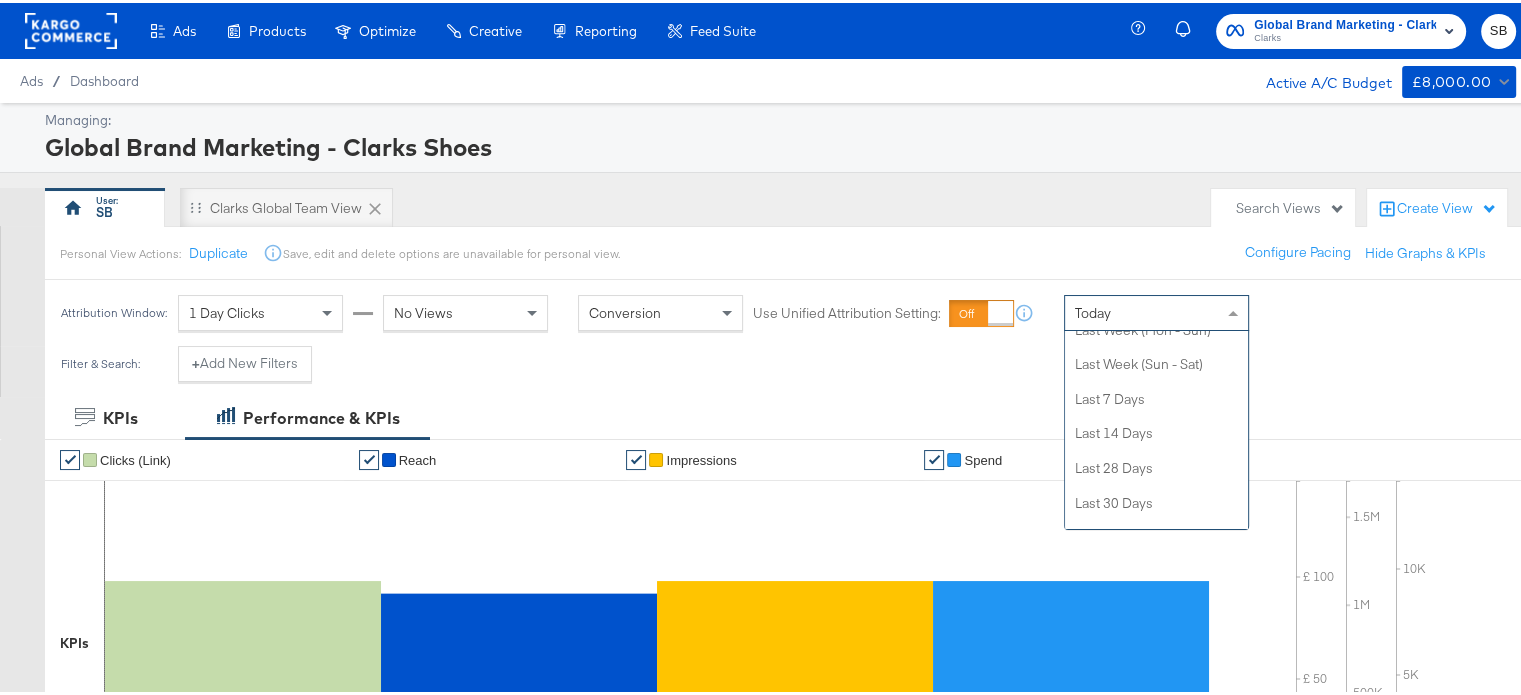 scroll, scrollTop: 234, scrollLeft: 0, axis: vertical 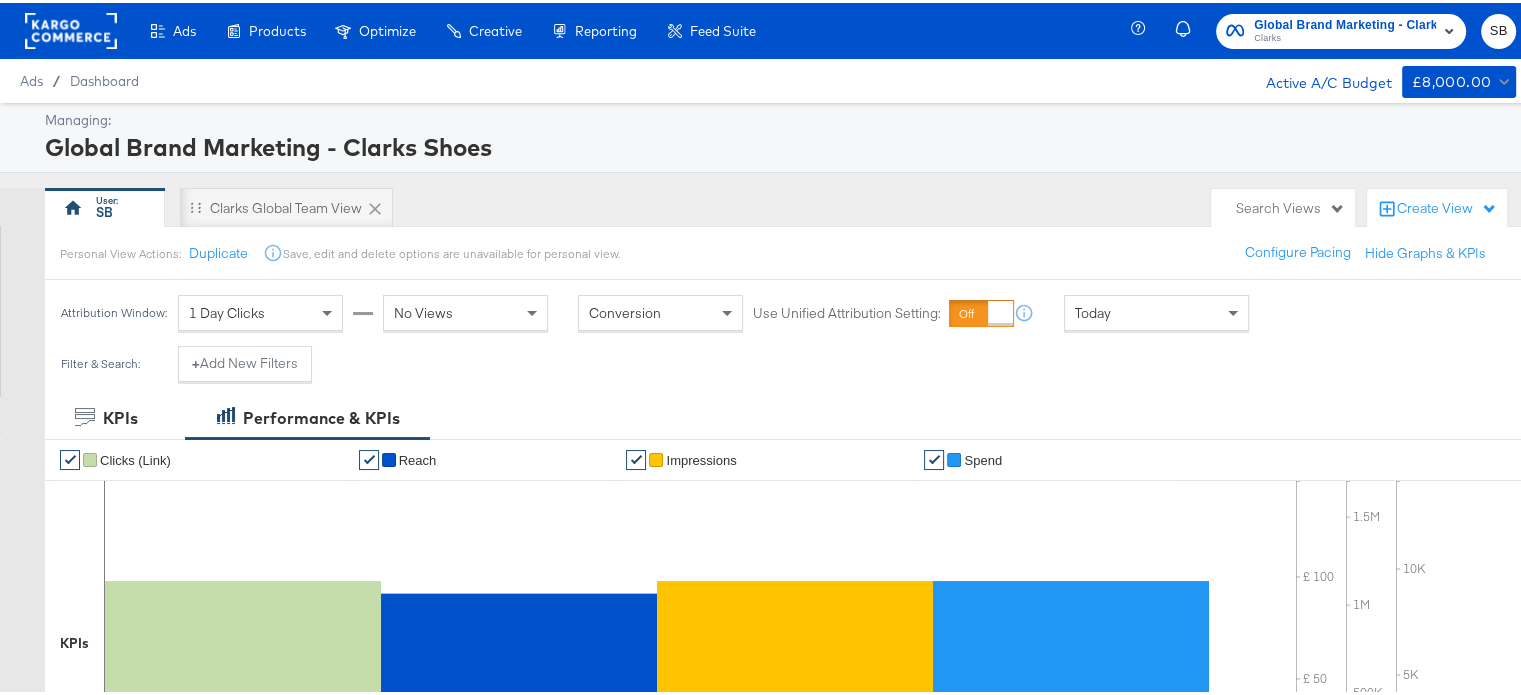 click on "Filter & Search: +  Add New Filters" at bounding box center (768, 368) 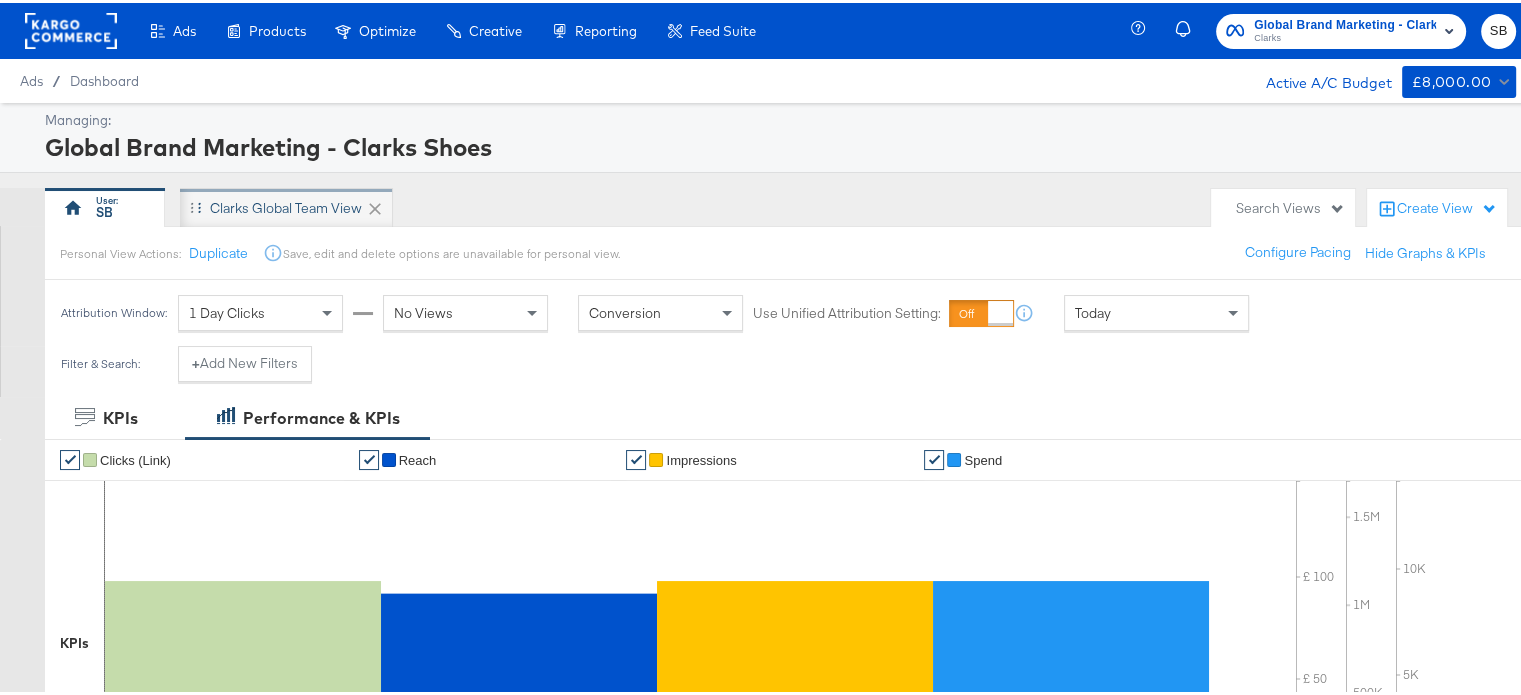 click on "Clarks Global Team View" at bounding box center [286, 205] 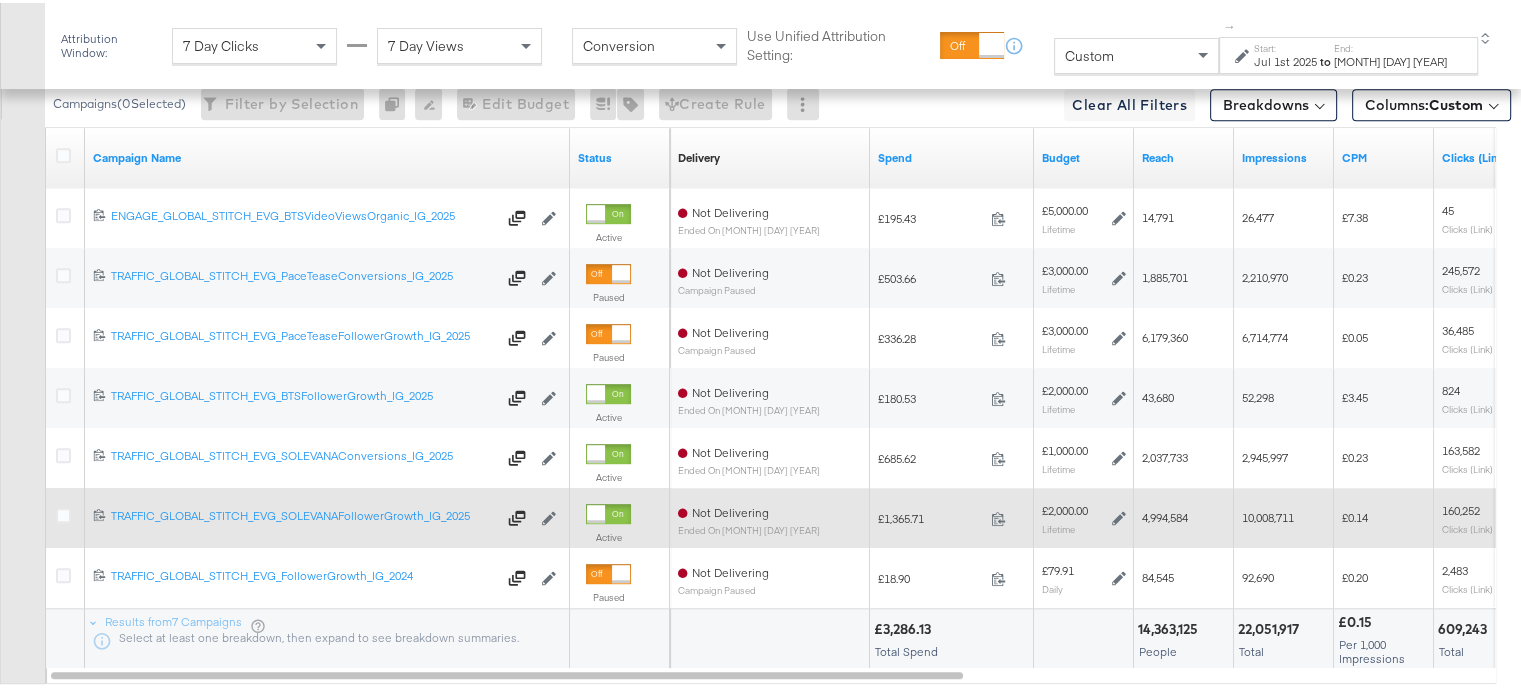 scroll, scrollTop: 1212, scrollLeft: 0, axis: vertical 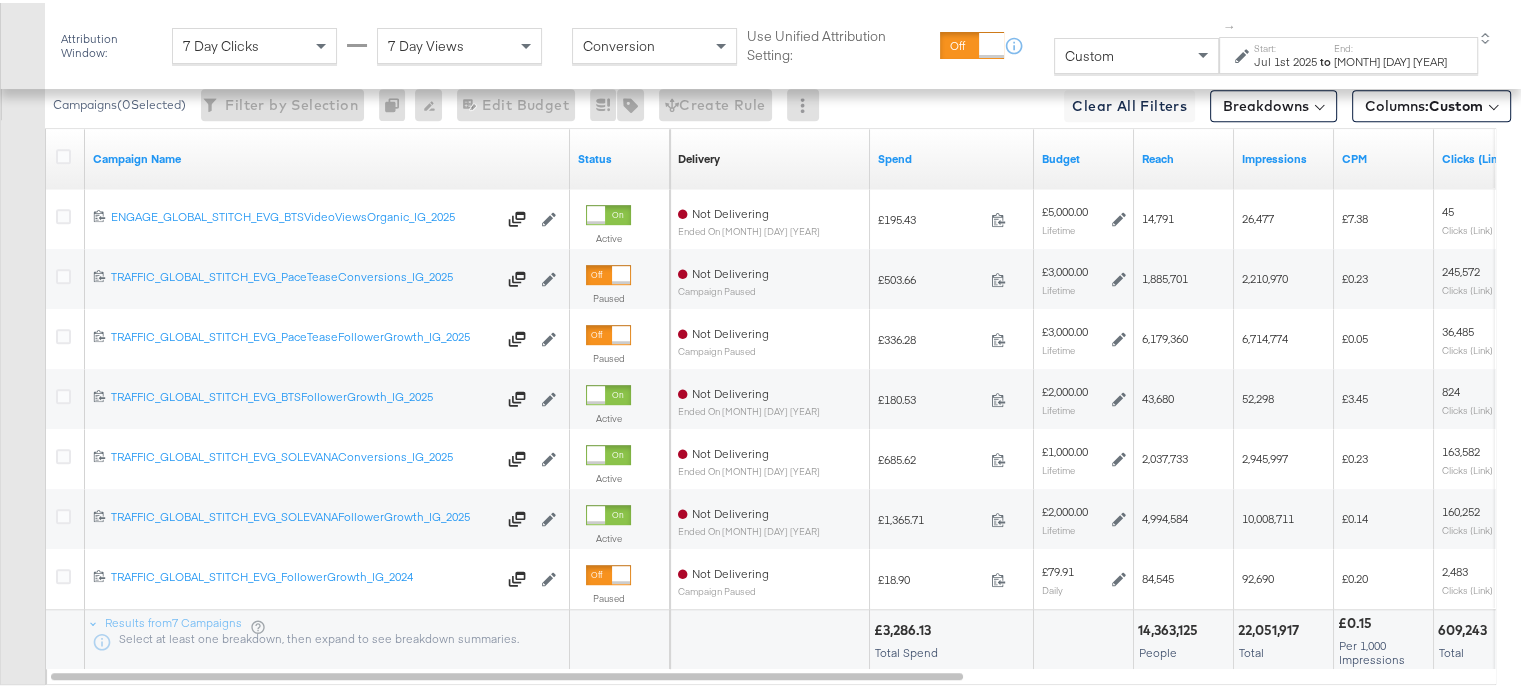 click on "Jul 1st 2025" at bounding box center (1285, 59) 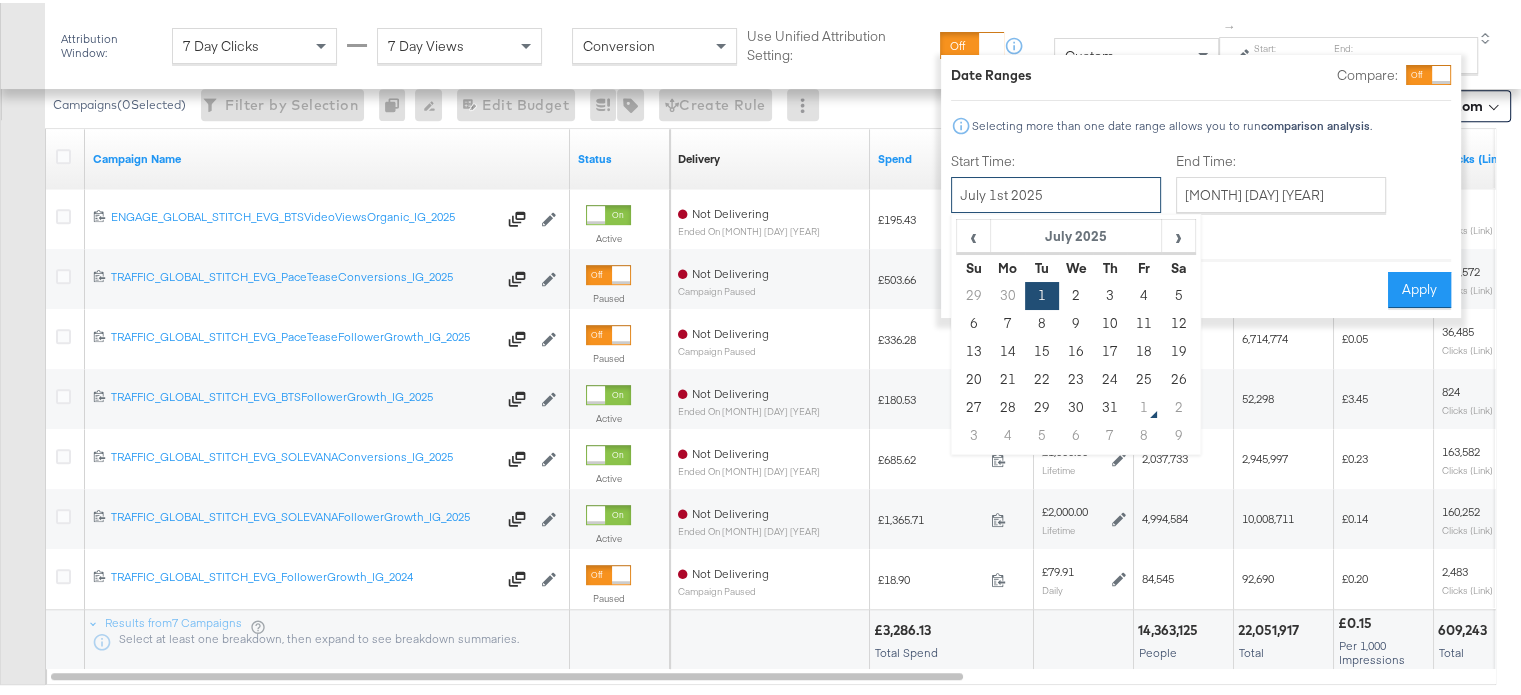 click on "July 1st 2025" at bounding box center [1056, 192] 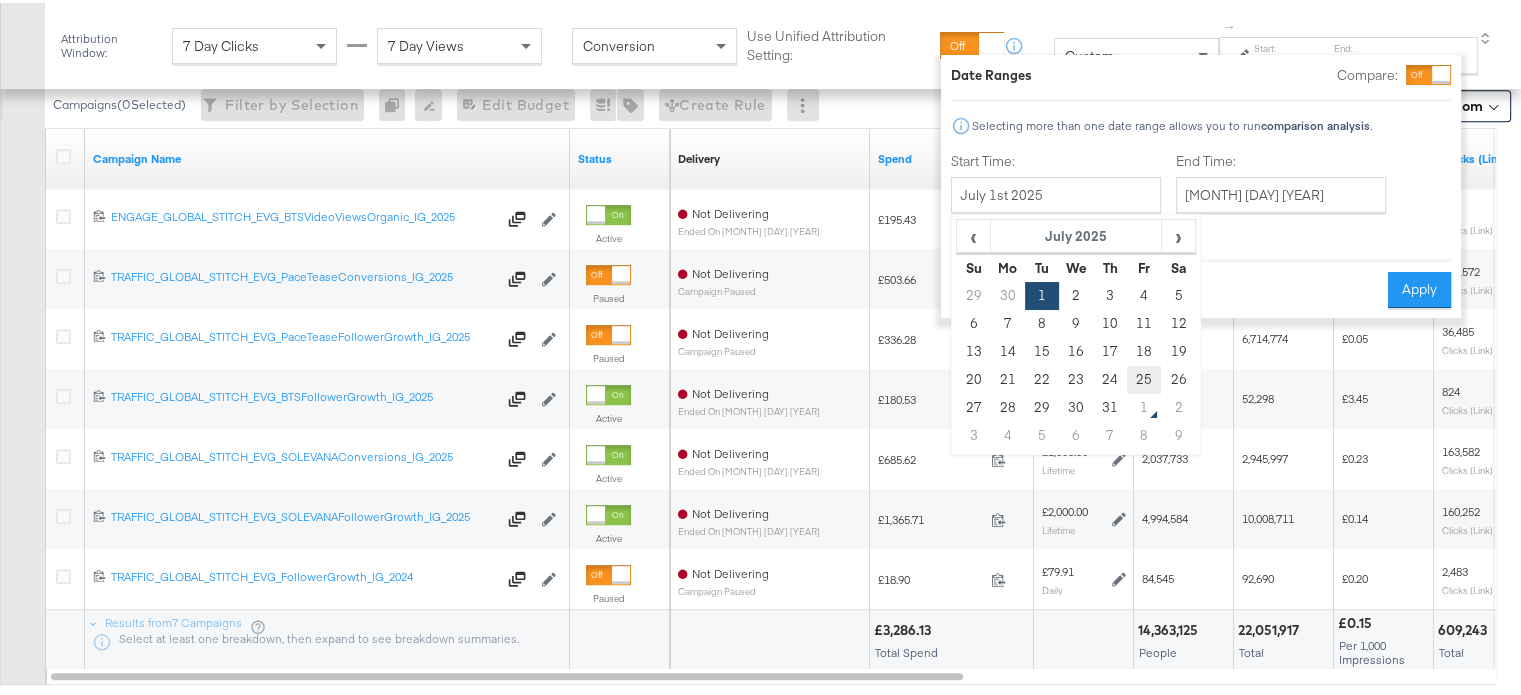 click on "25" at bounding box center [1144, 377] 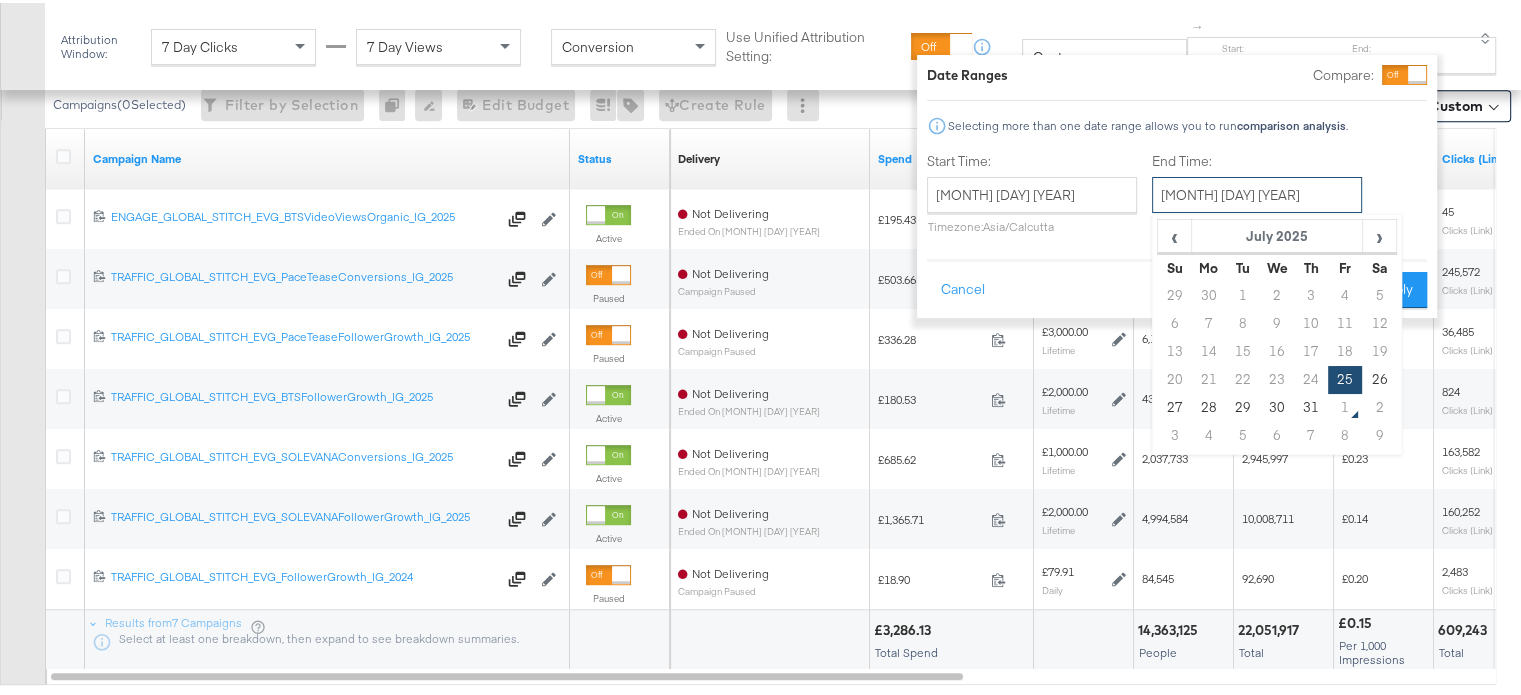 click on "July 25th 2025" at bounding box center (1257, 192) 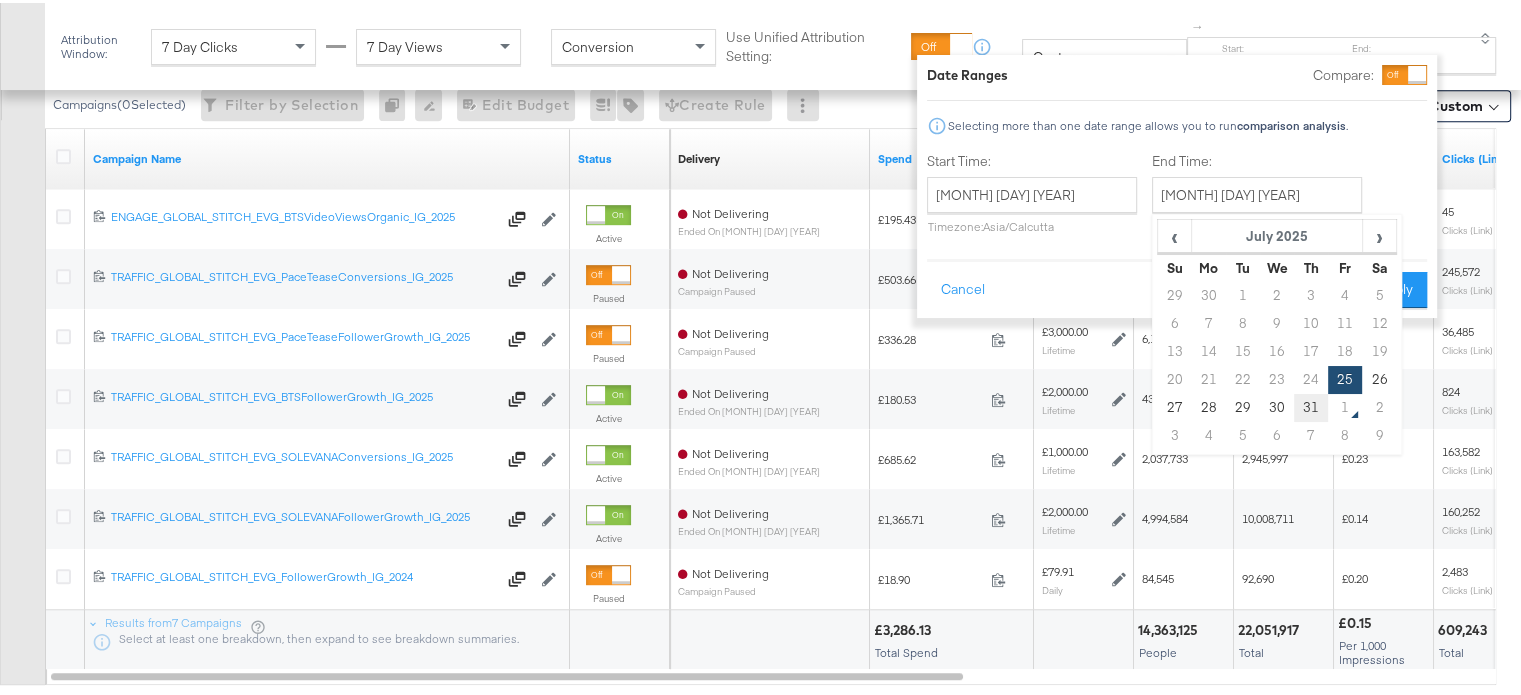 click on "31" at bounding box center [1311, 405] 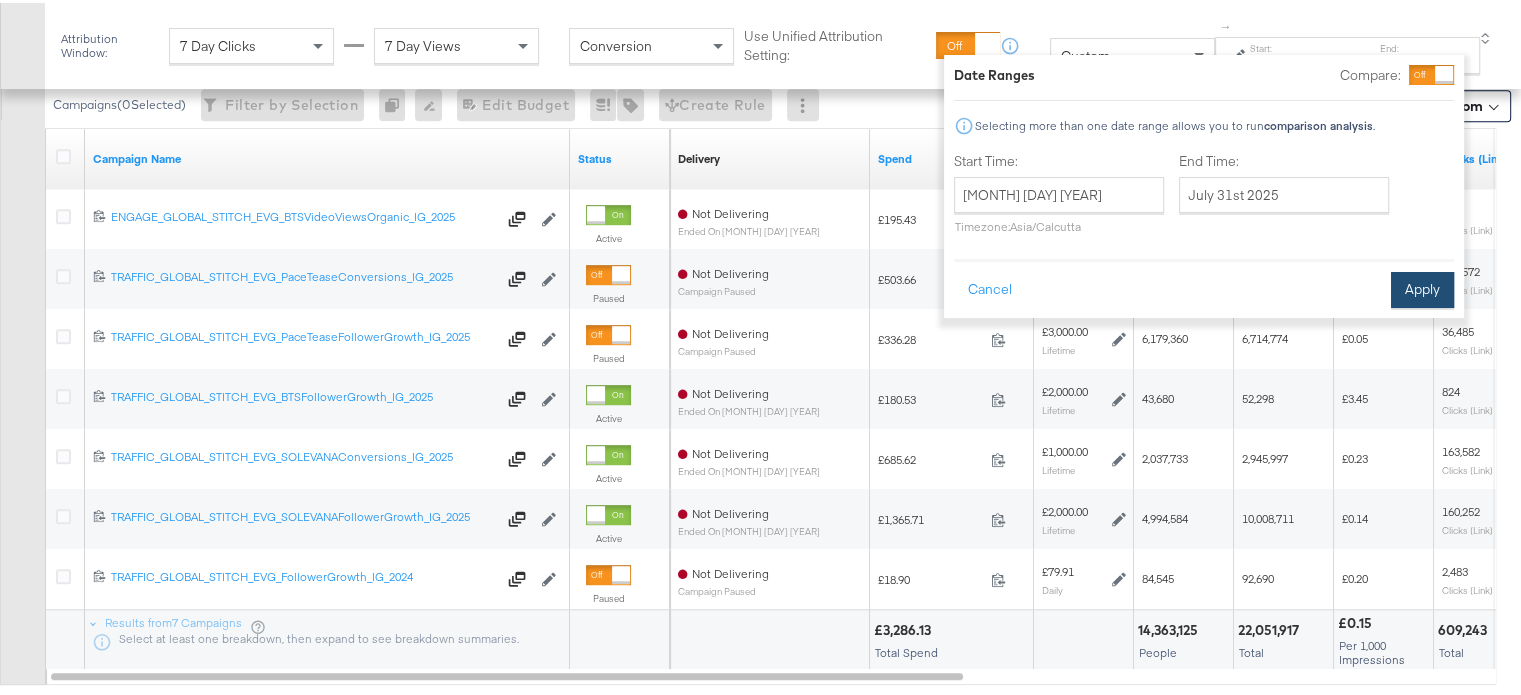click on "Apply" at bounding box center [1422, 287] 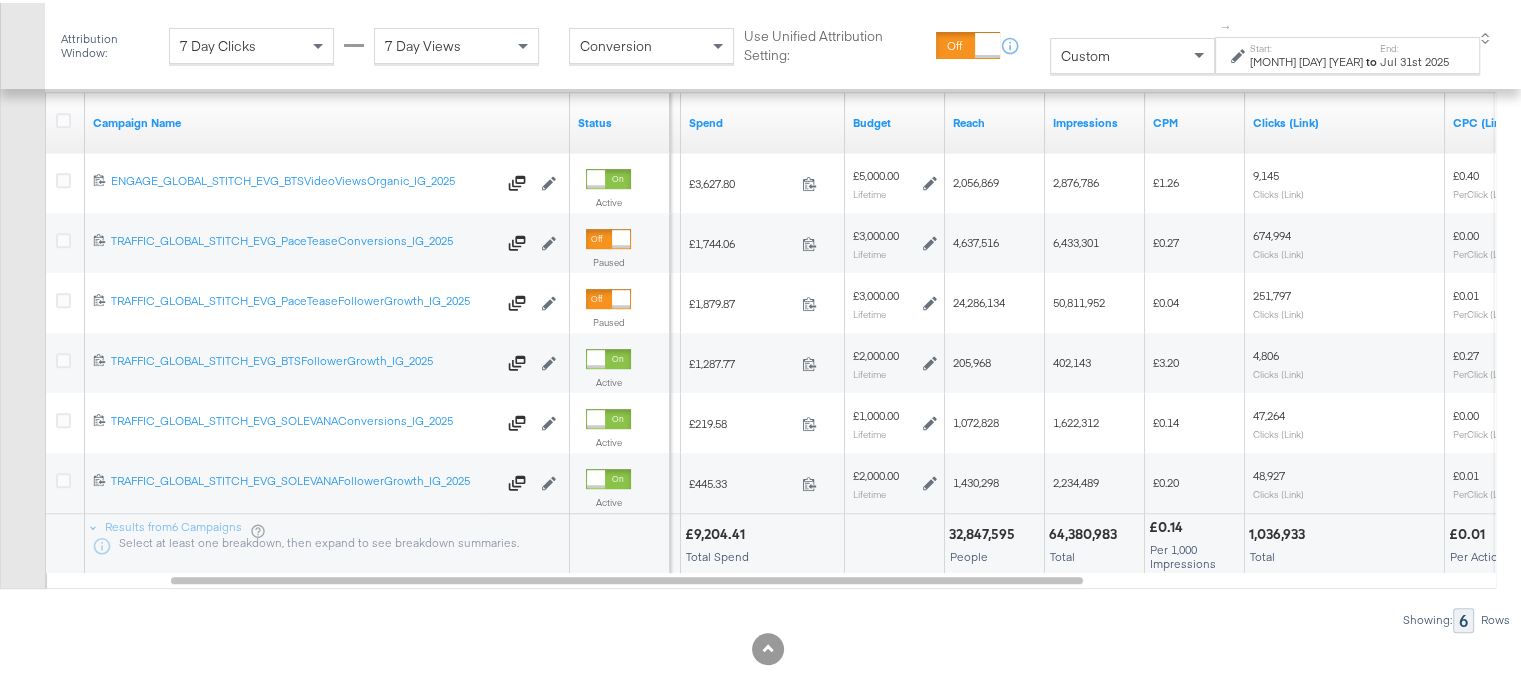 scroll, scrollTop: 1265, scrollLeft: 0, axis: vertical 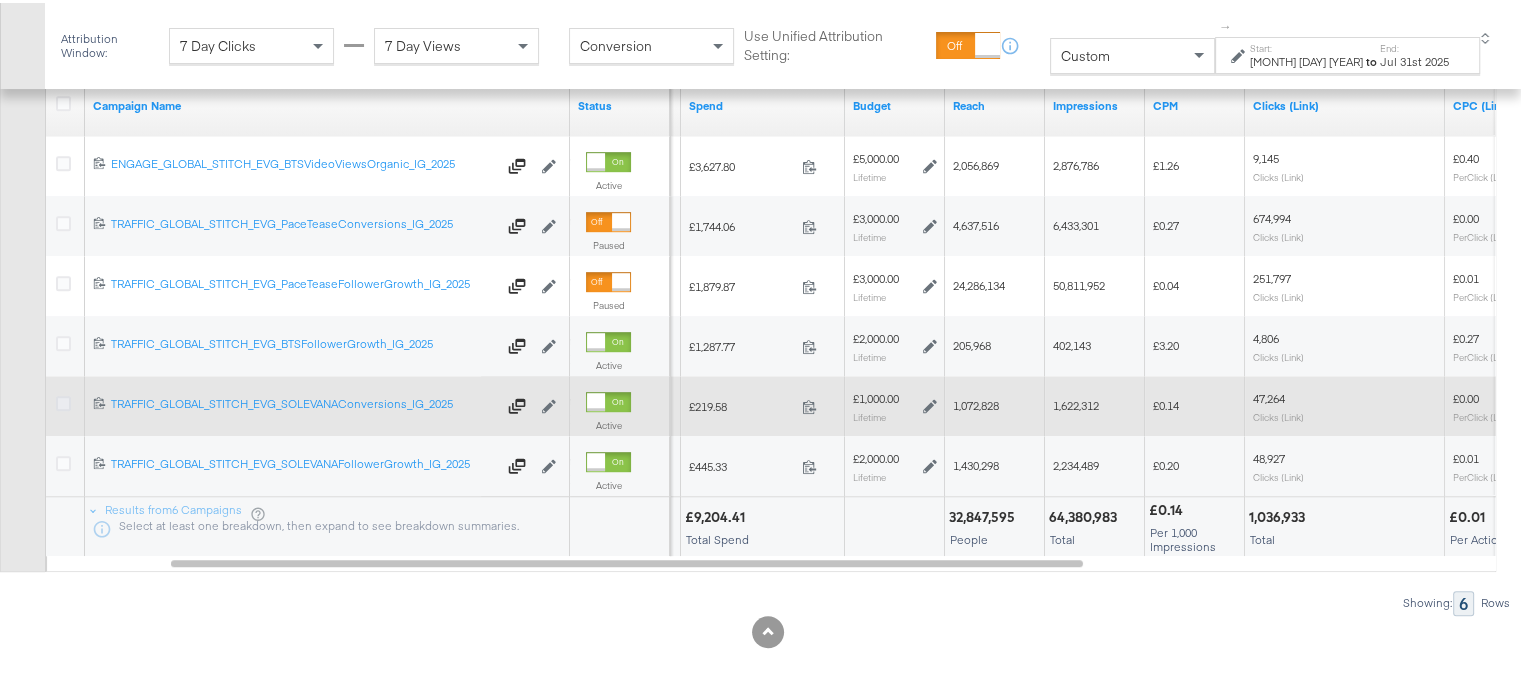 click at bounding box center [63, 400] 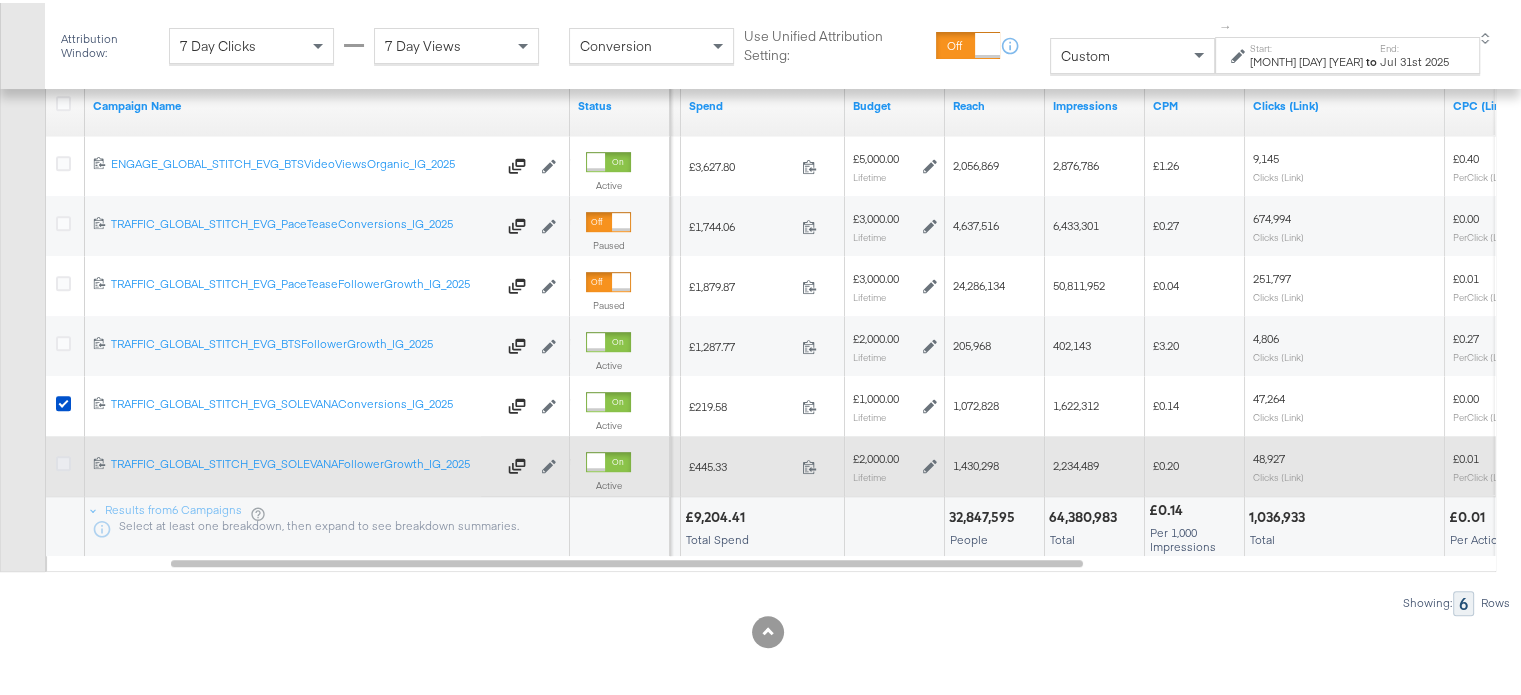 click at bounding box center [63, 460] 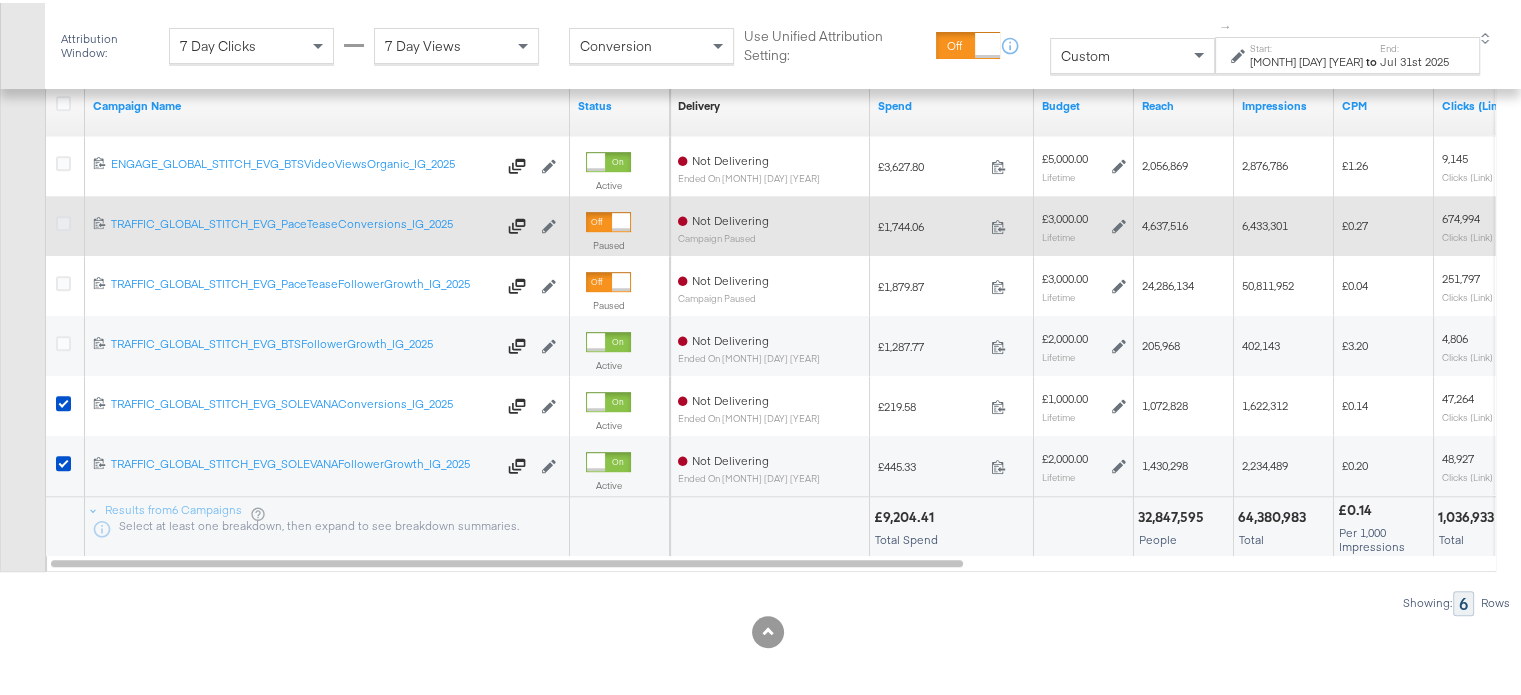 click at bounding box center (63, 220) 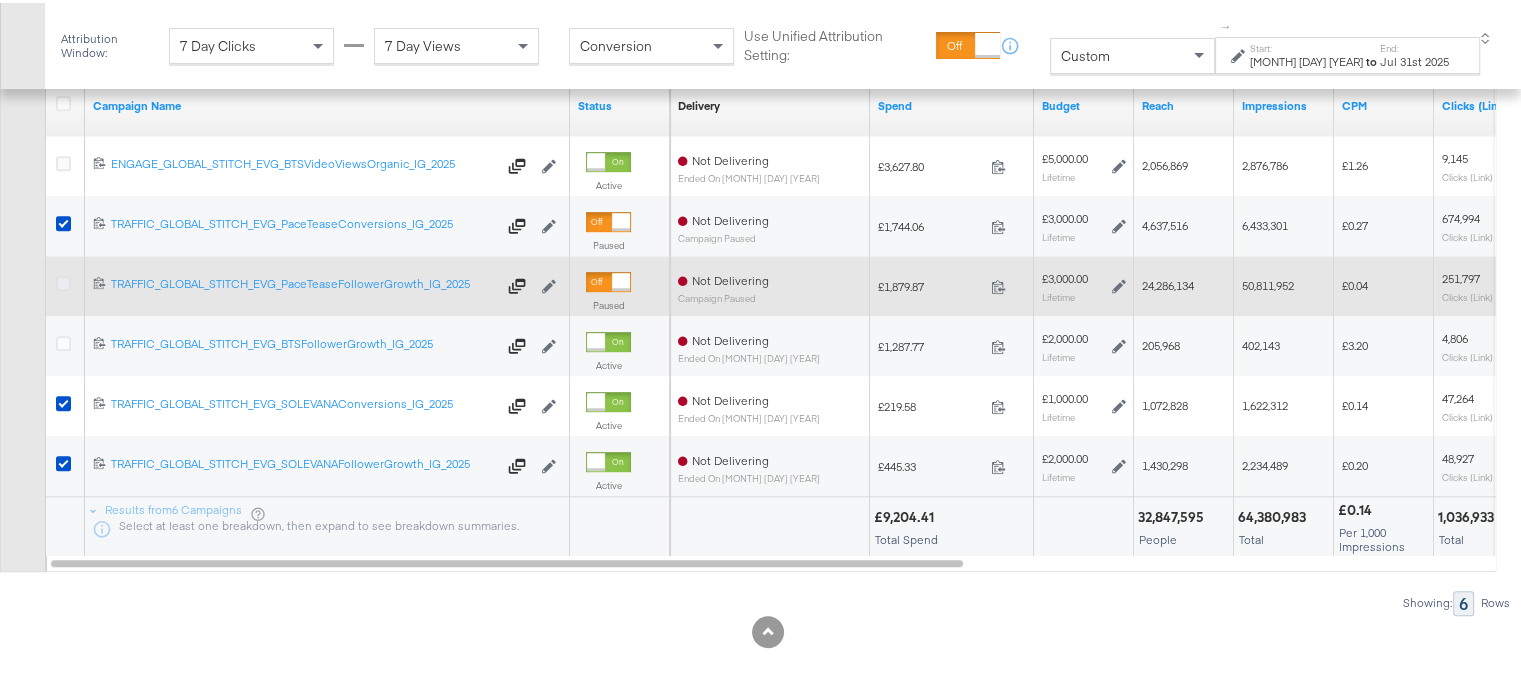 click at bounding box center (63, 280) 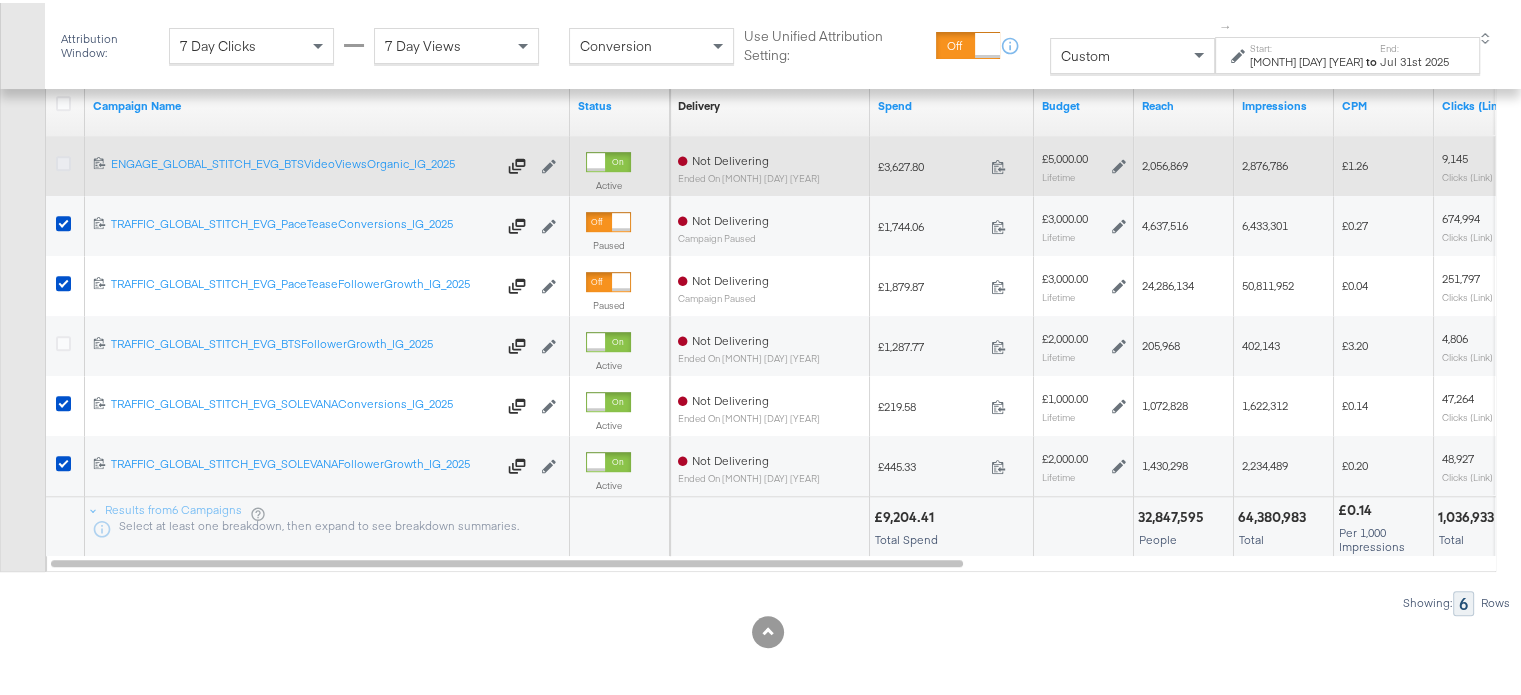 click at bounding box center (63, 160) 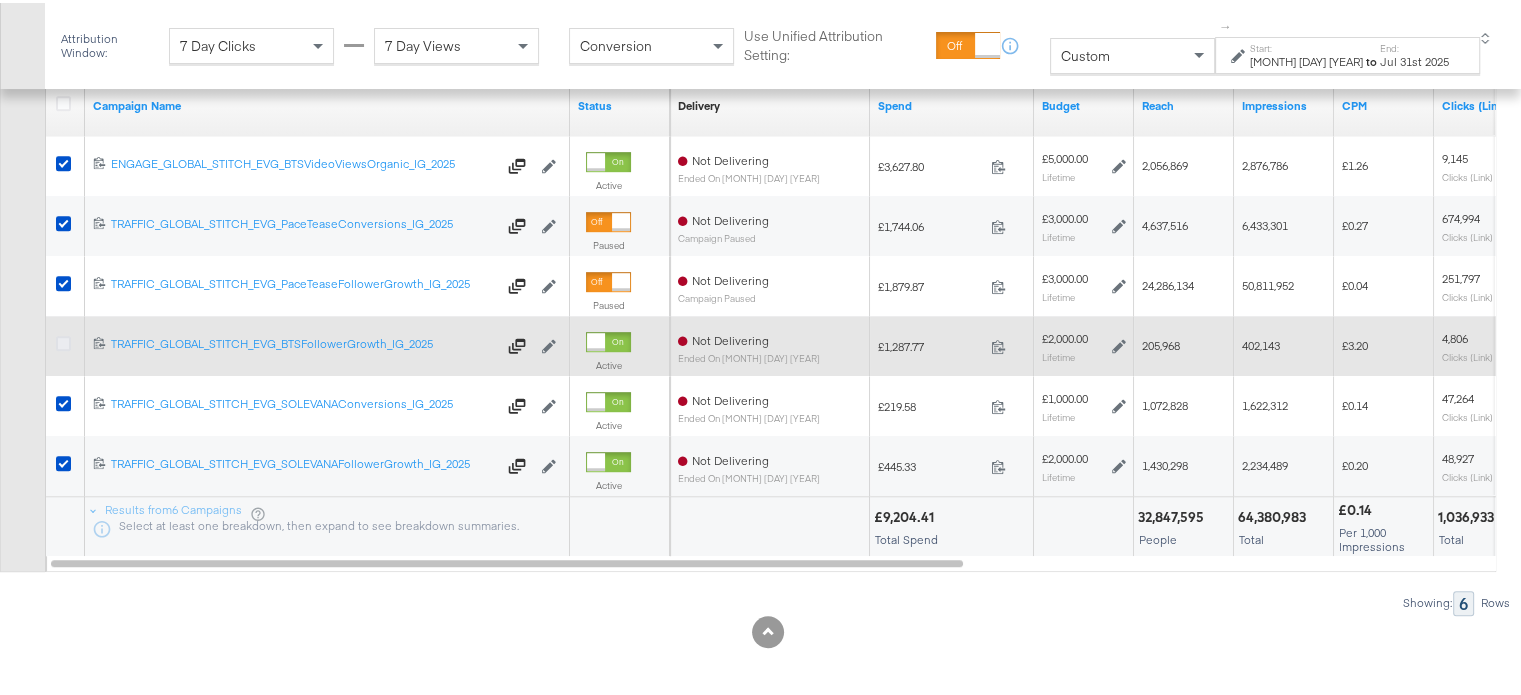 click at bounding box center (63, 340) 